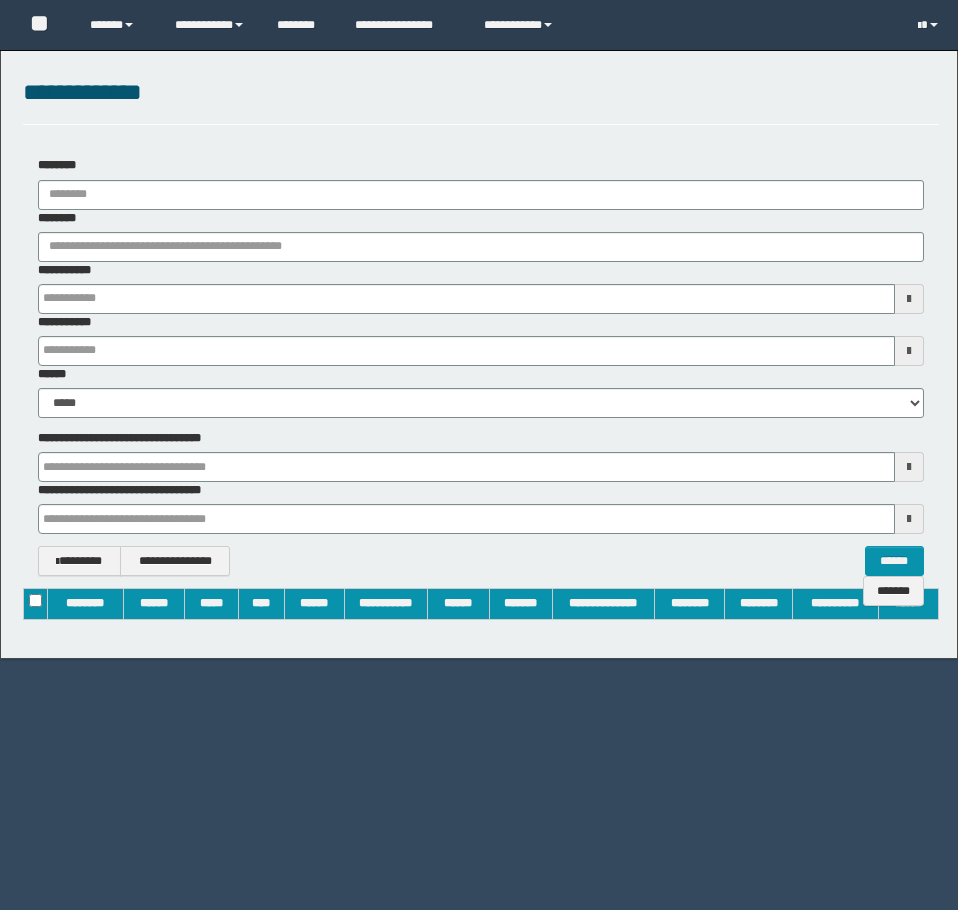 scroll, scrollTop: 0, scrollLeft: 0, axis: both 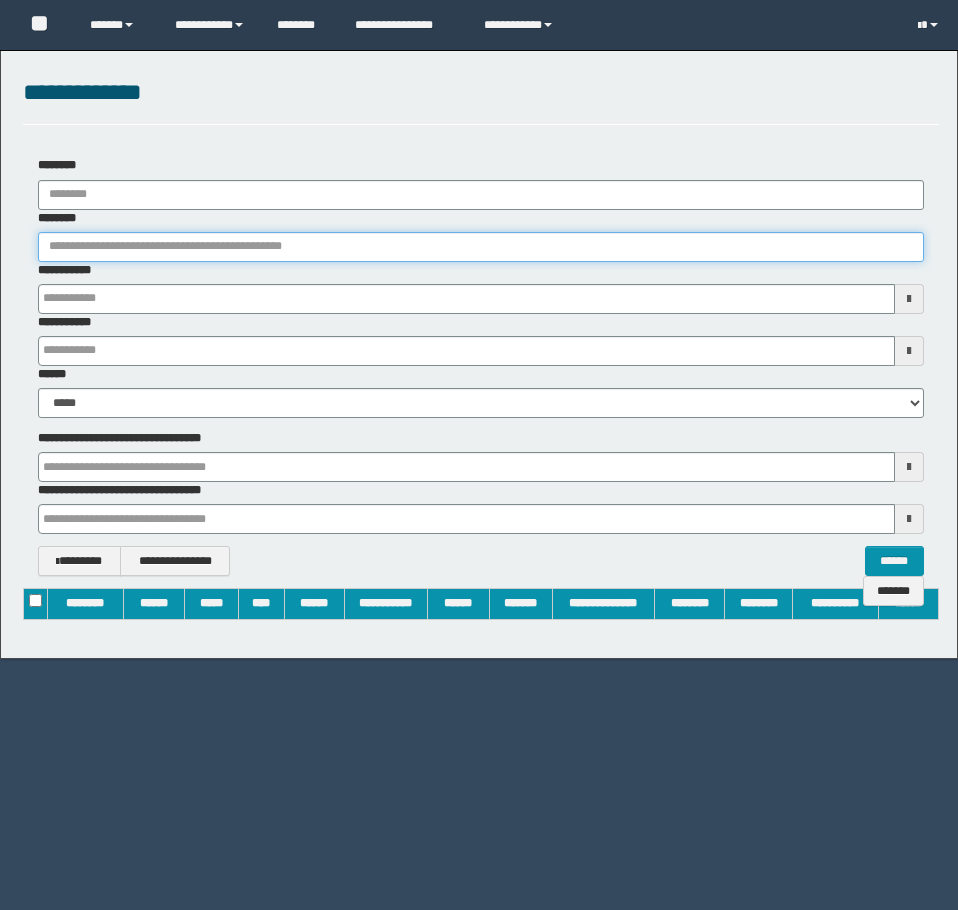 click on "********" at bounding box center (481, 247) 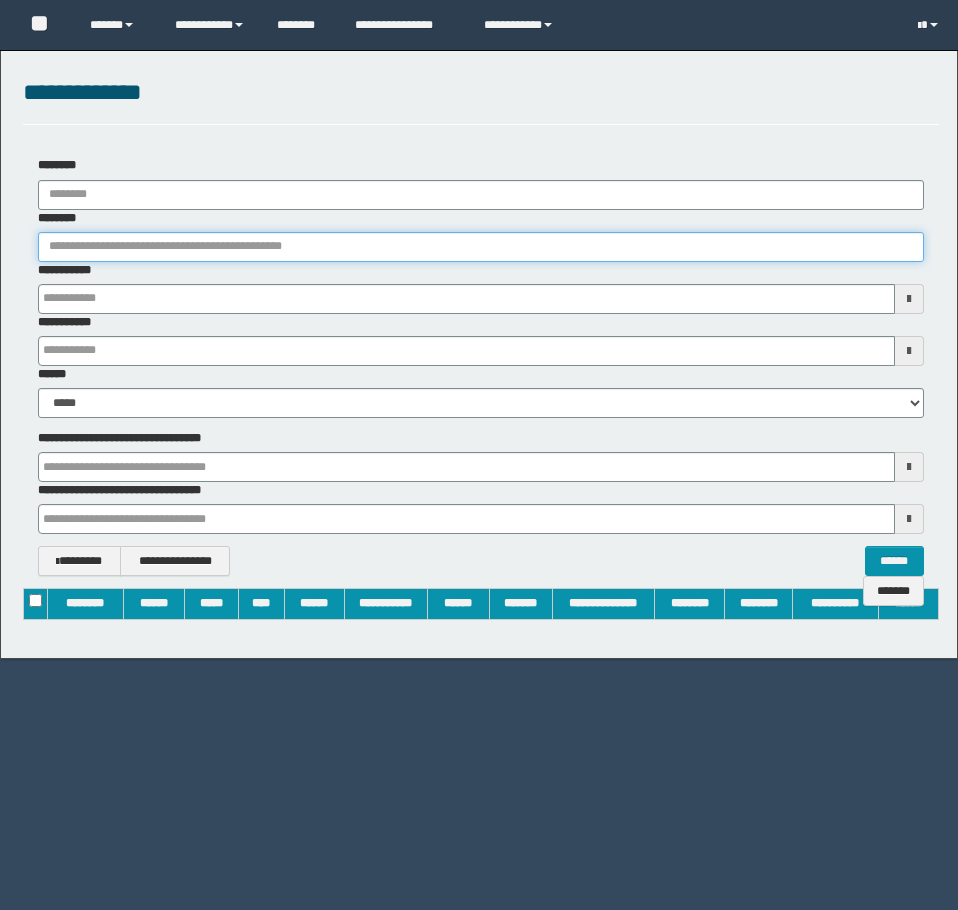paste on "********" 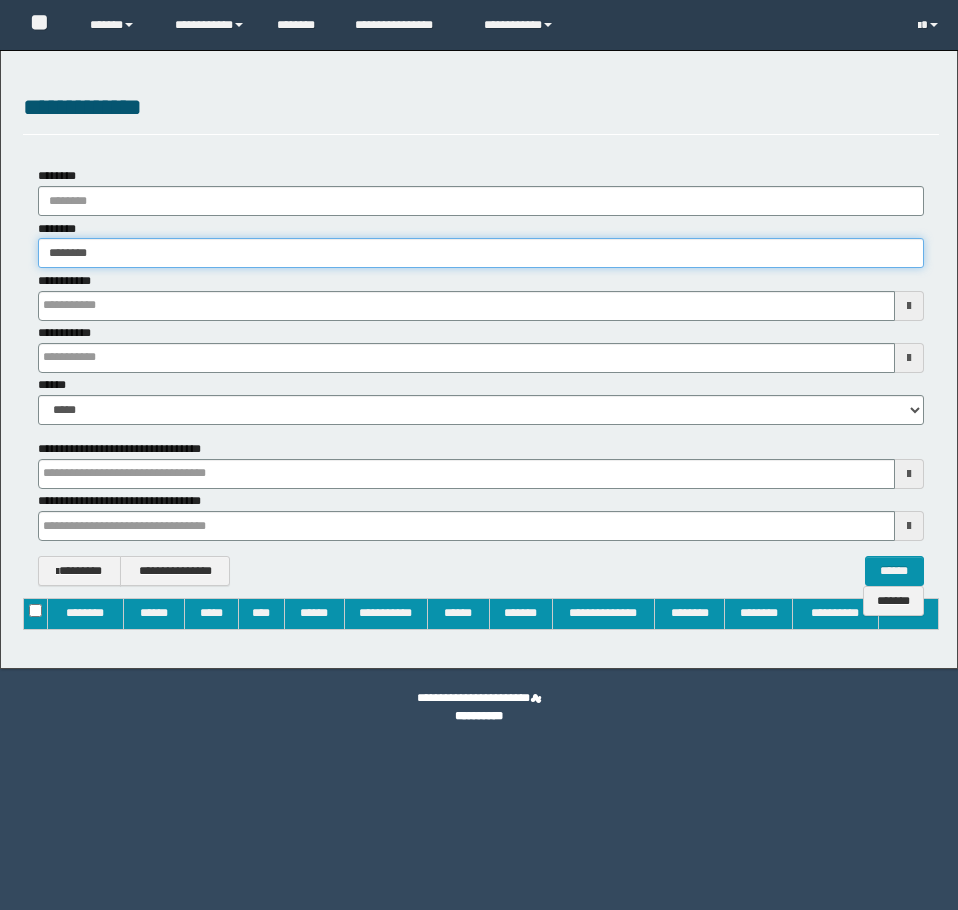 type on "********" 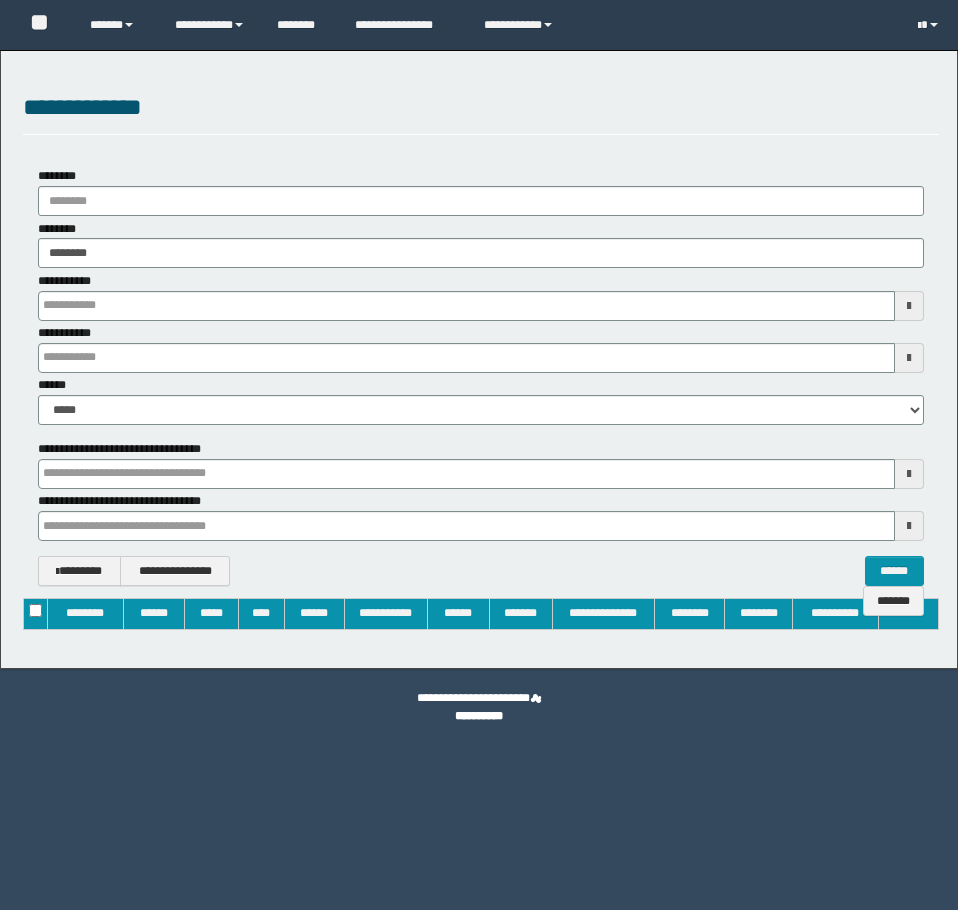 type on "**********" 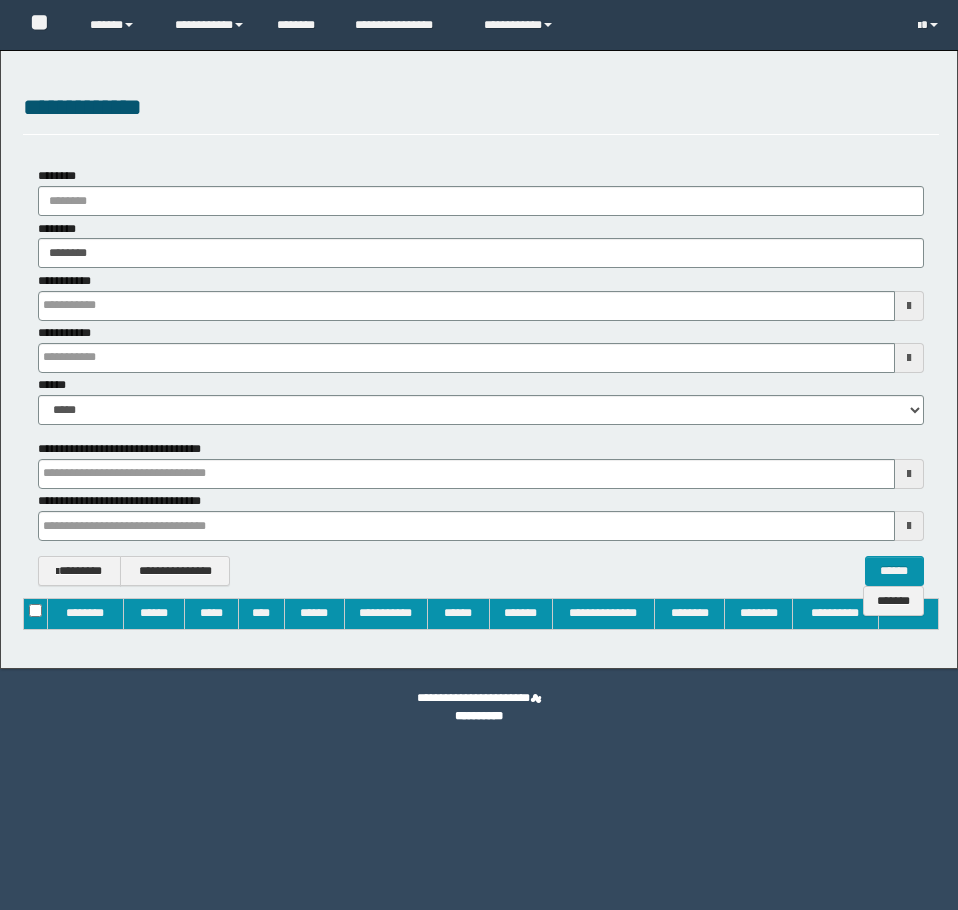 type on "**********" 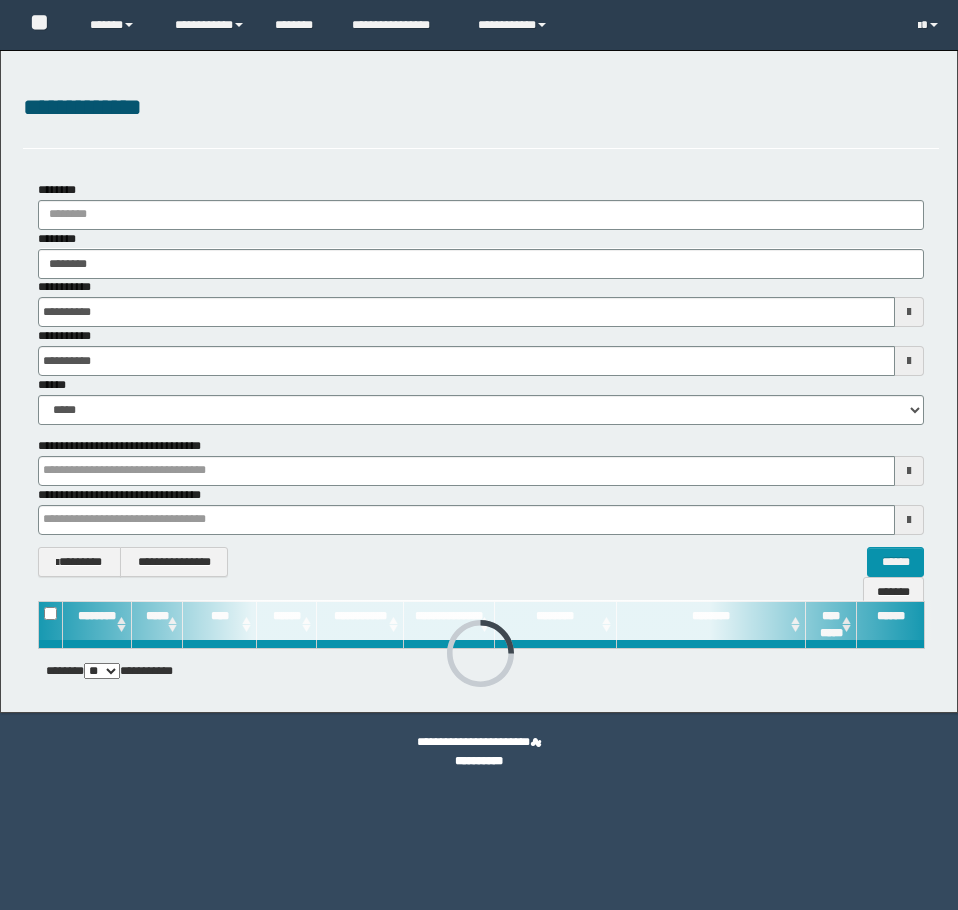 scroll, scrollTop: 0, scrollLeft: 0, axis: both 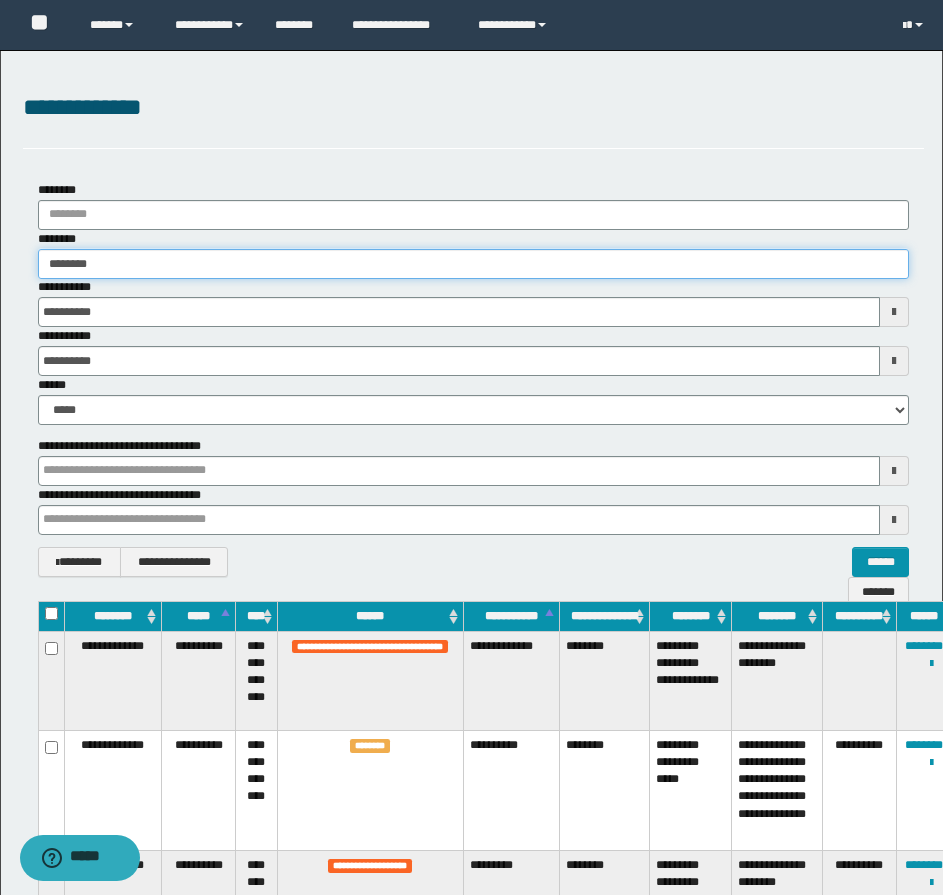 click on "********" at bounding box center (473, 264) 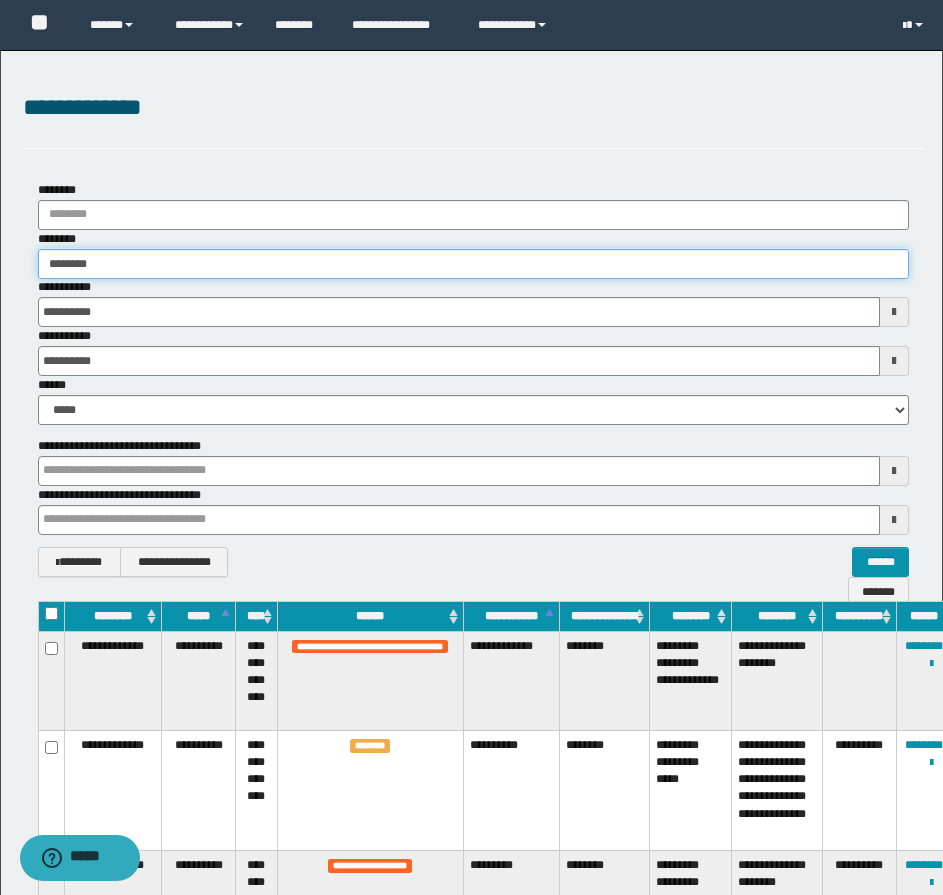 type on "*******" 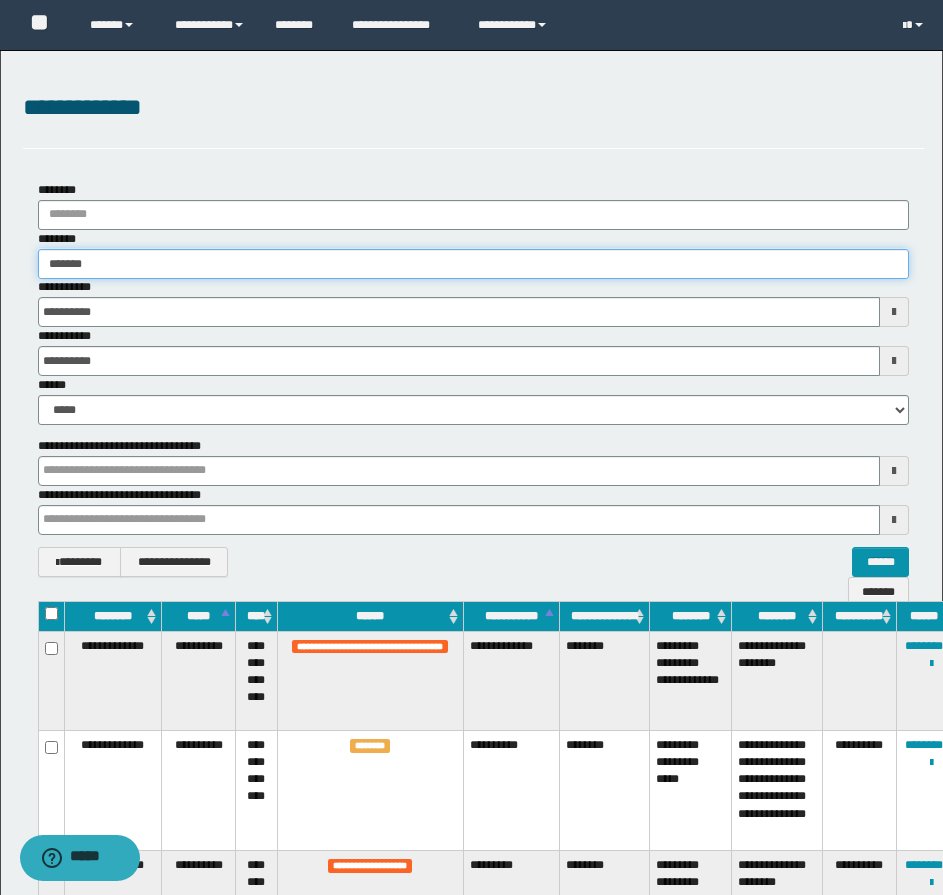type 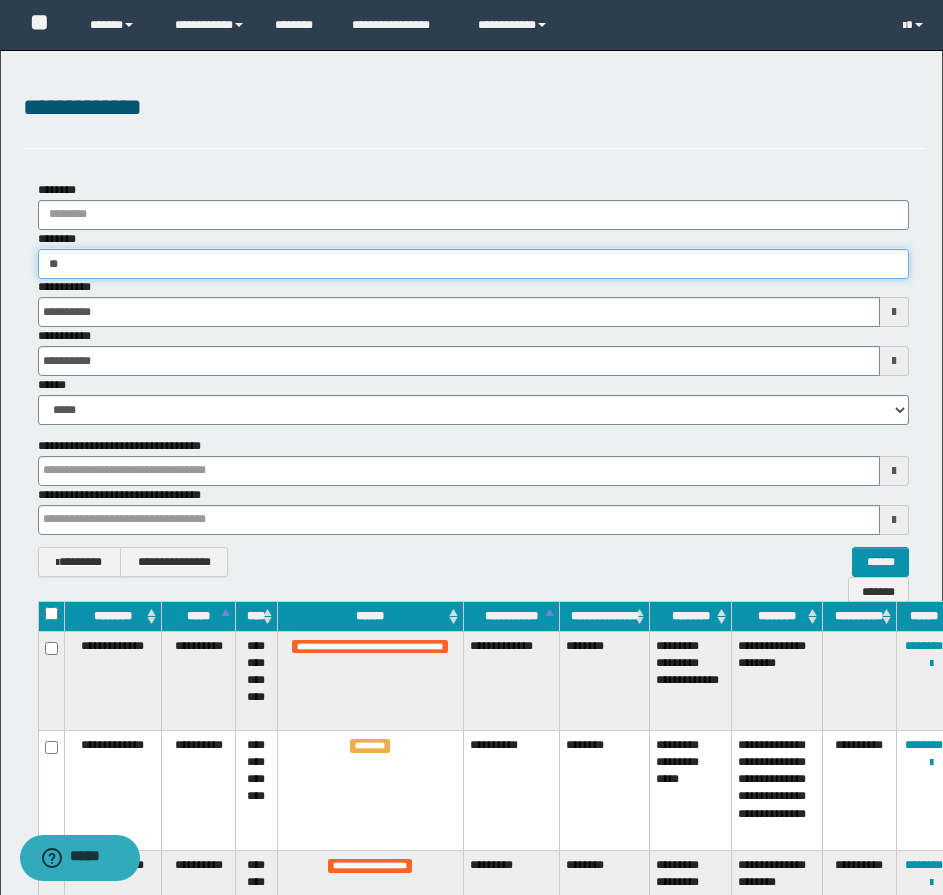 type on "*" 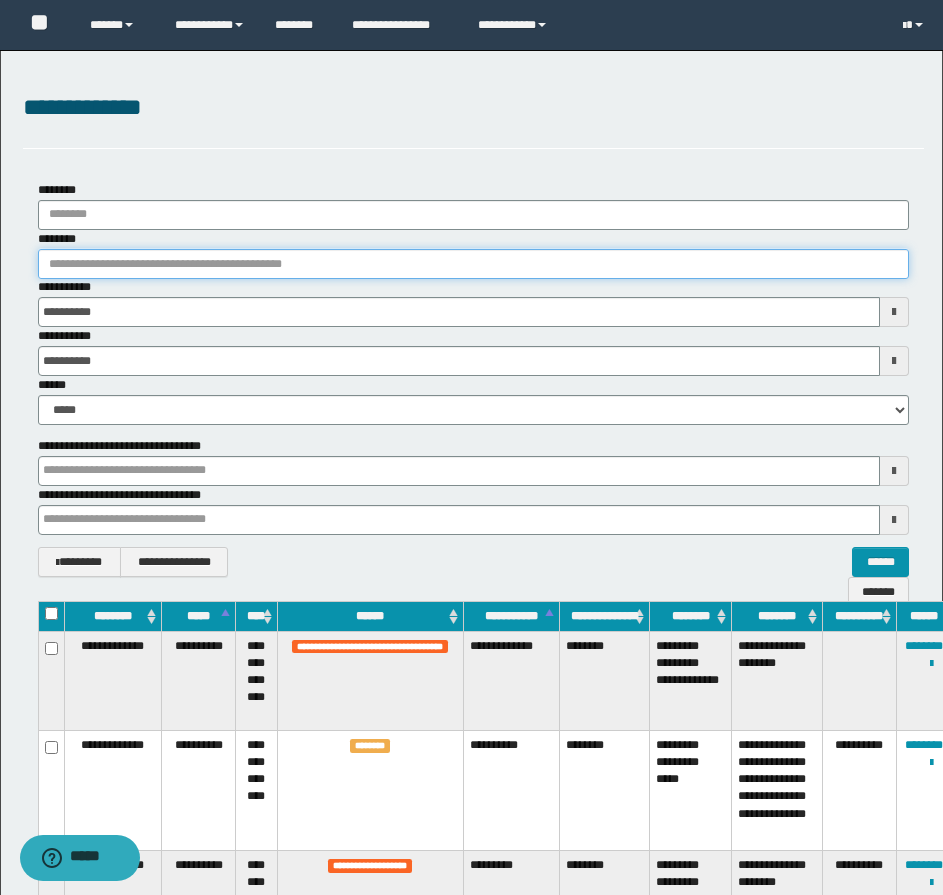 click on "********" at bounding box center (473, 264) 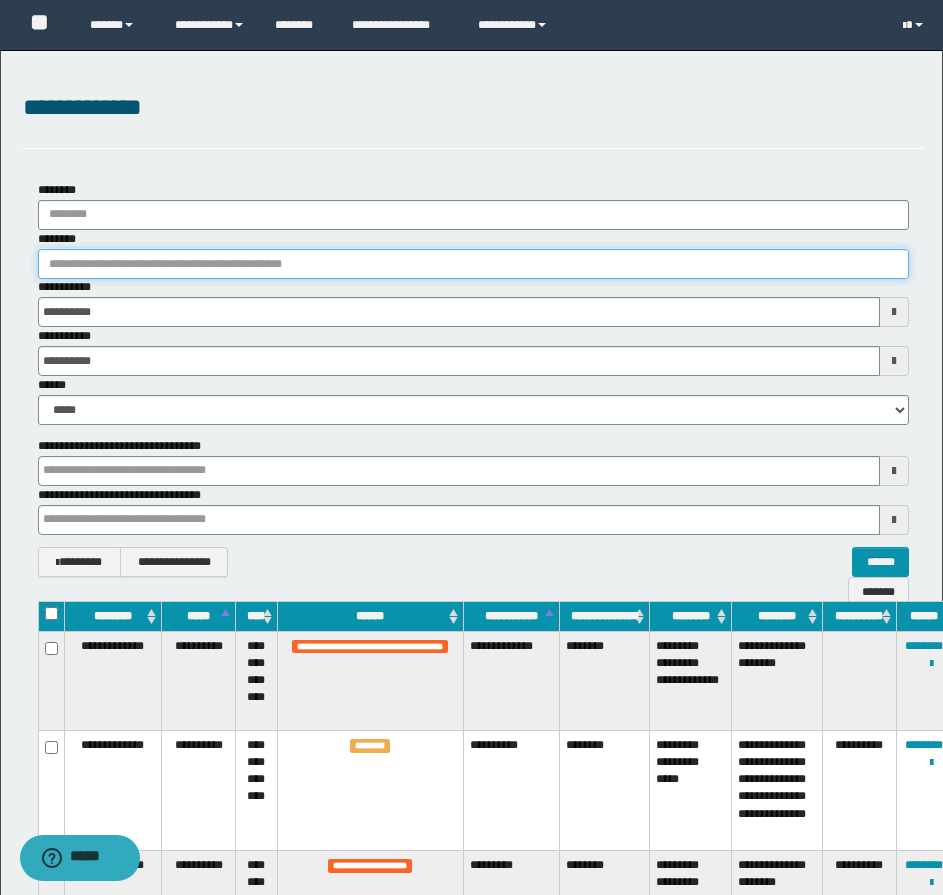 paste on "********" 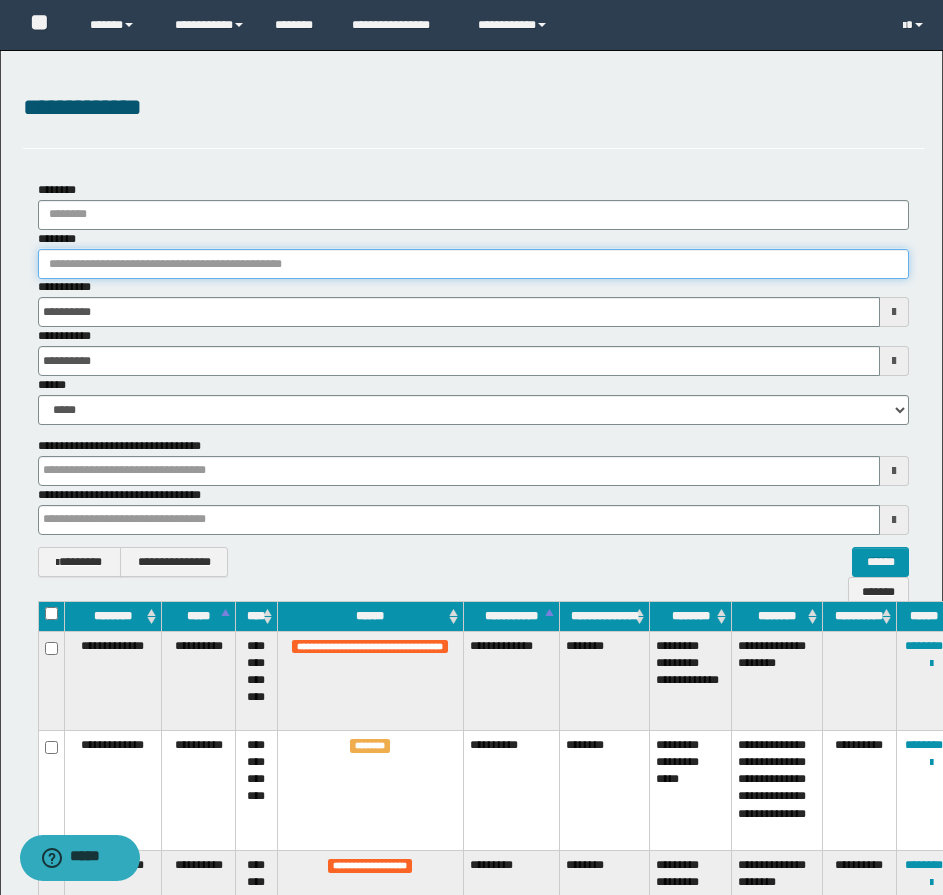type on "********" 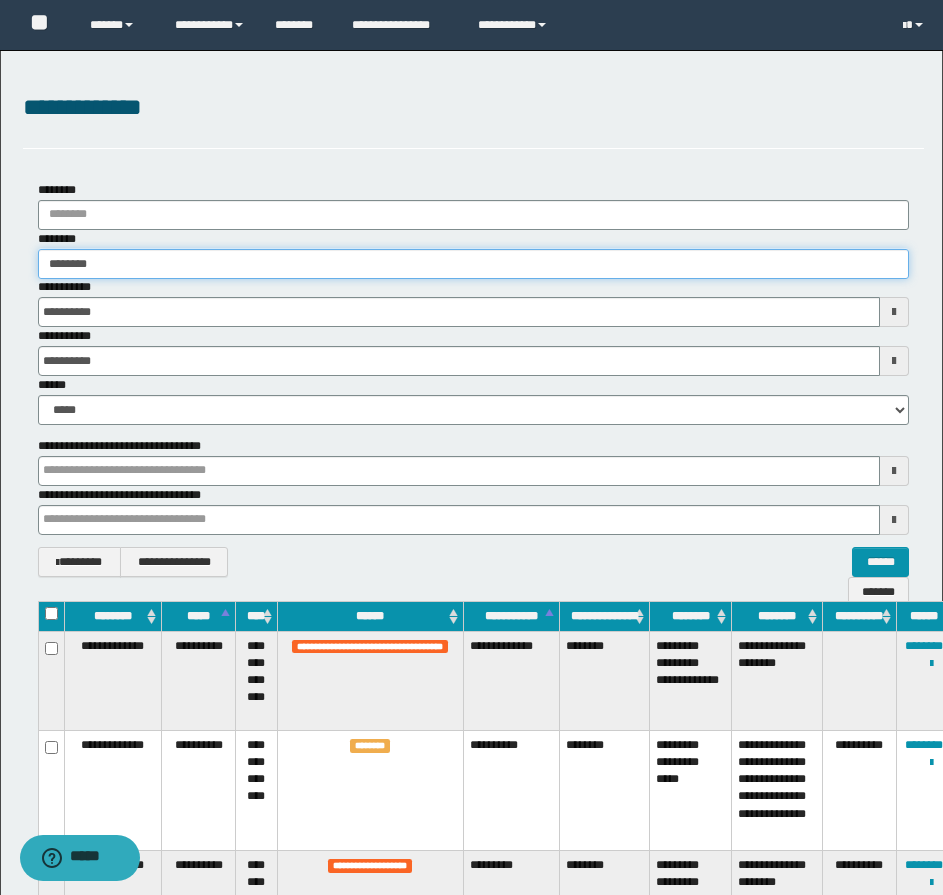 type 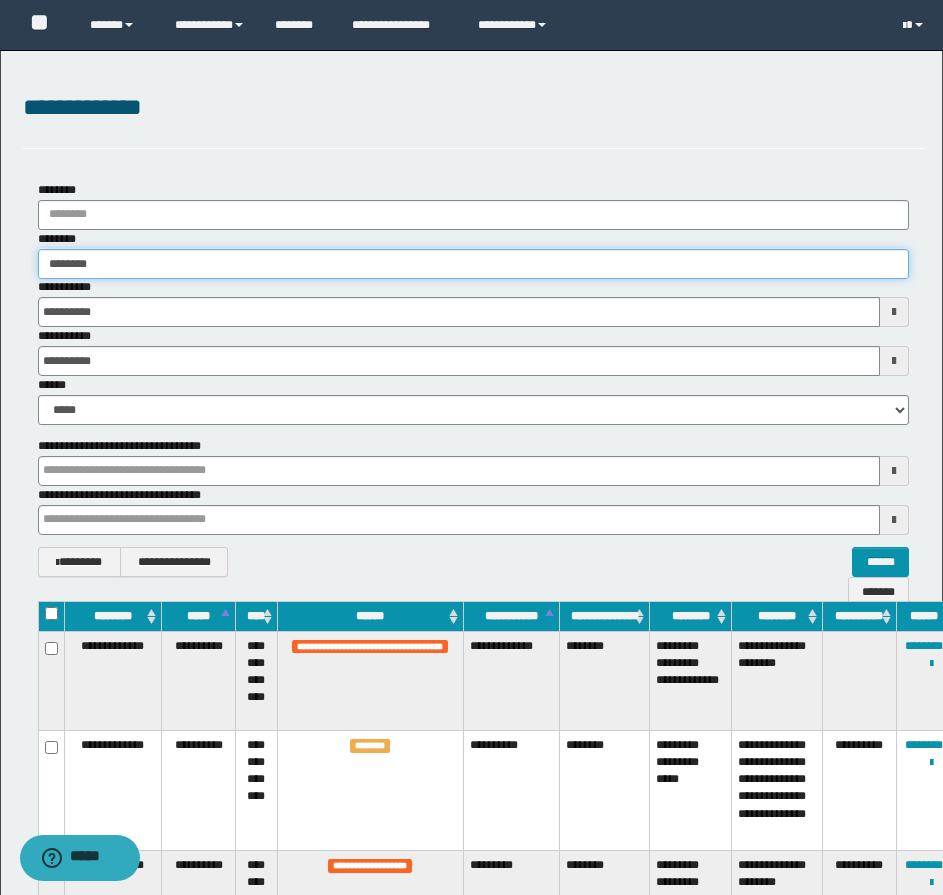 type 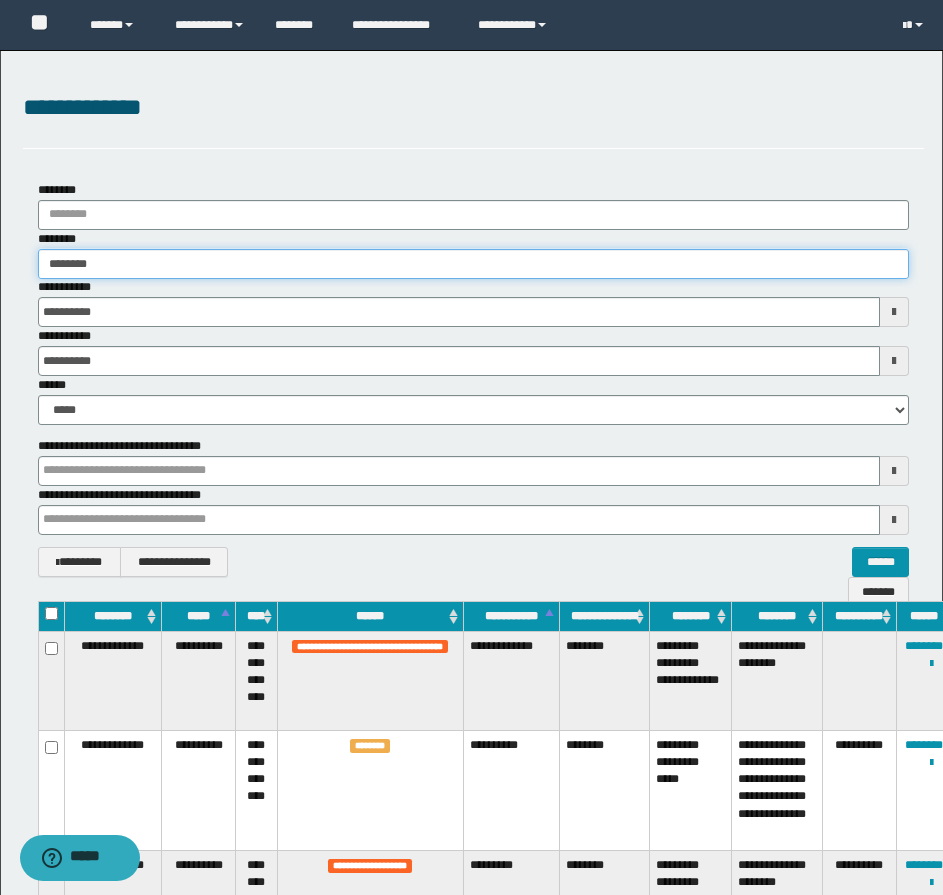 type on "********" 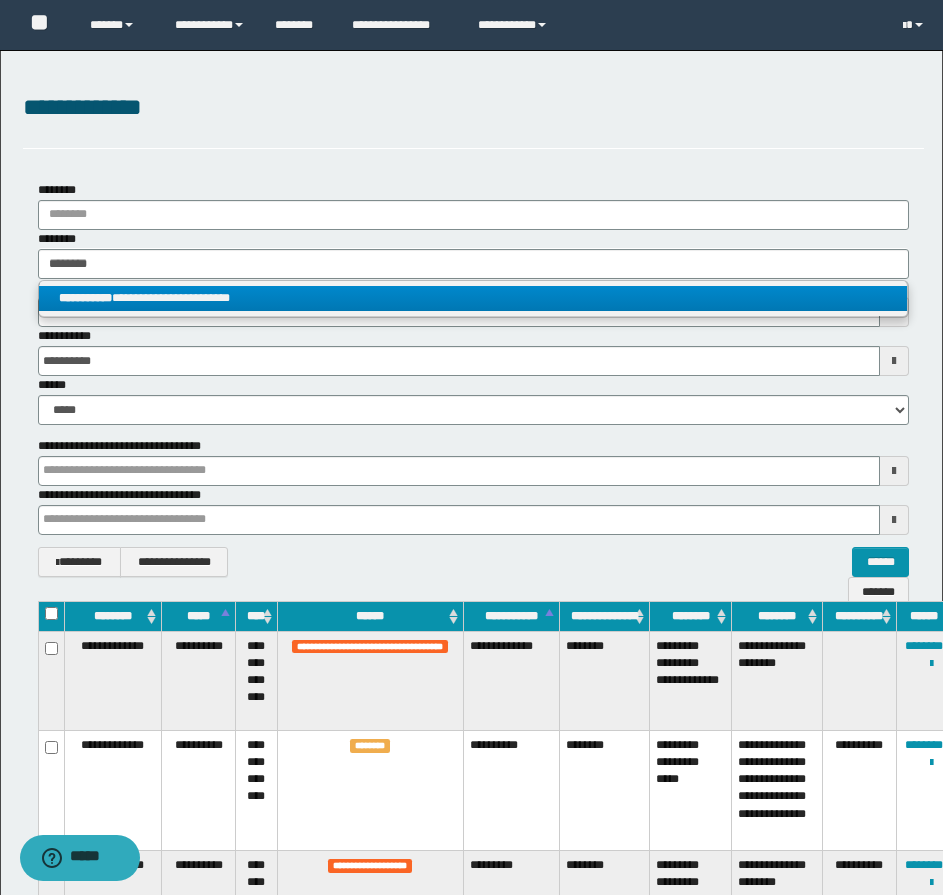 click on "**********" at bounding box center (473, 298) 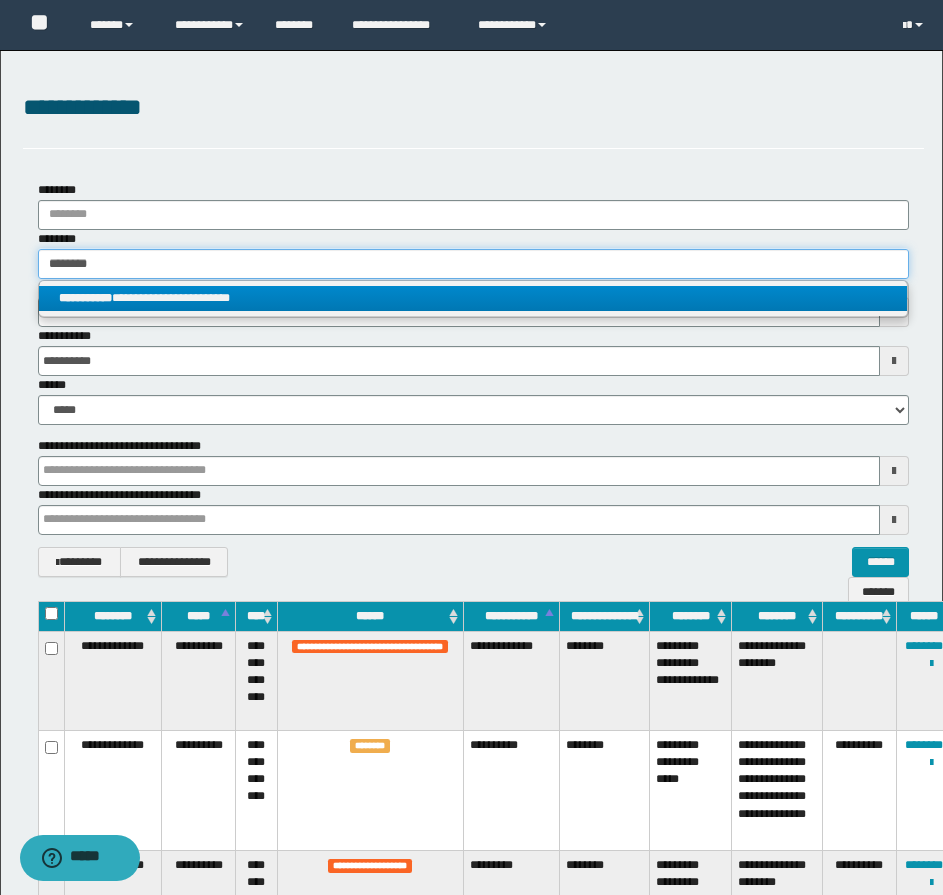 type 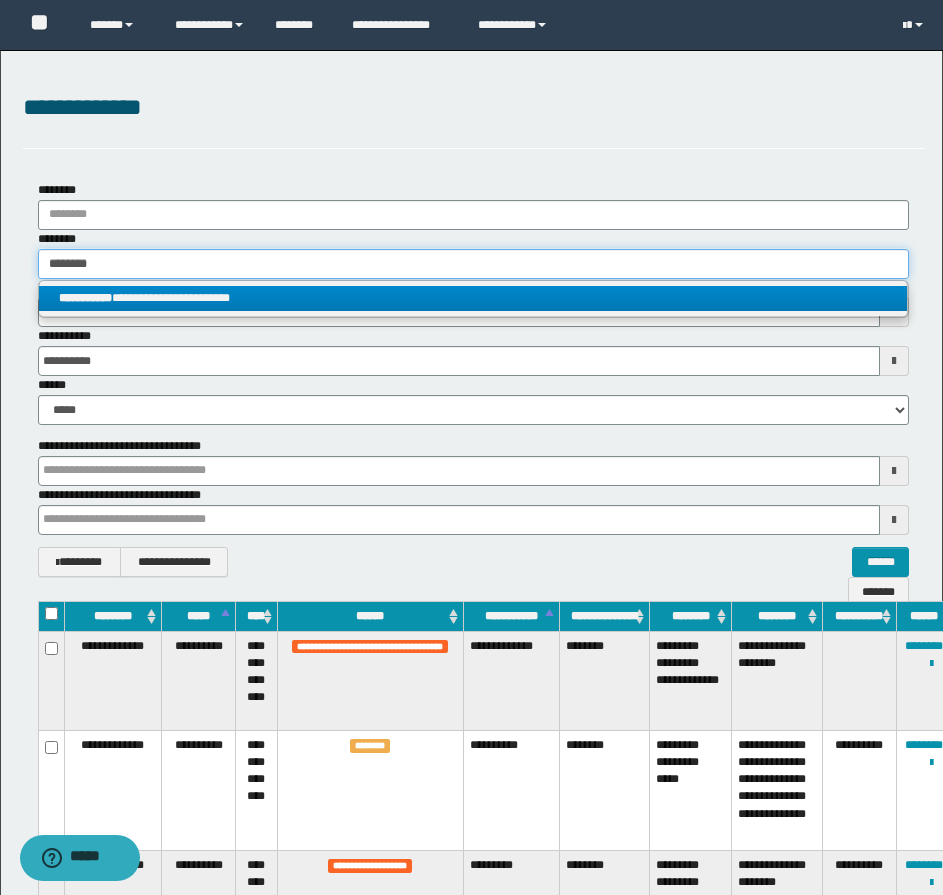 type 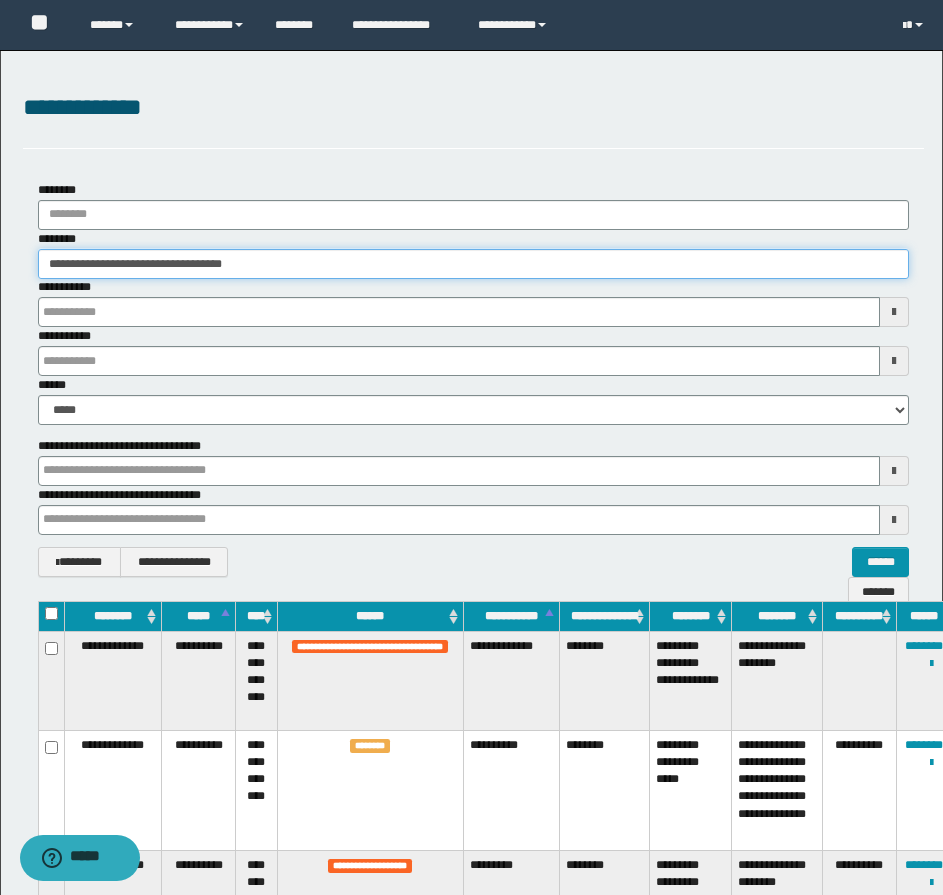 type 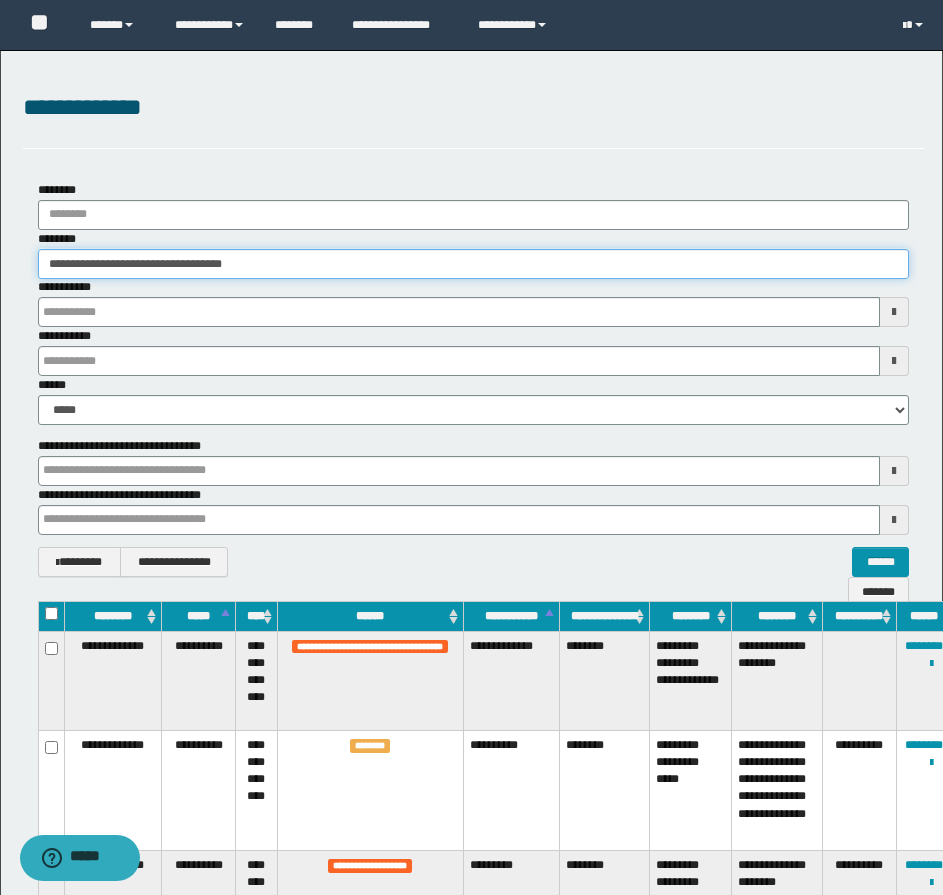 type 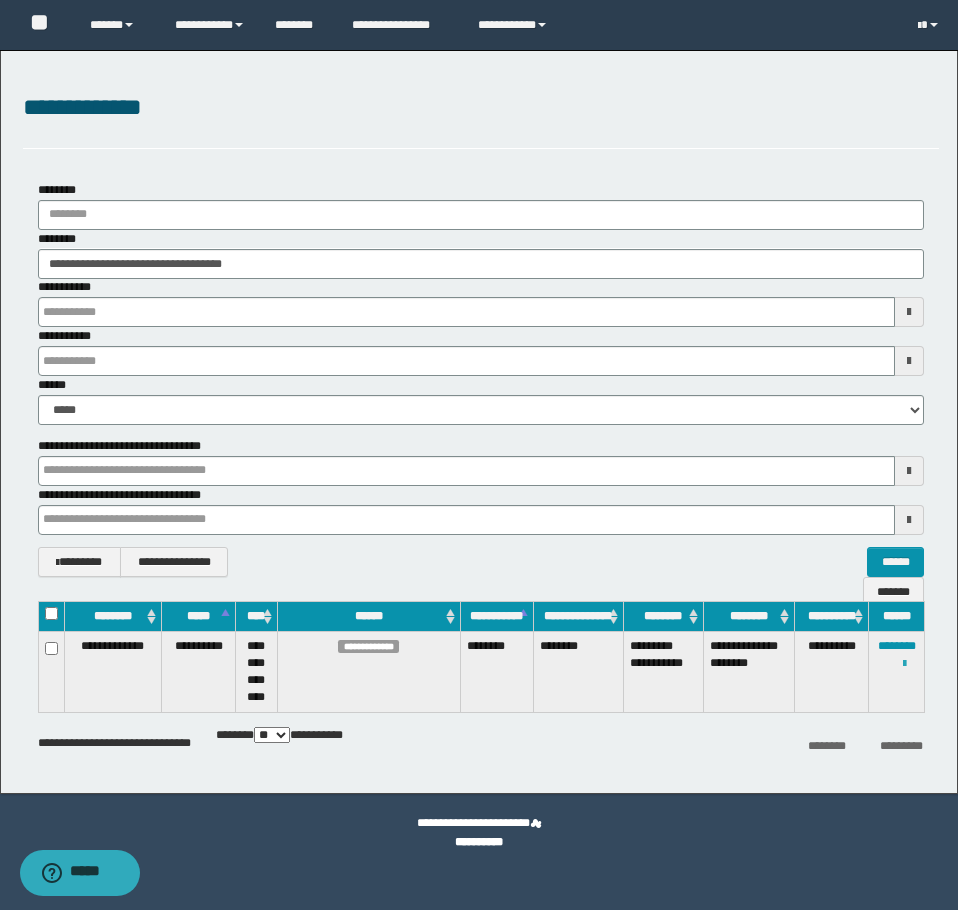 click at bounding box center (904, 664) 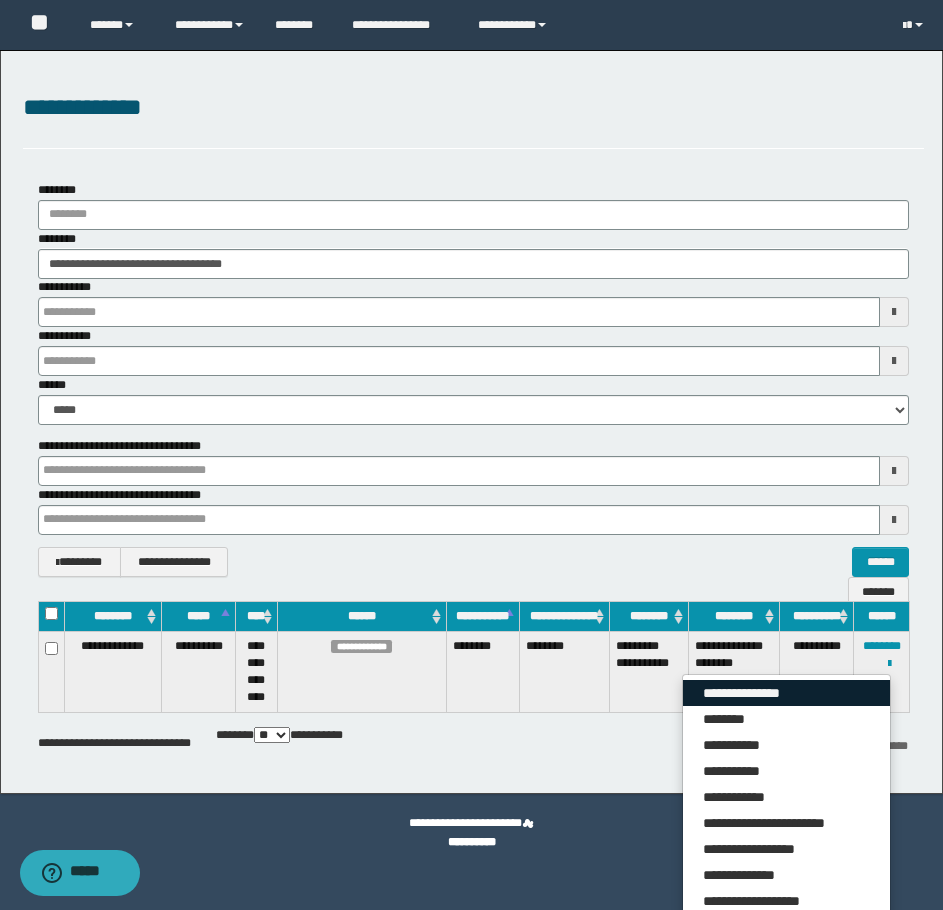 click on "**********" at bounding box center (786, 693) 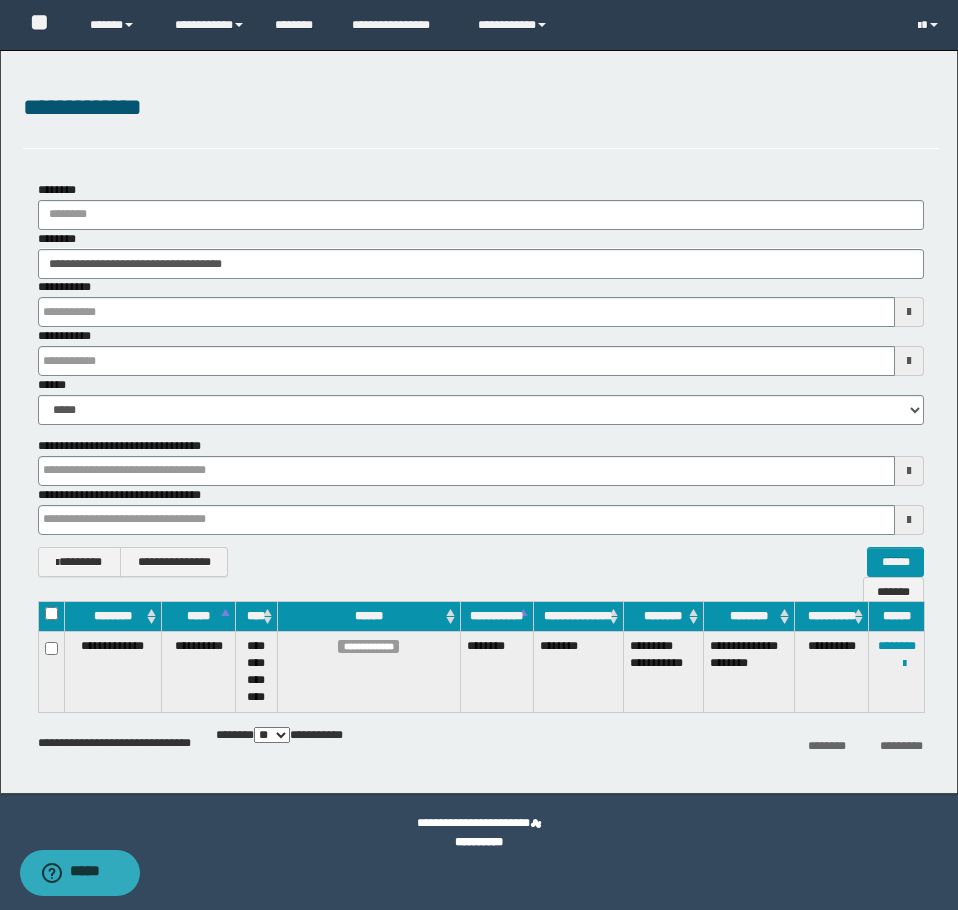 type 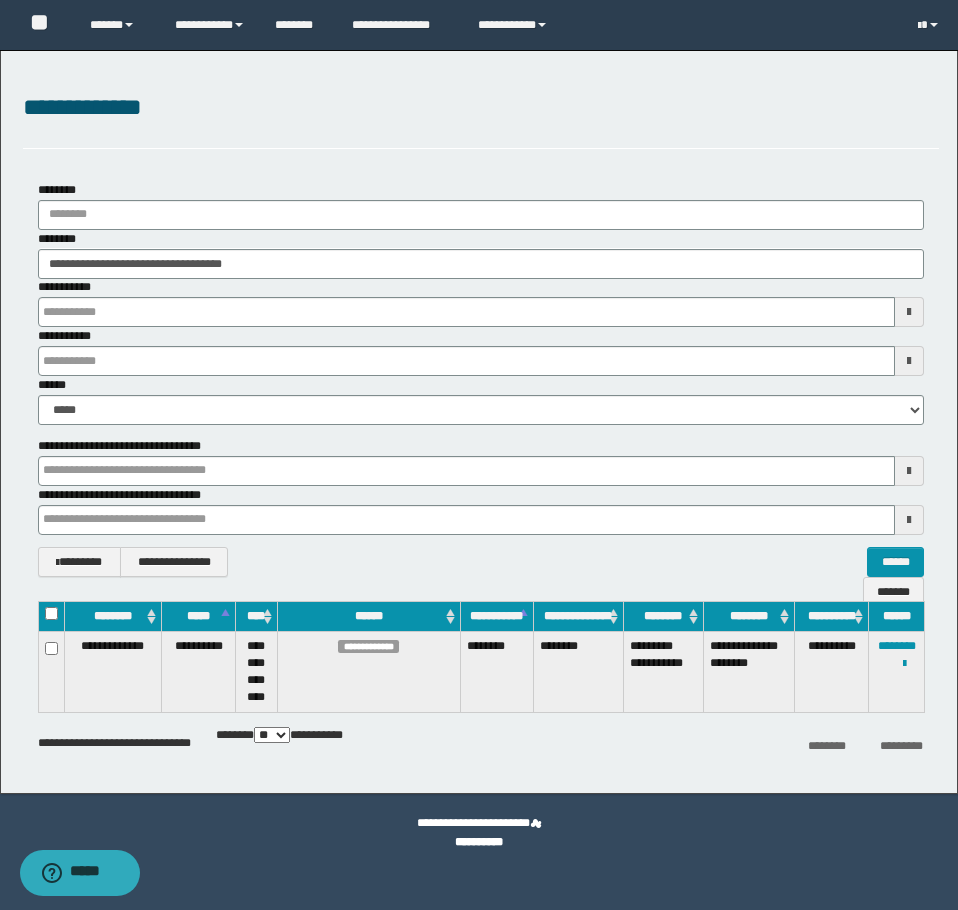 type 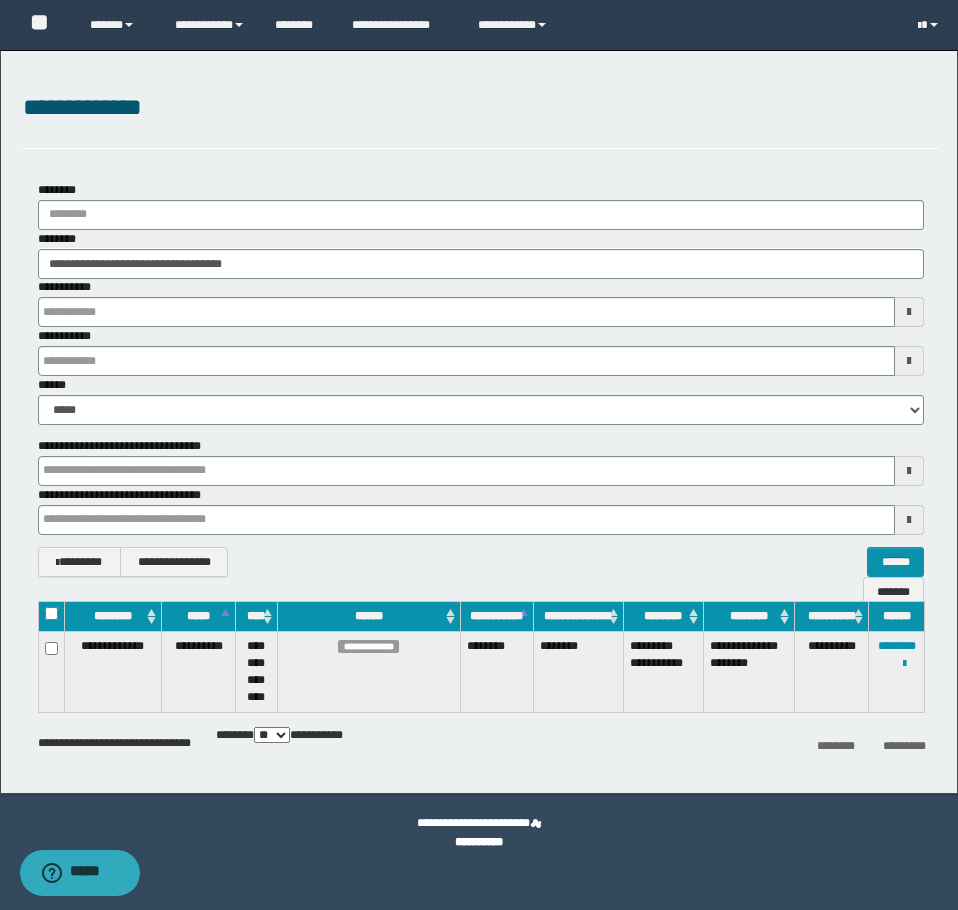 type 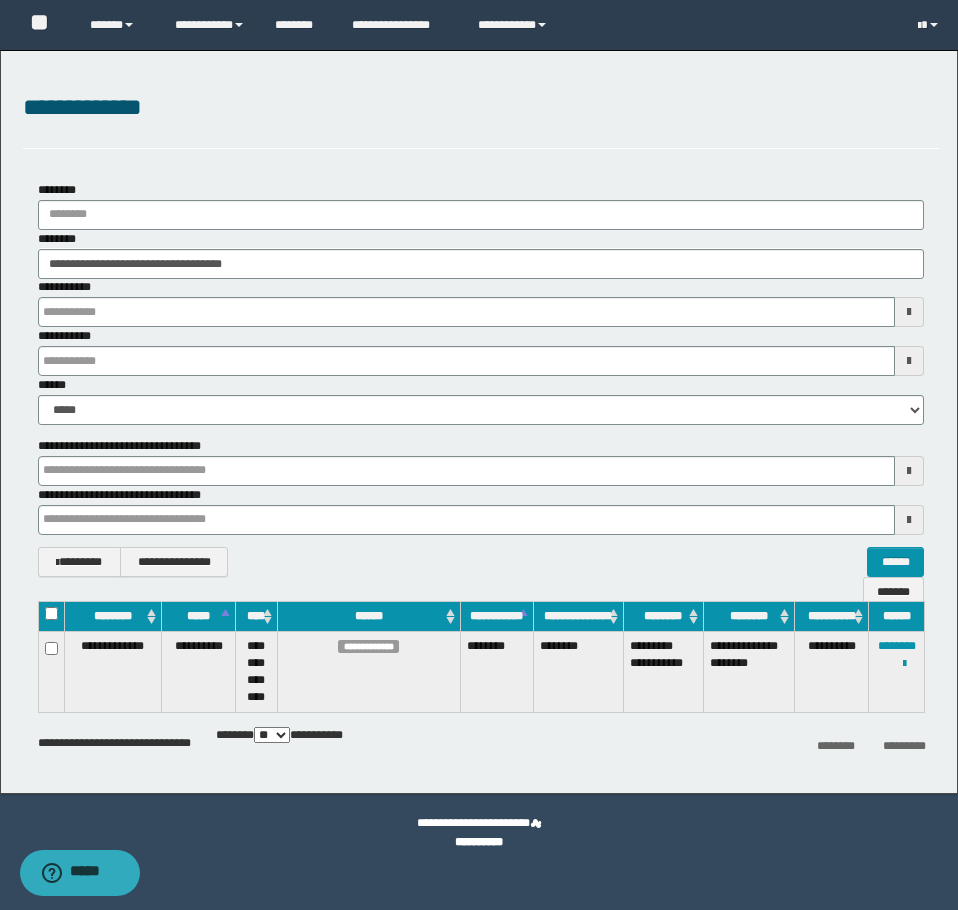 type 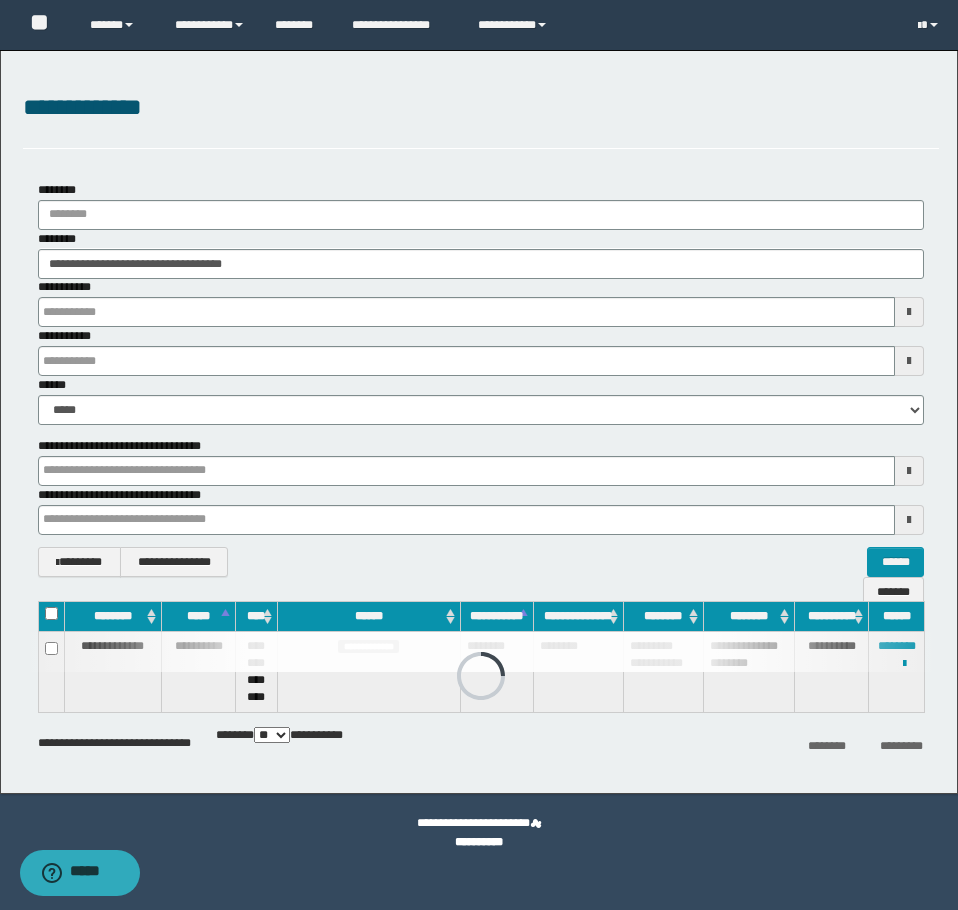 type 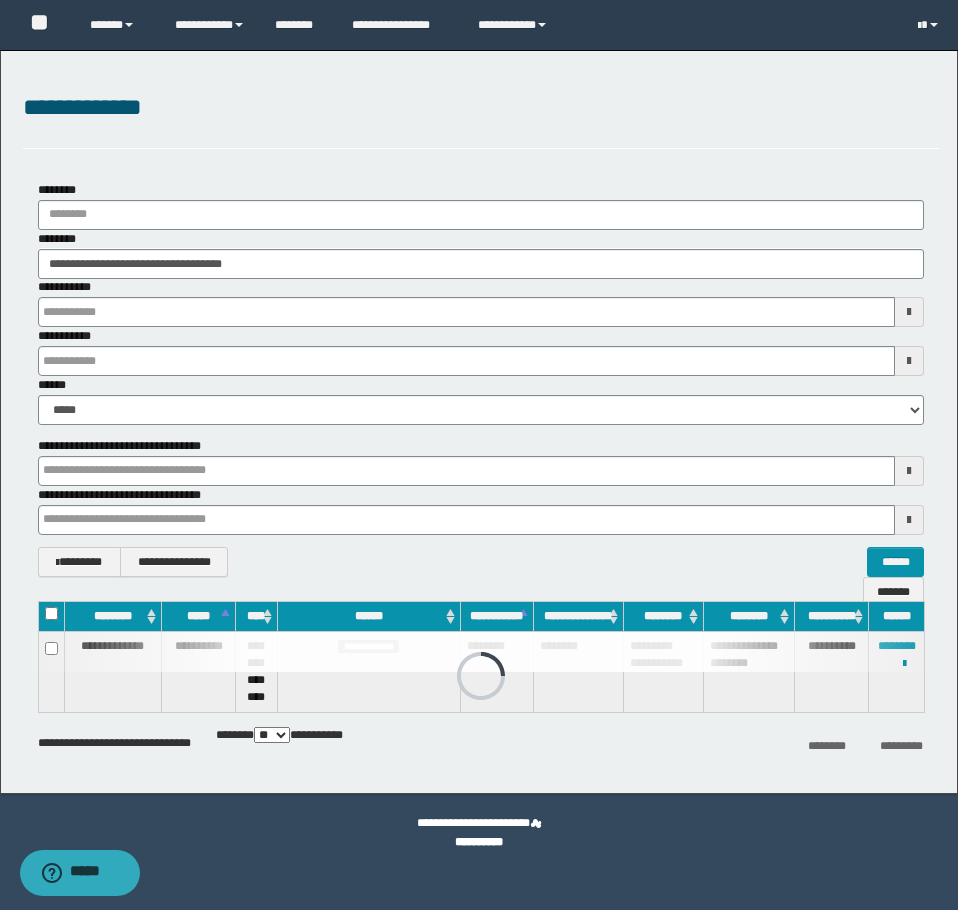type 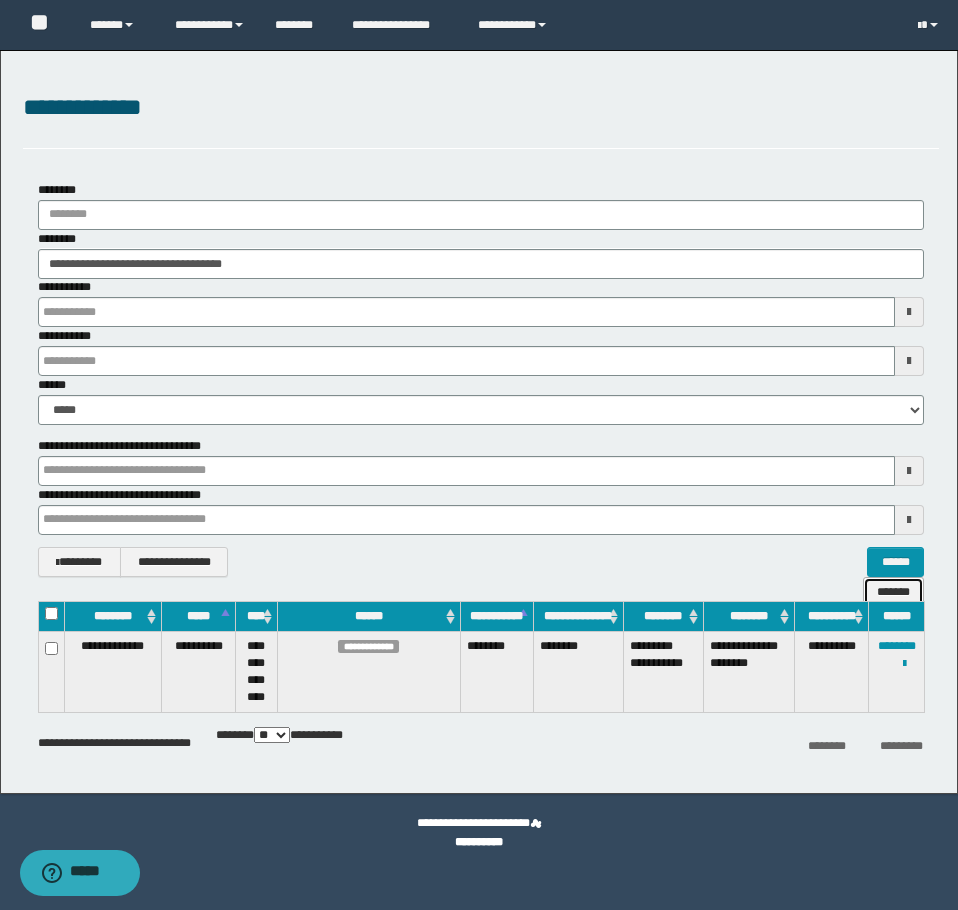 click on "*******" at bounding box center [893, 592] 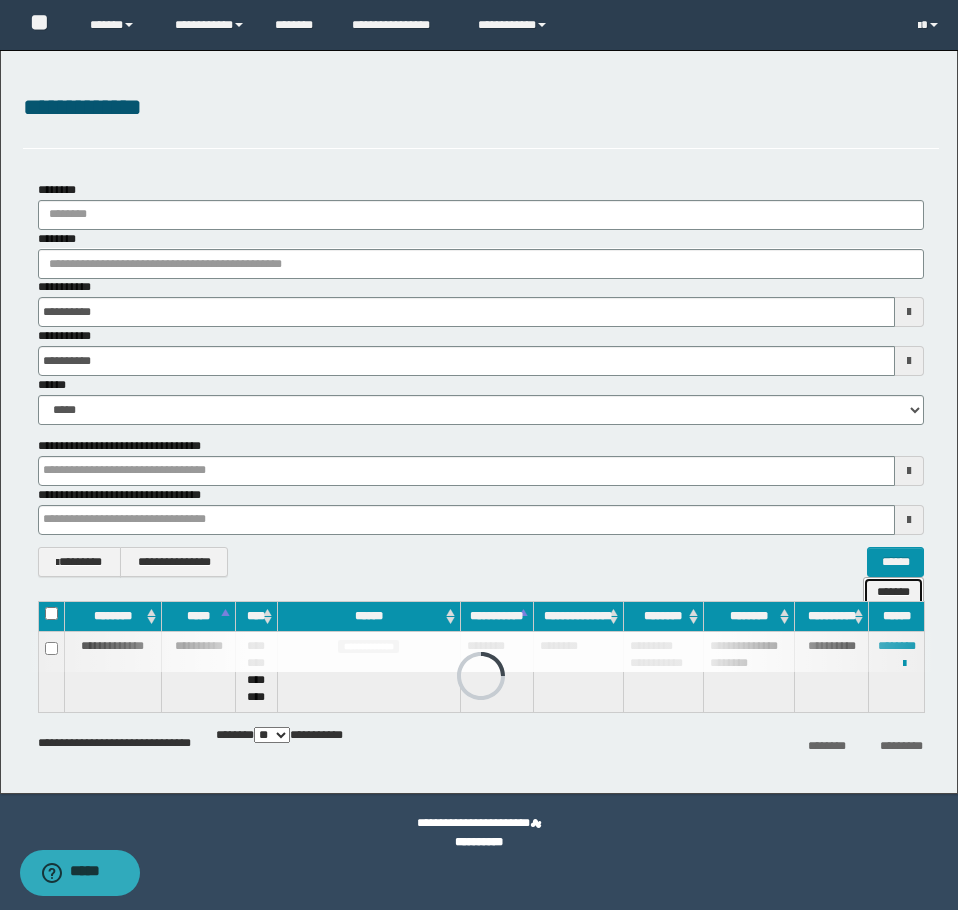 type 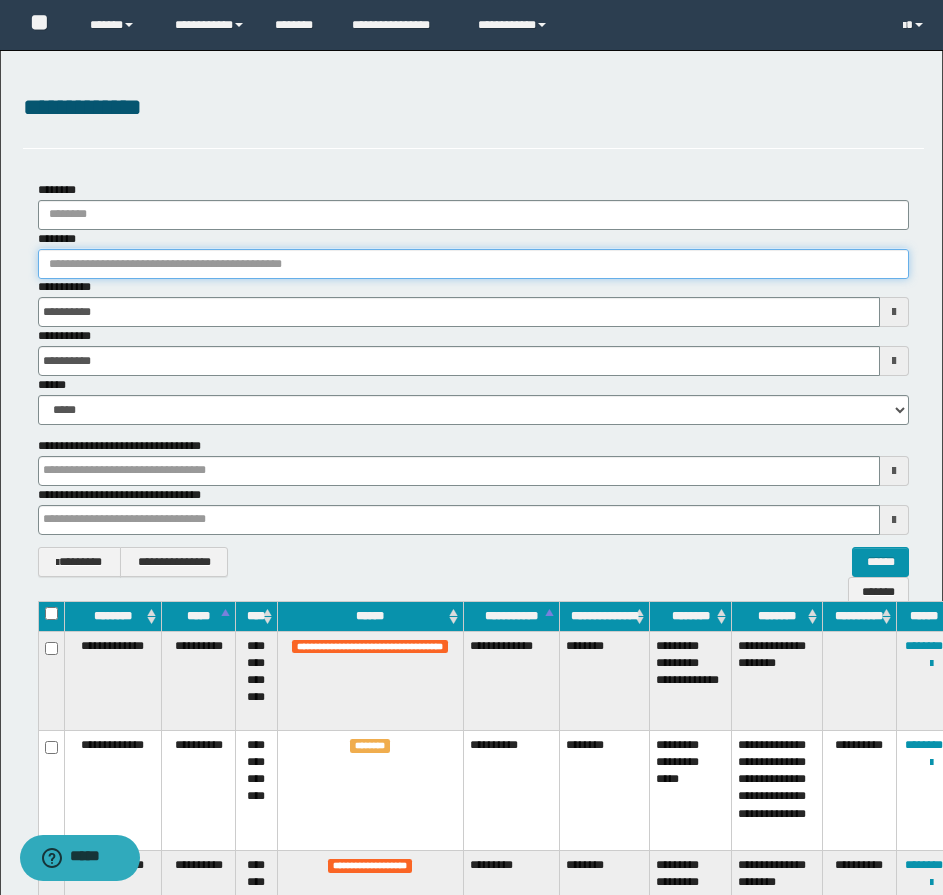 type 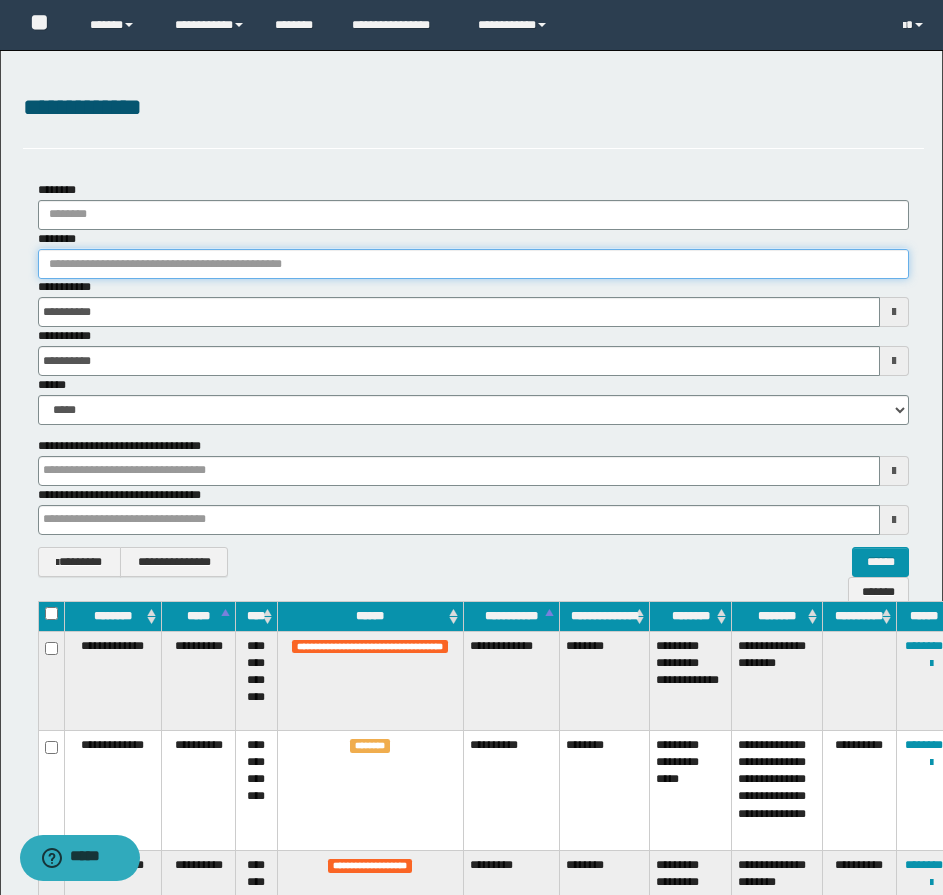 type 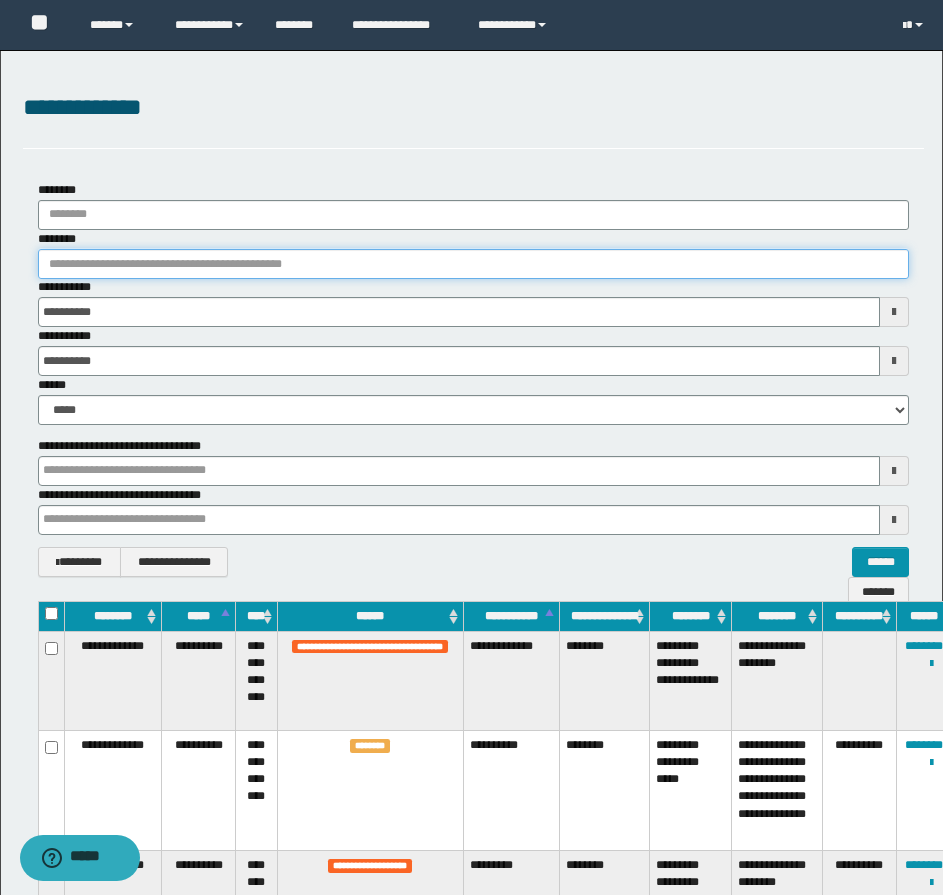 click on "********" at bounding box center (473, 264) 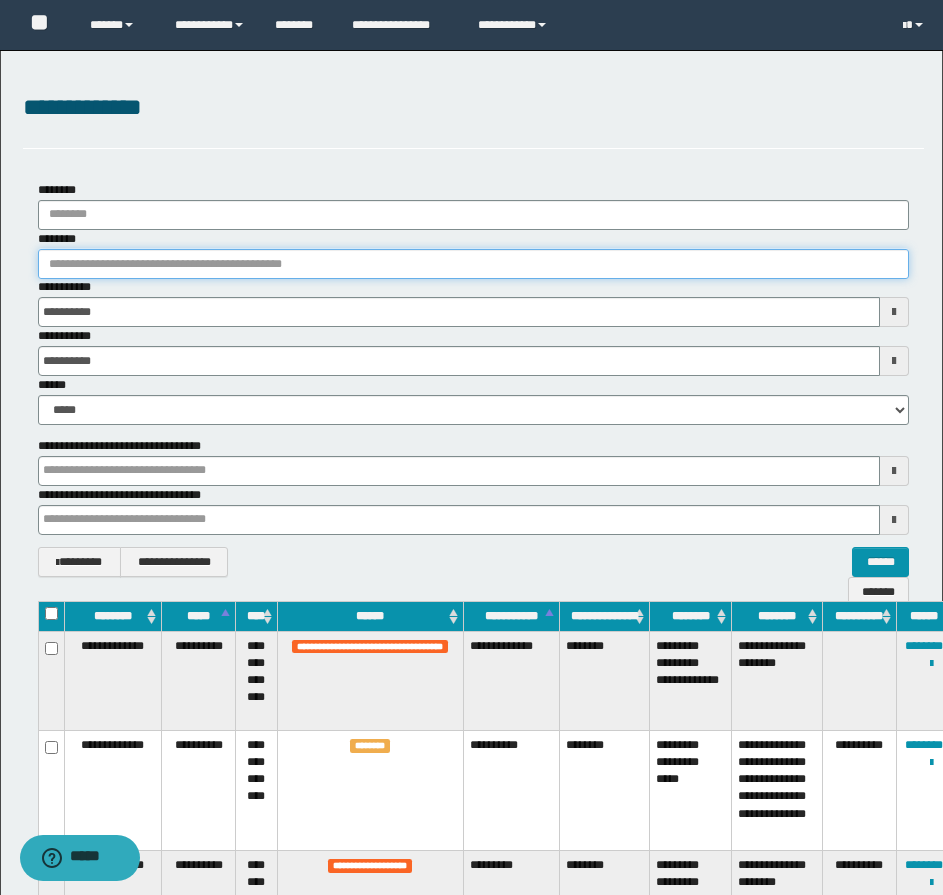 paste on "********" 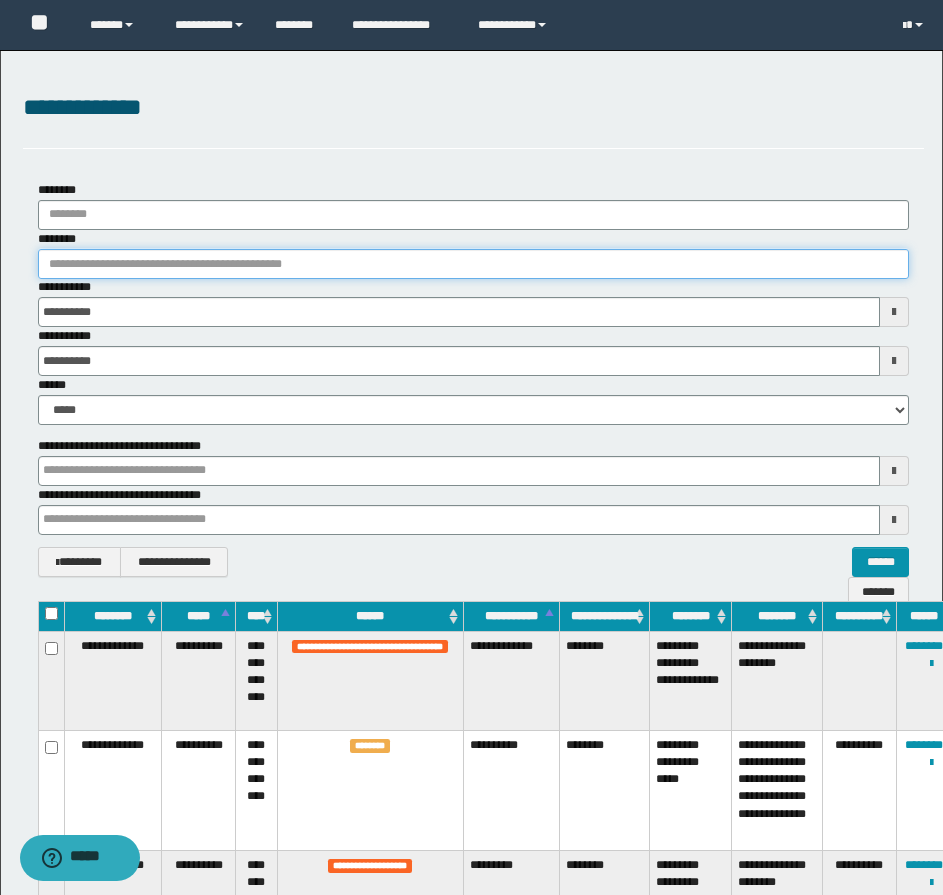 type on "********" 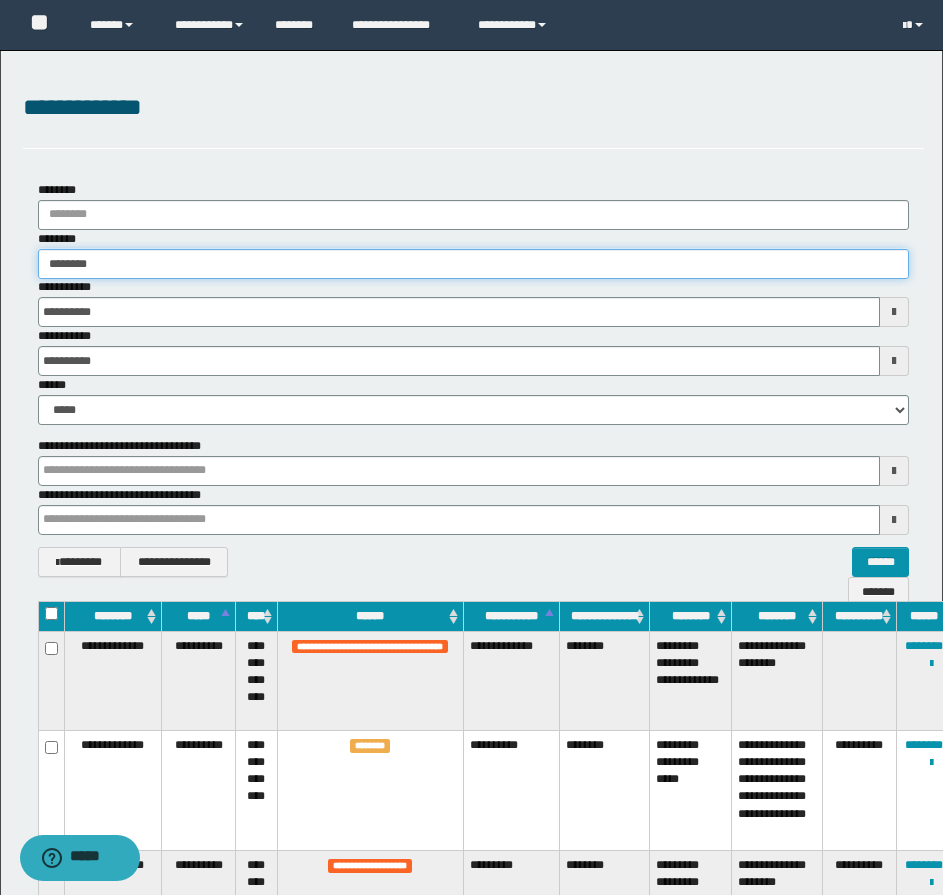 type 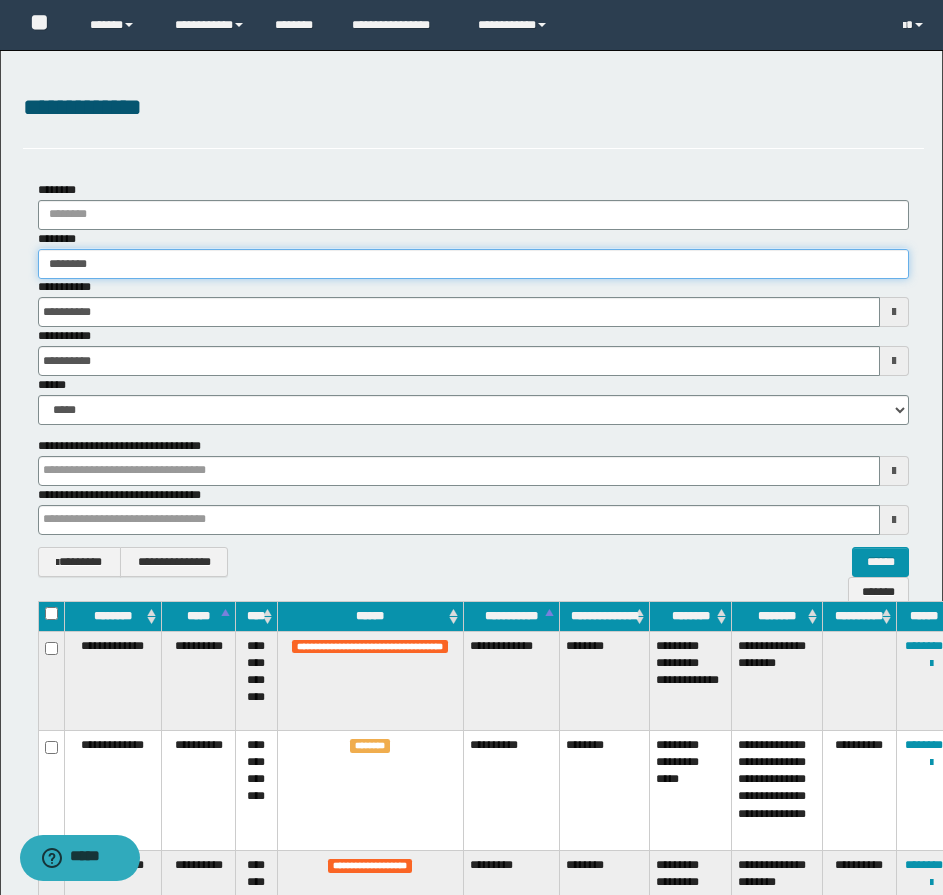 type 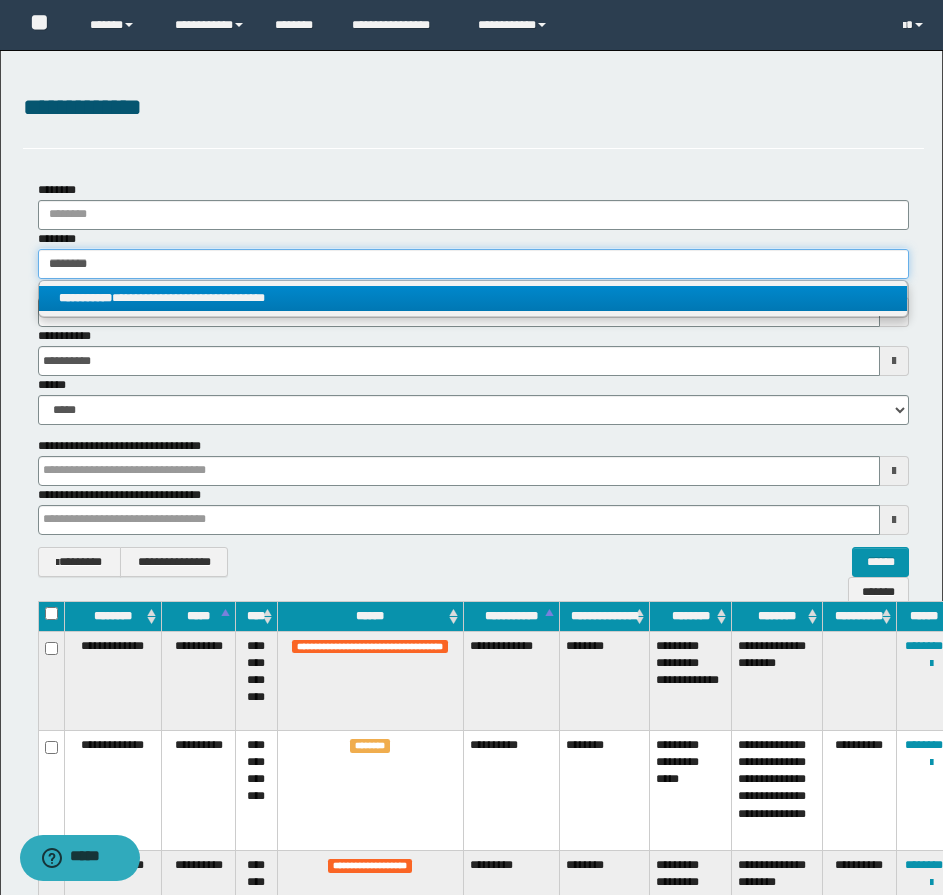 type on "********" 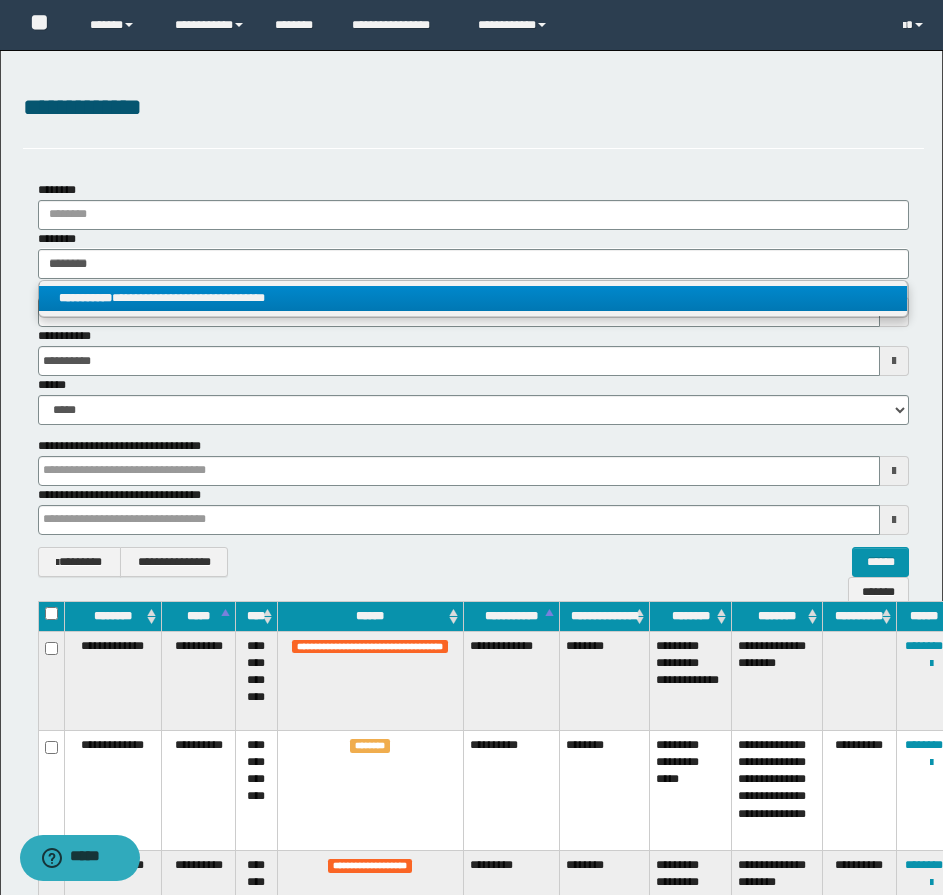 click on "**********" at bounding box center [473, 298] 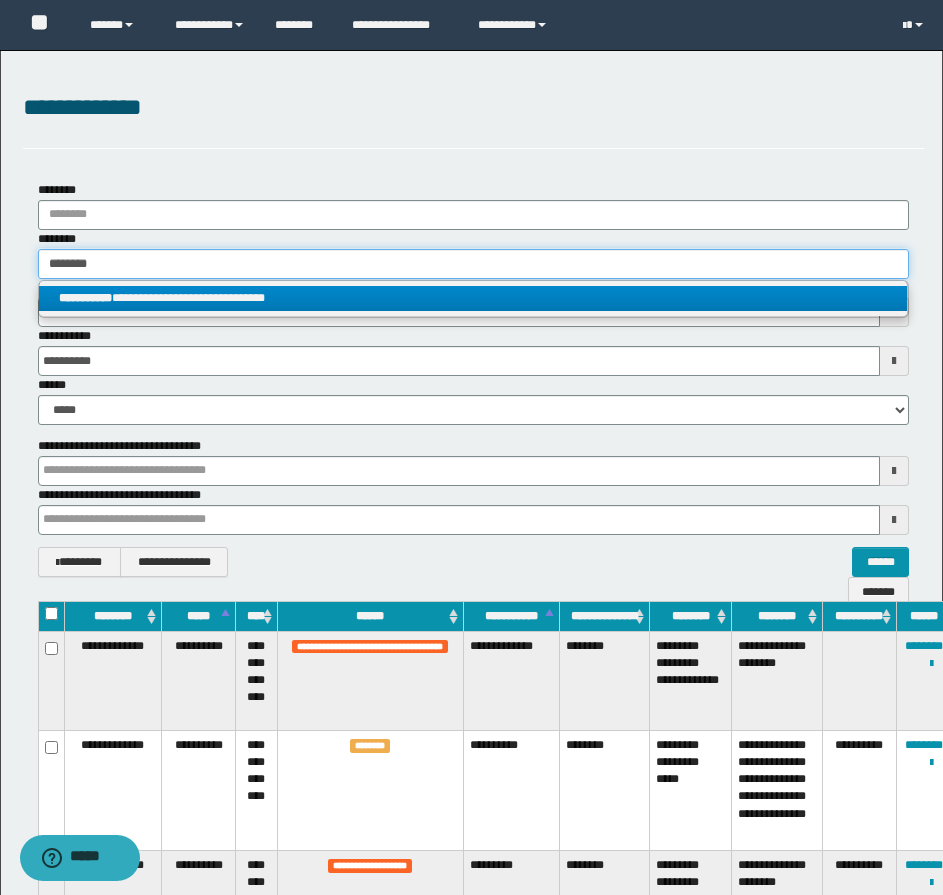 type 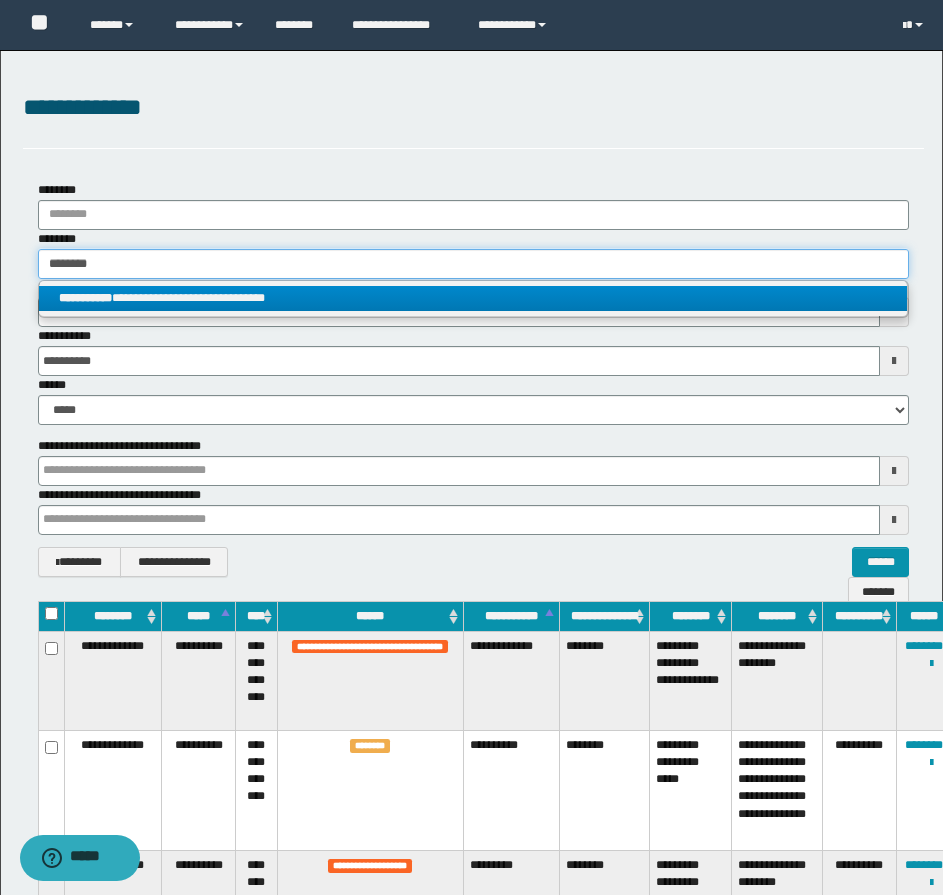 type 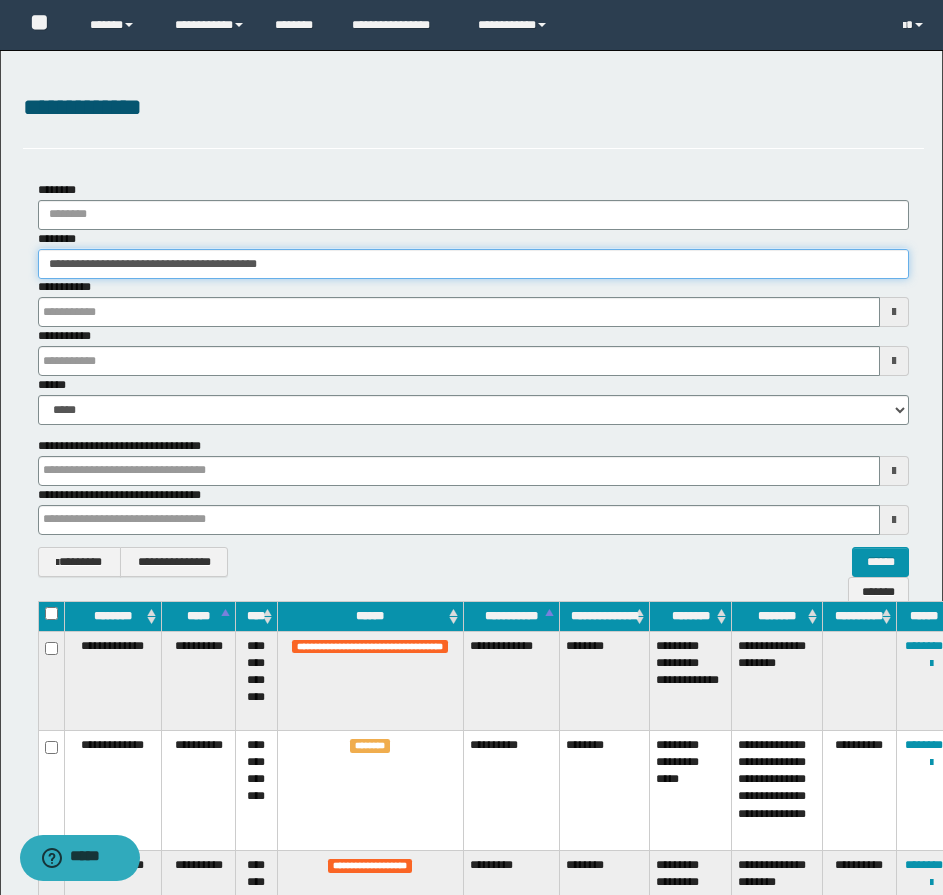 type 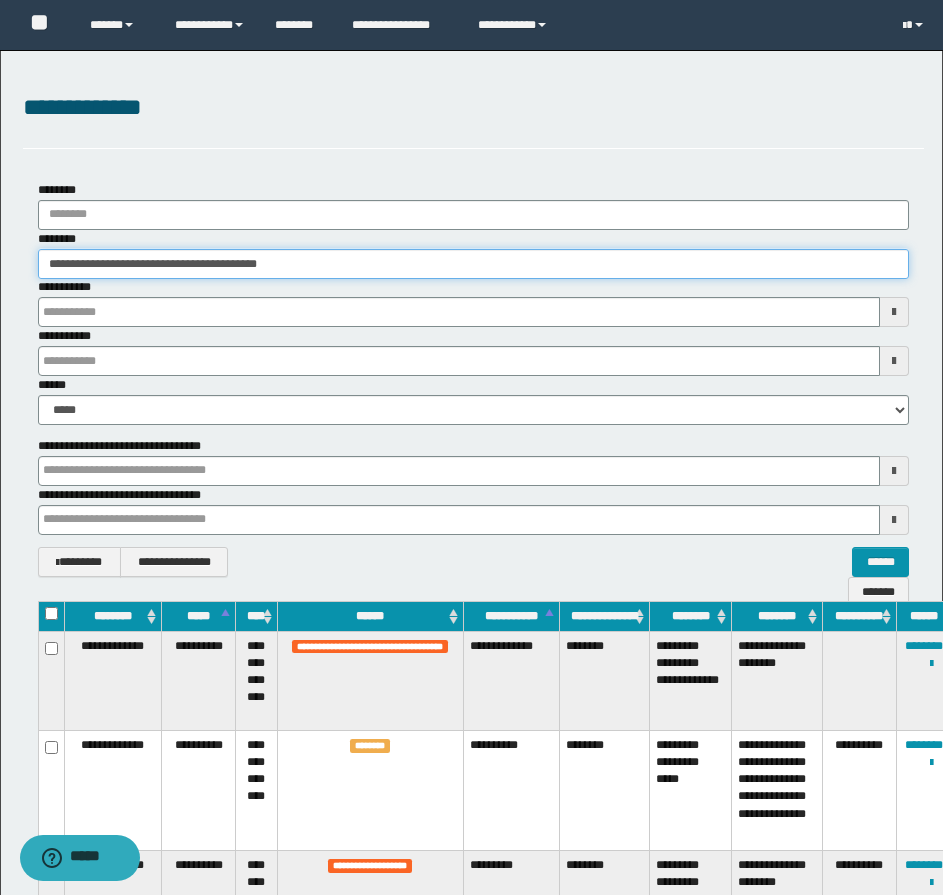 type 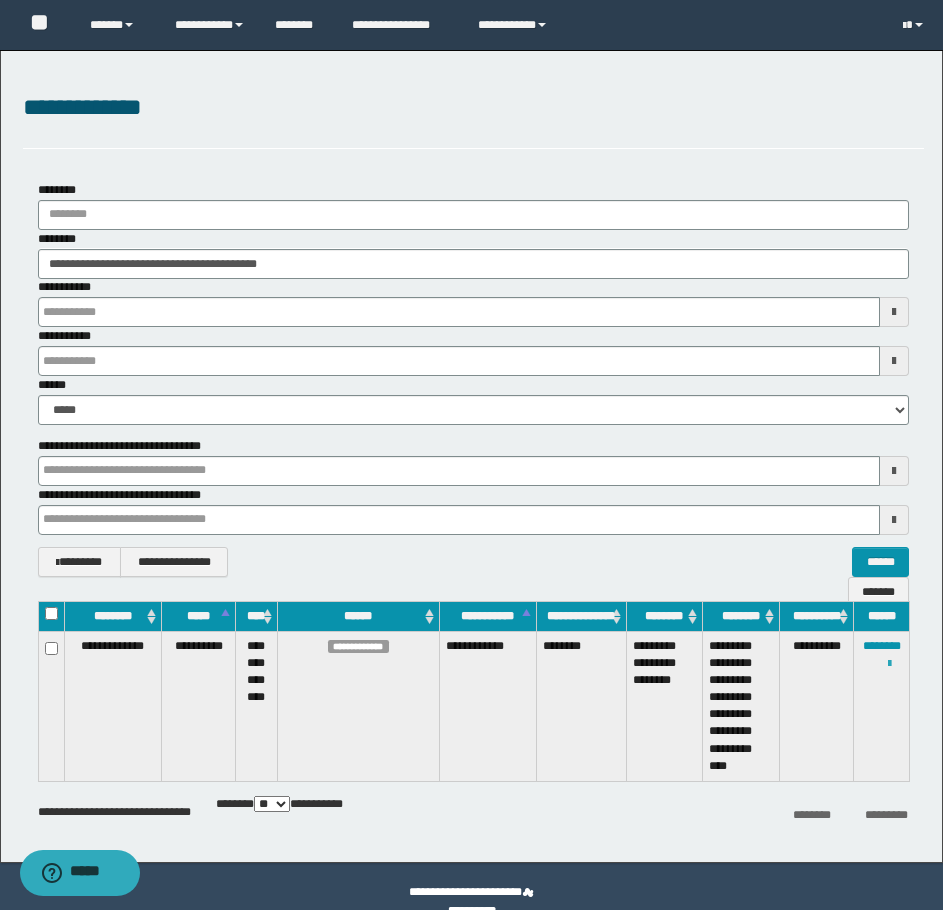 click at bounding box center [889, 664] 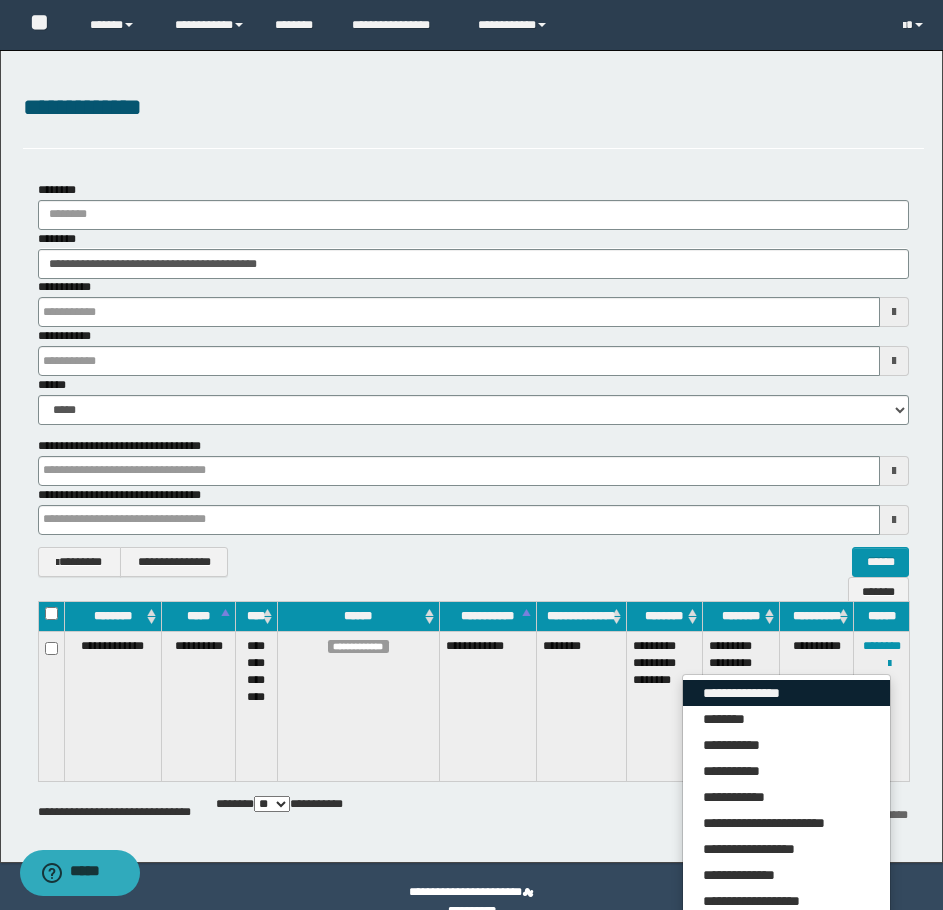 click on "**********" at bounding box center [786, 693] 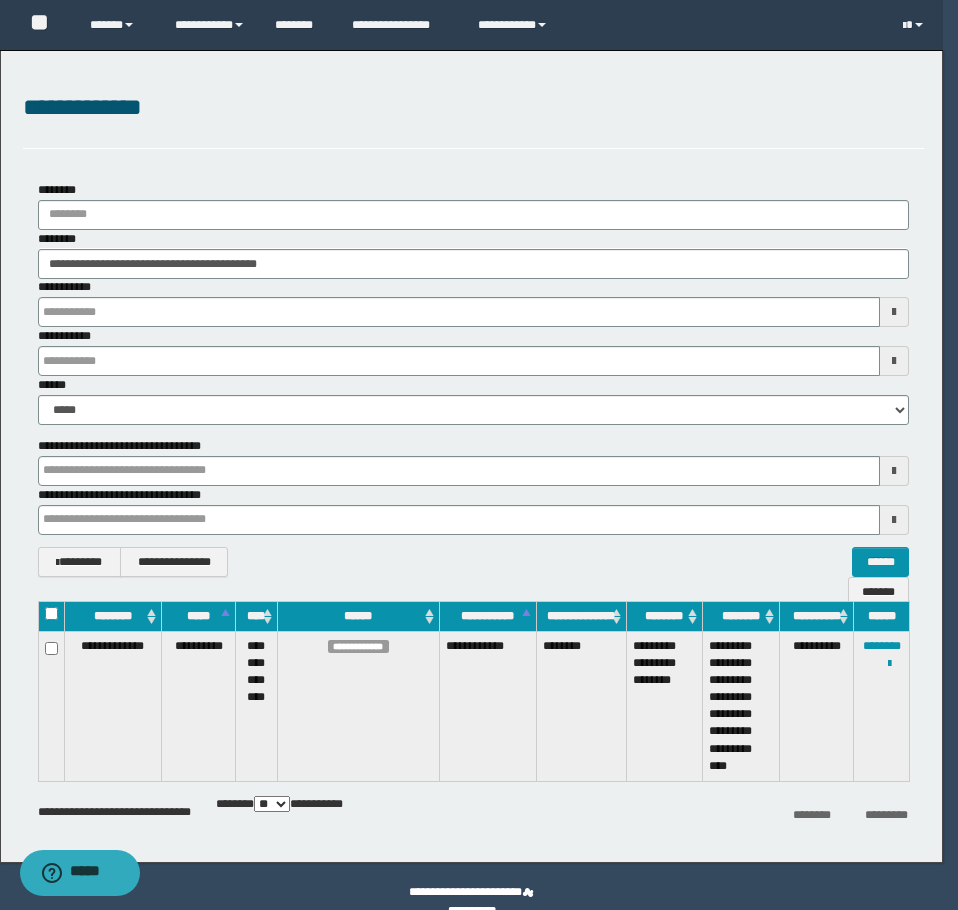 type 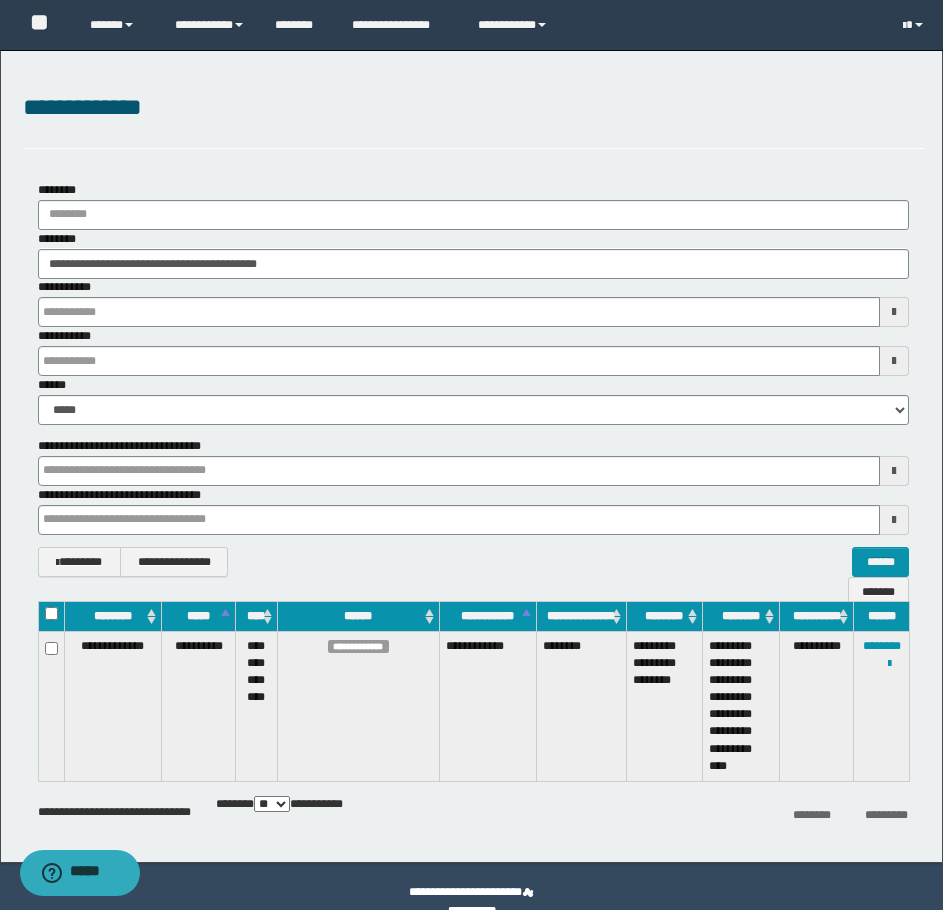 type 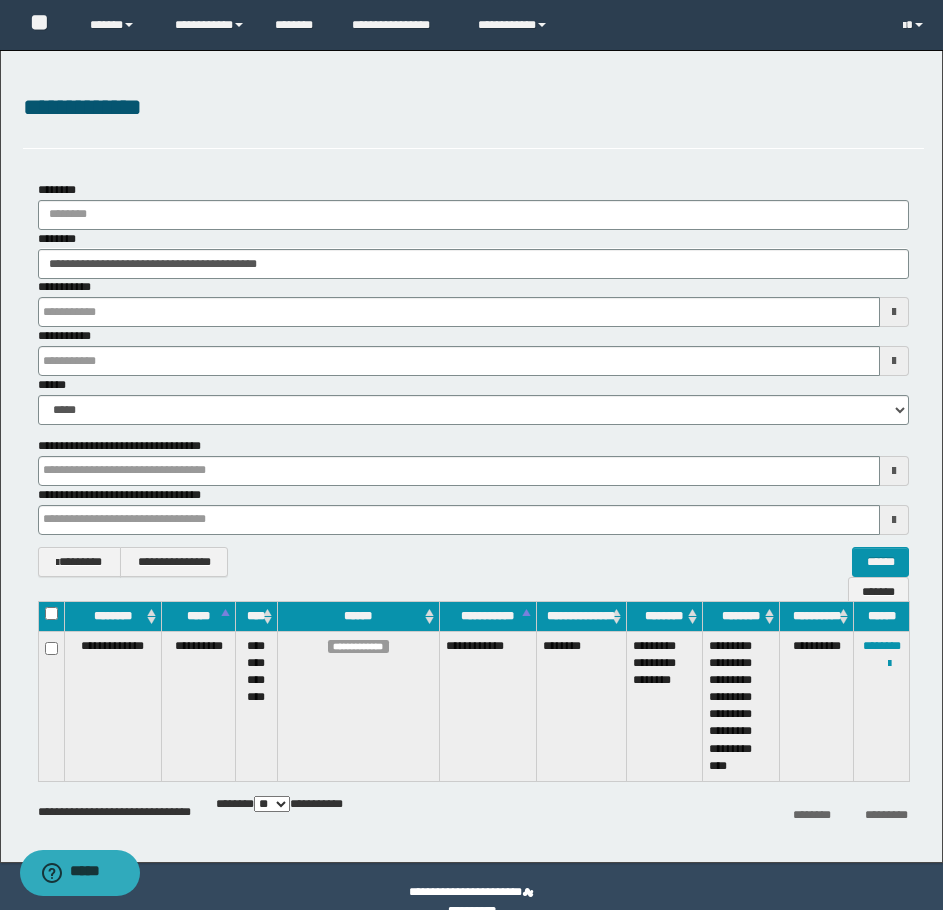 type 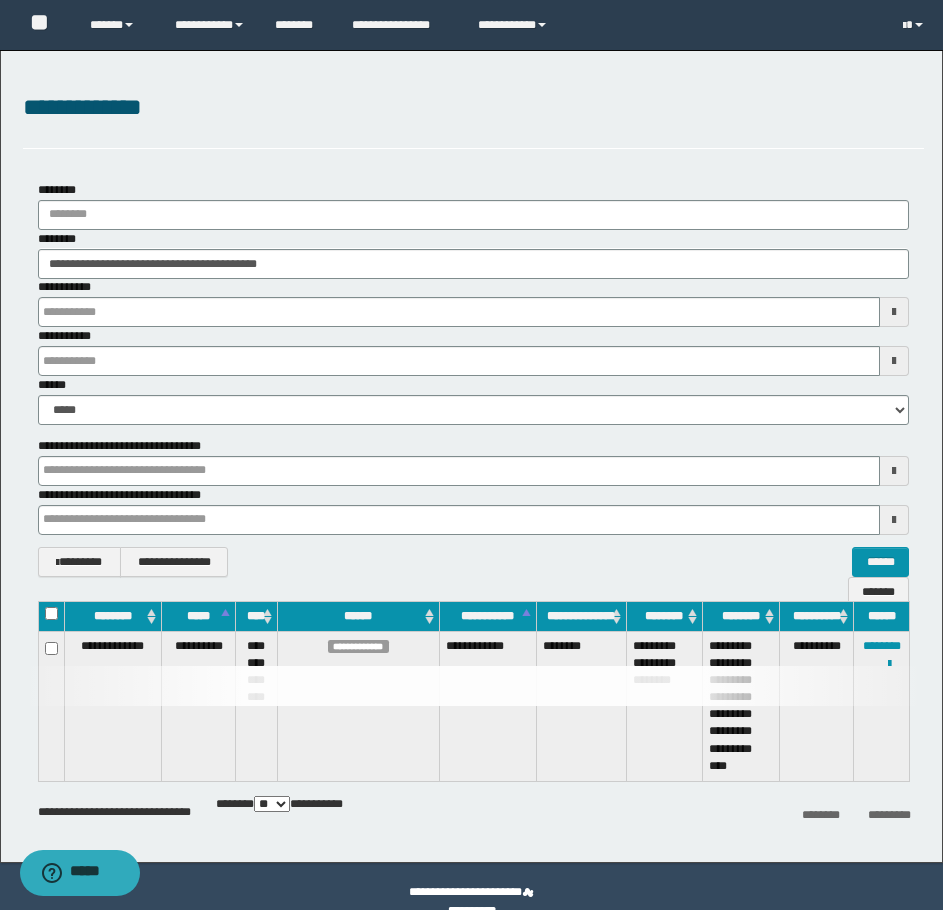 type 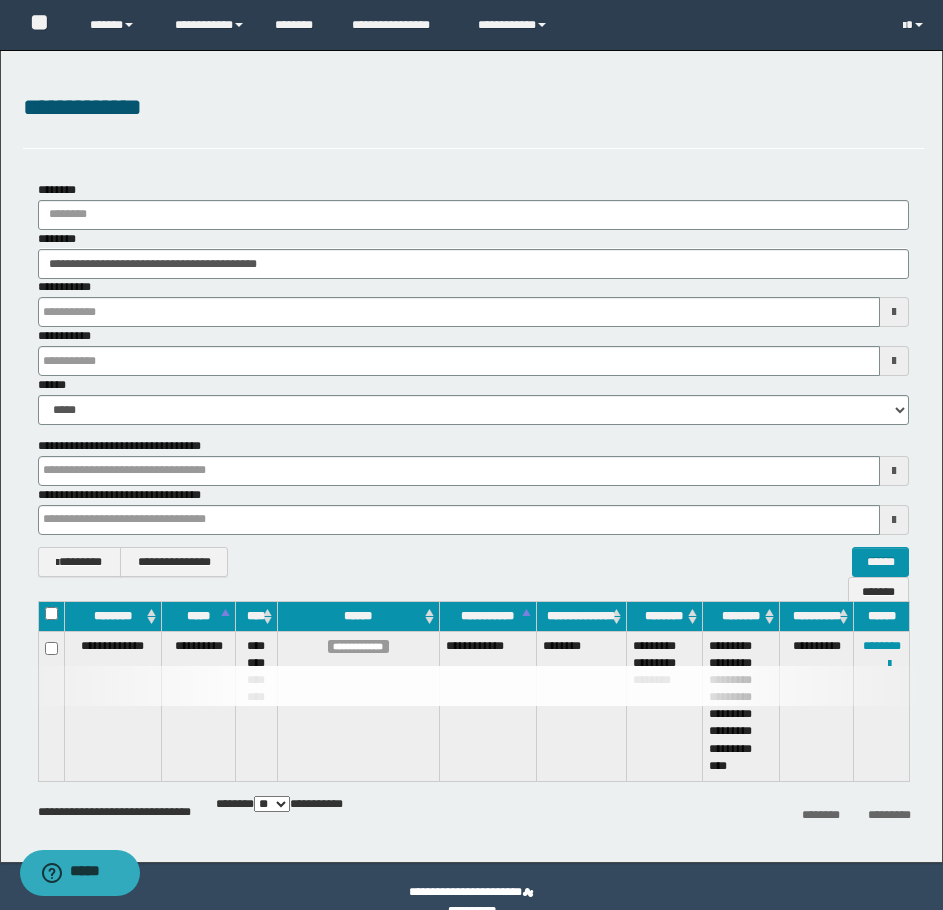 type 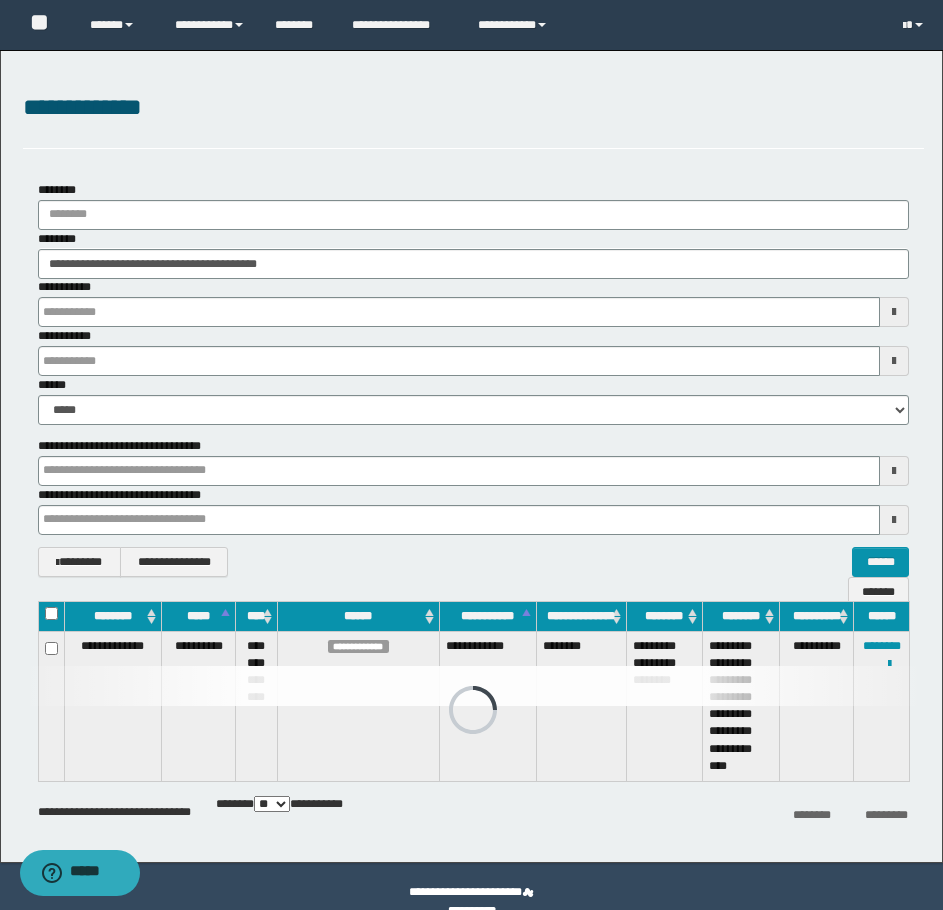 type 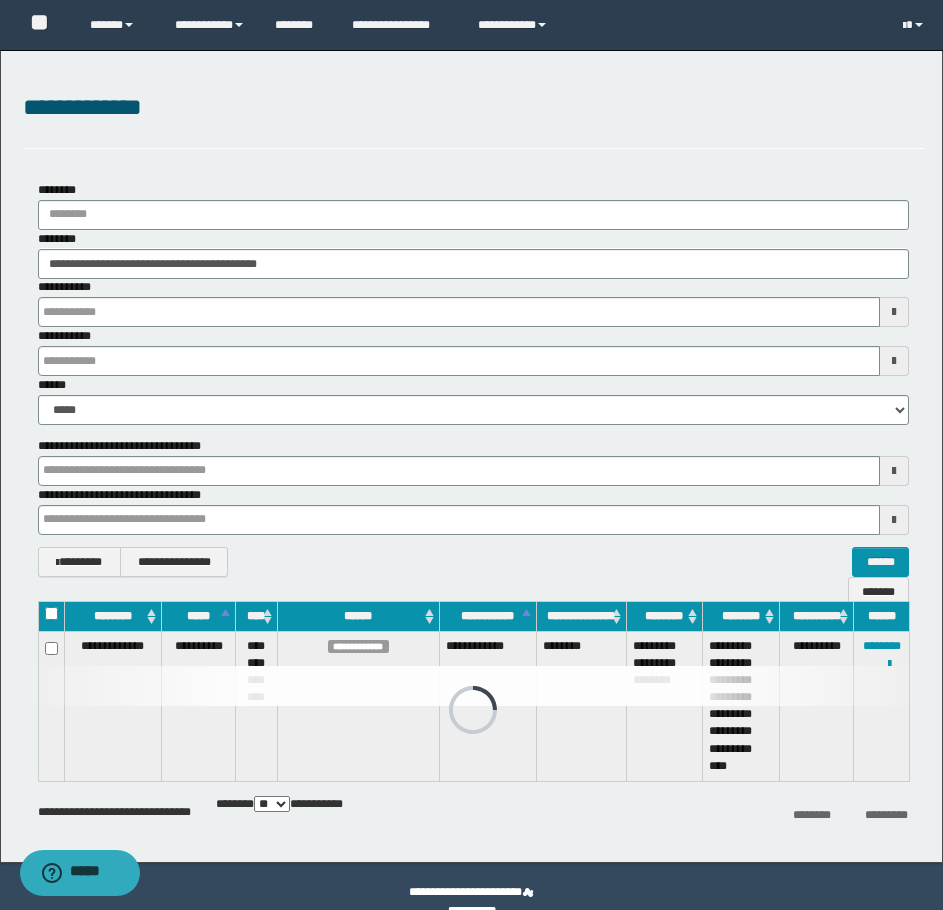 type 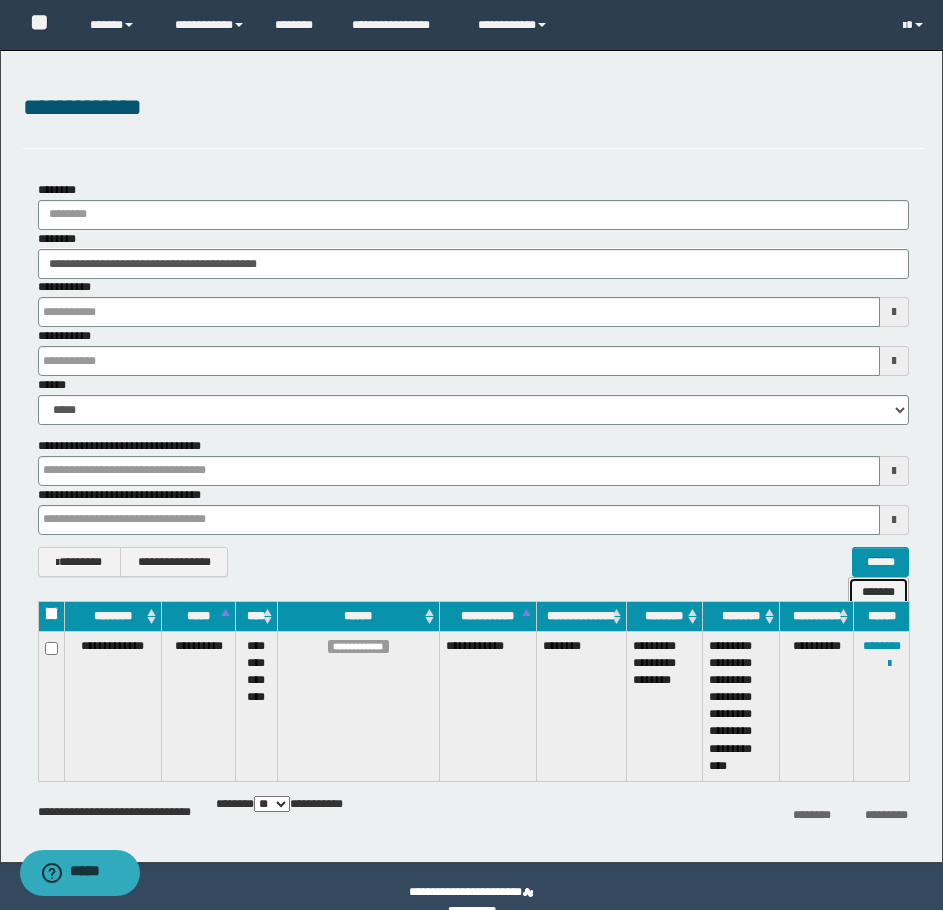click on "*******" at bounding box center [878, 592] 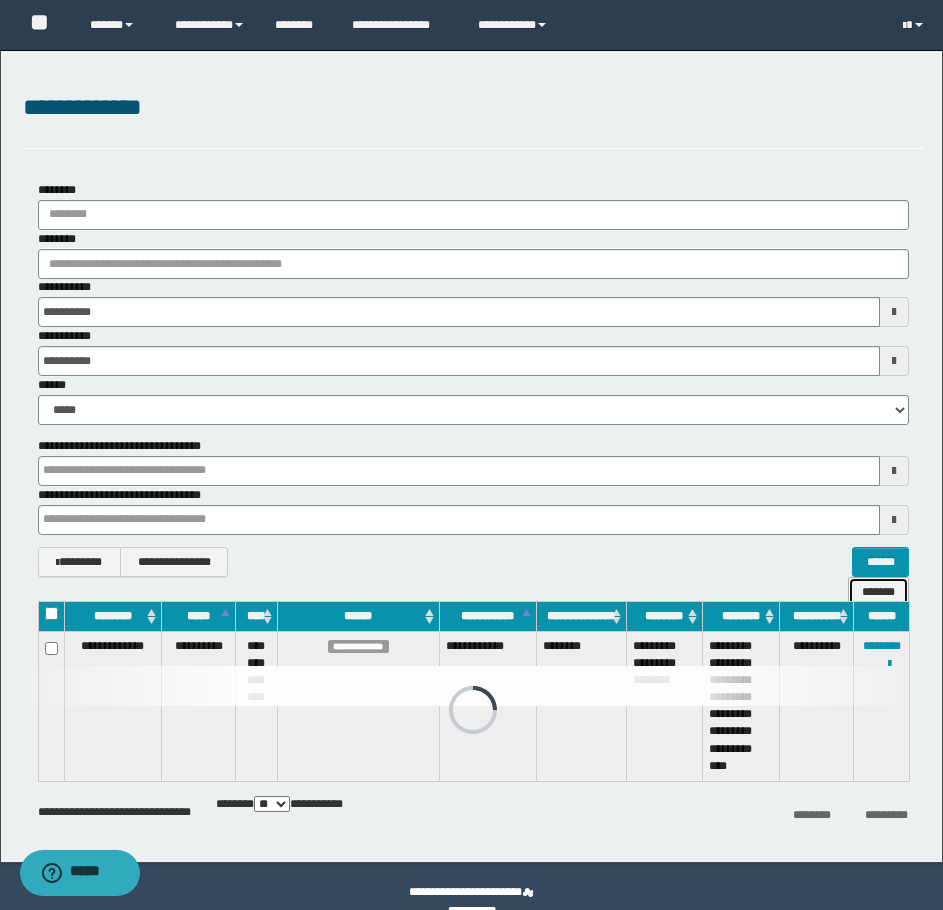 type 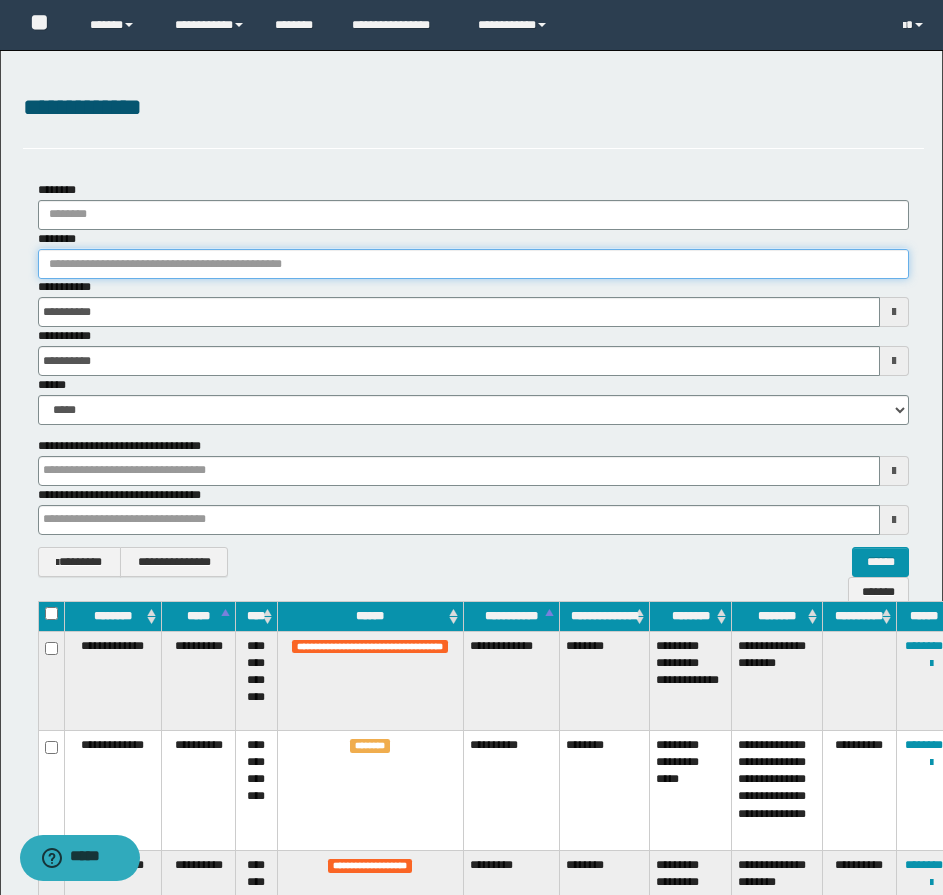 type 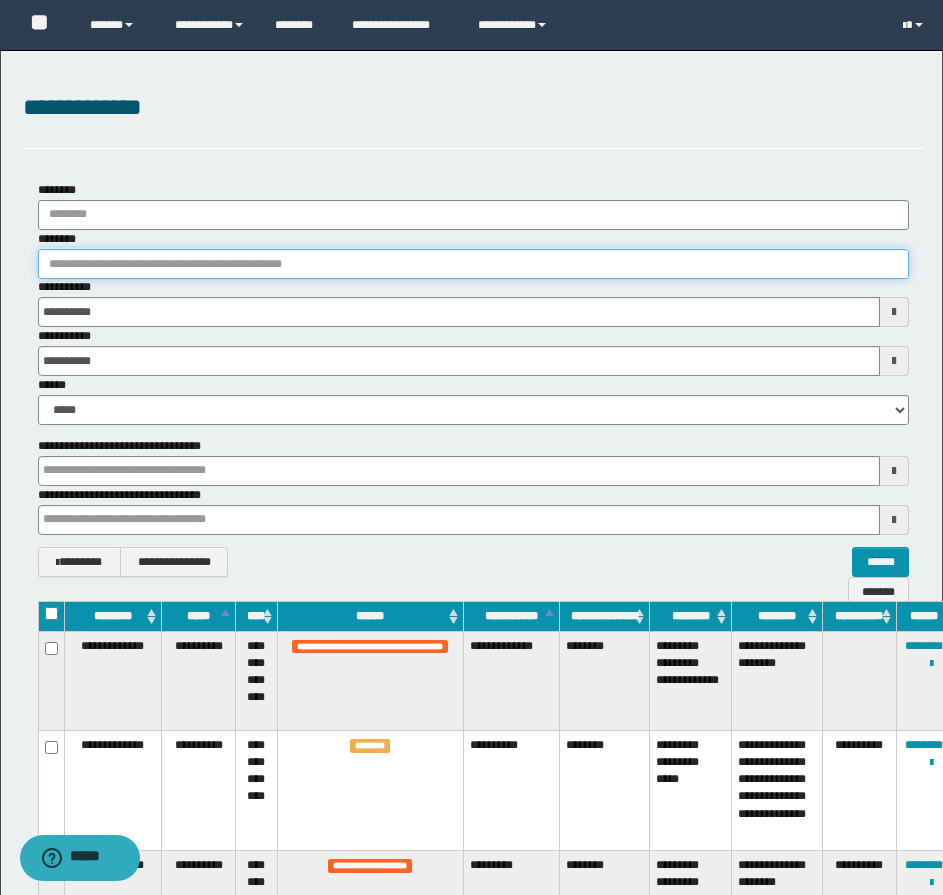 type 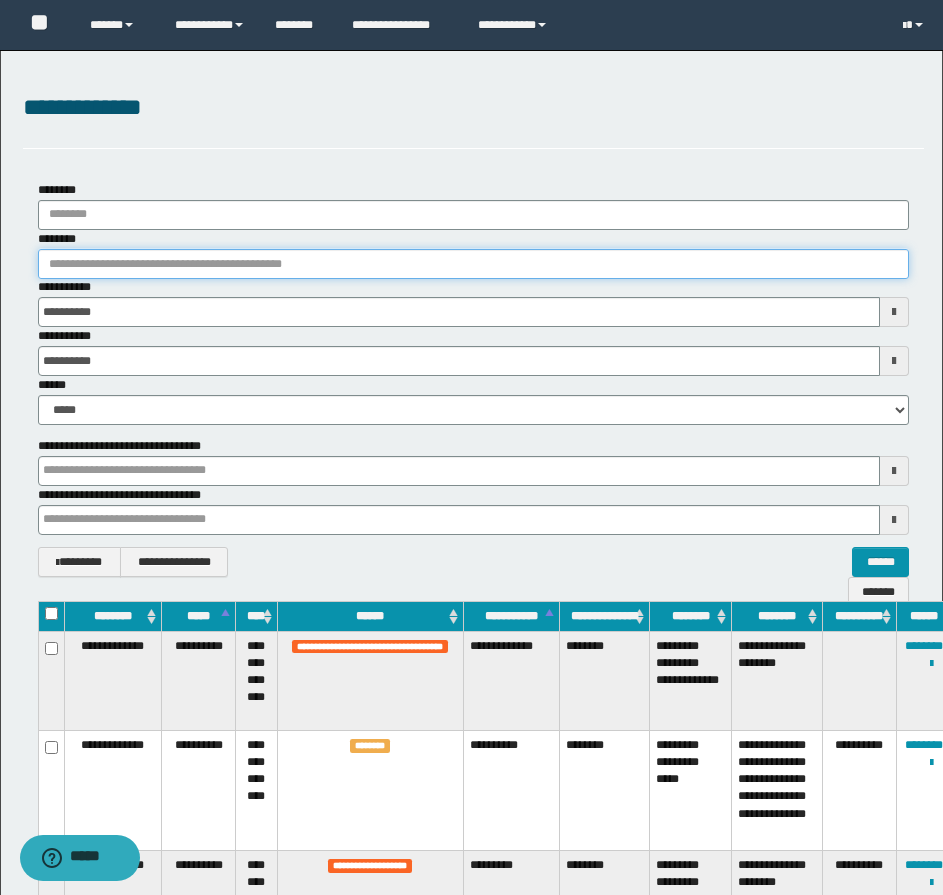 paste on "**********" 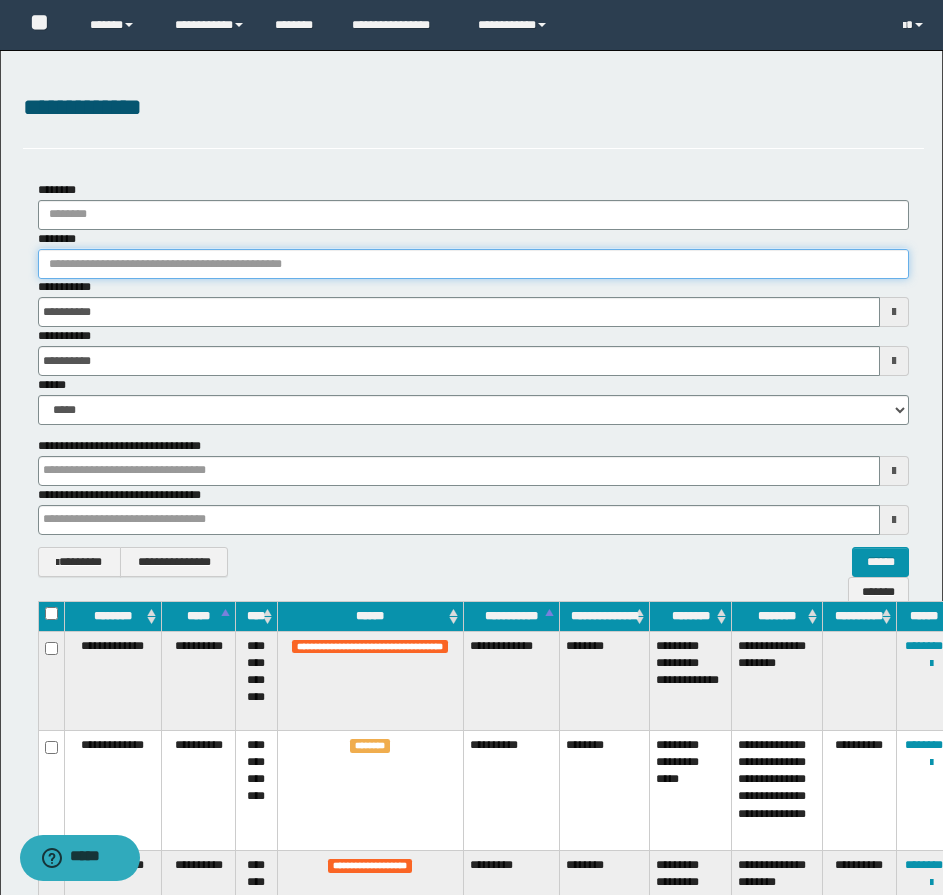 type on "**********" 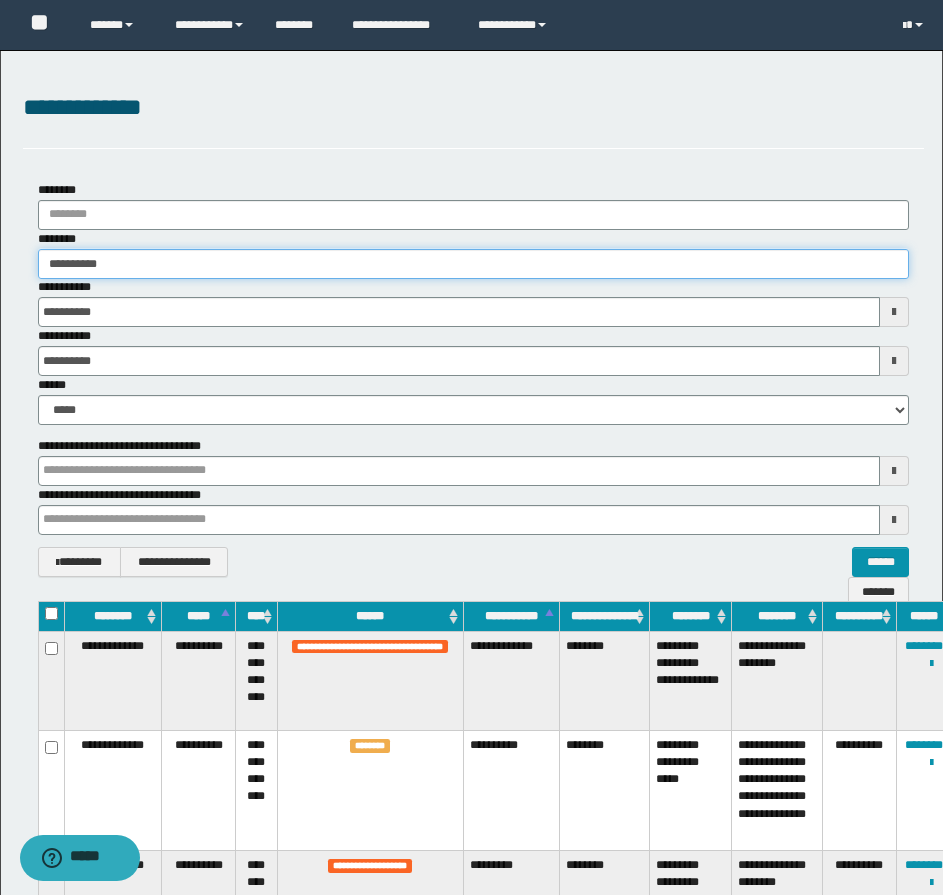type 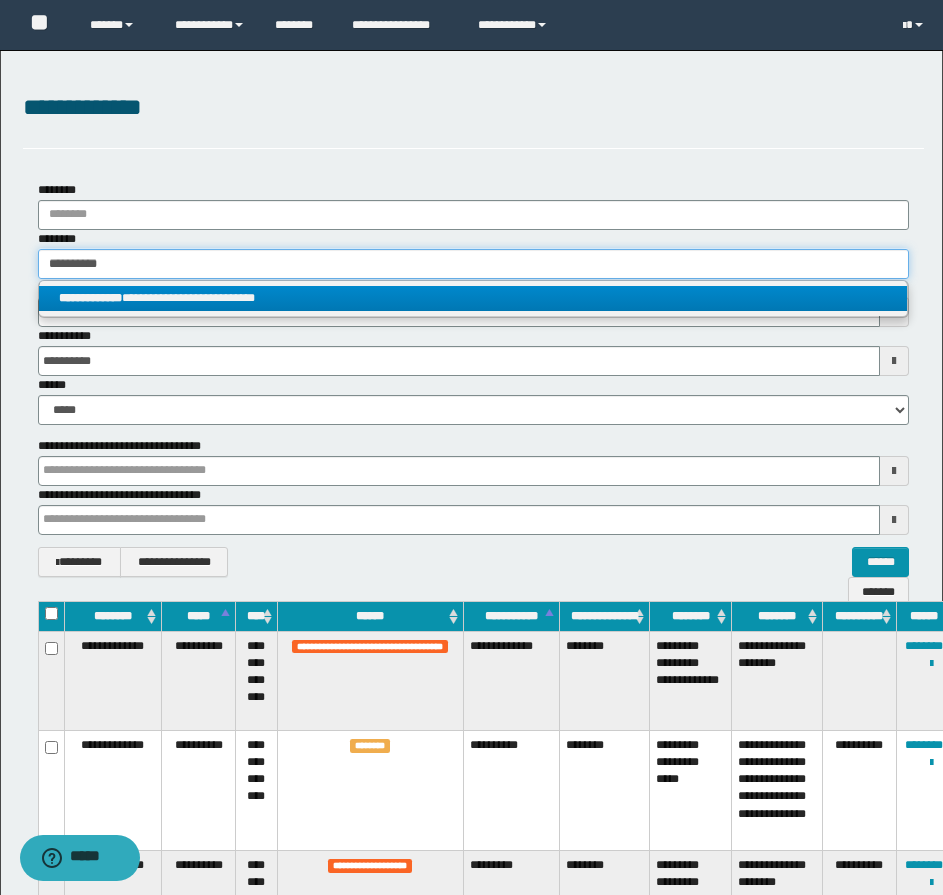 type on "**********" 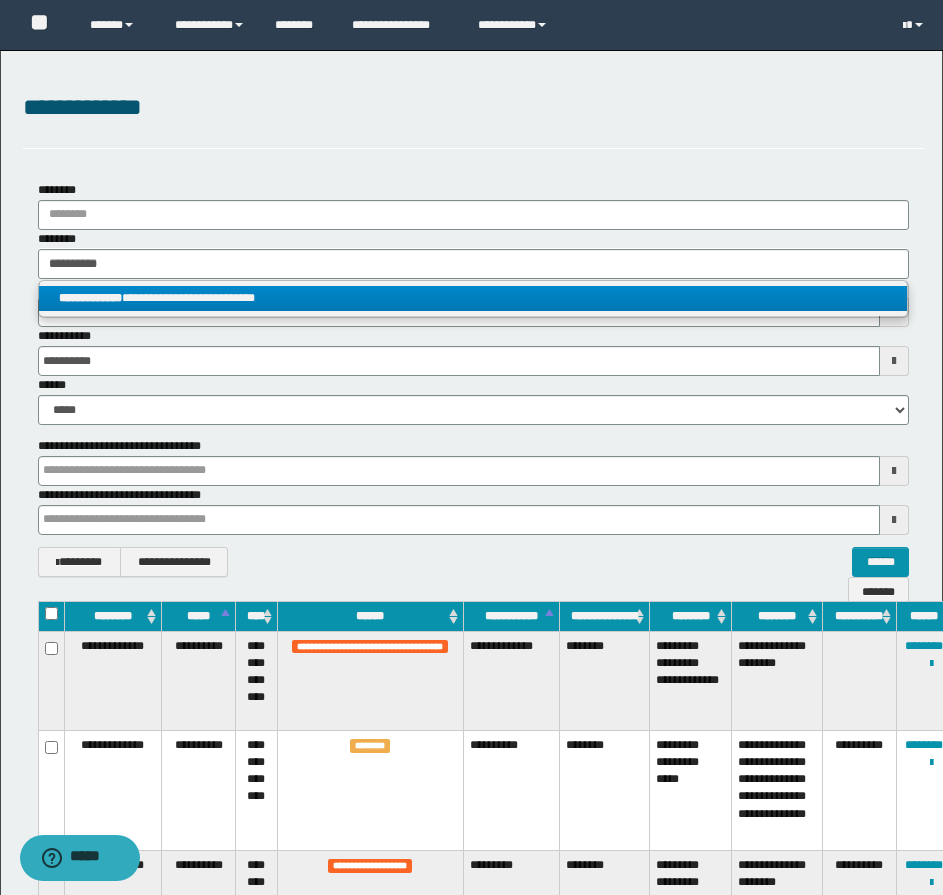 click on "**********" at bounding box center (473, 298) 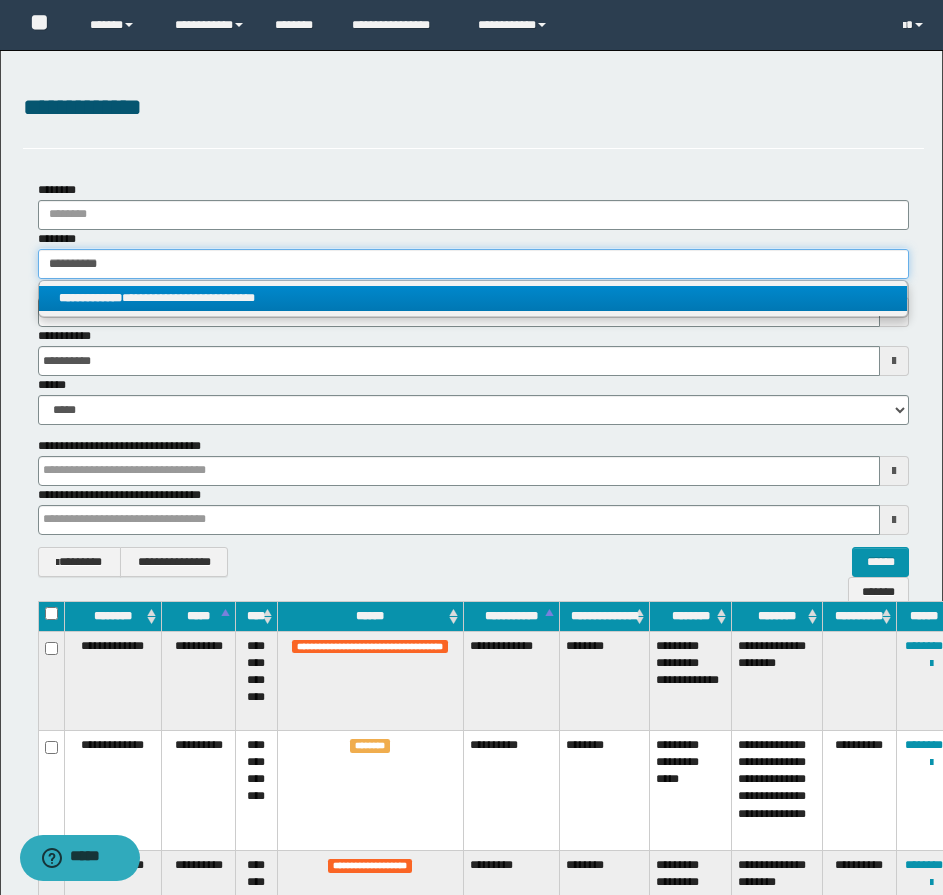 type 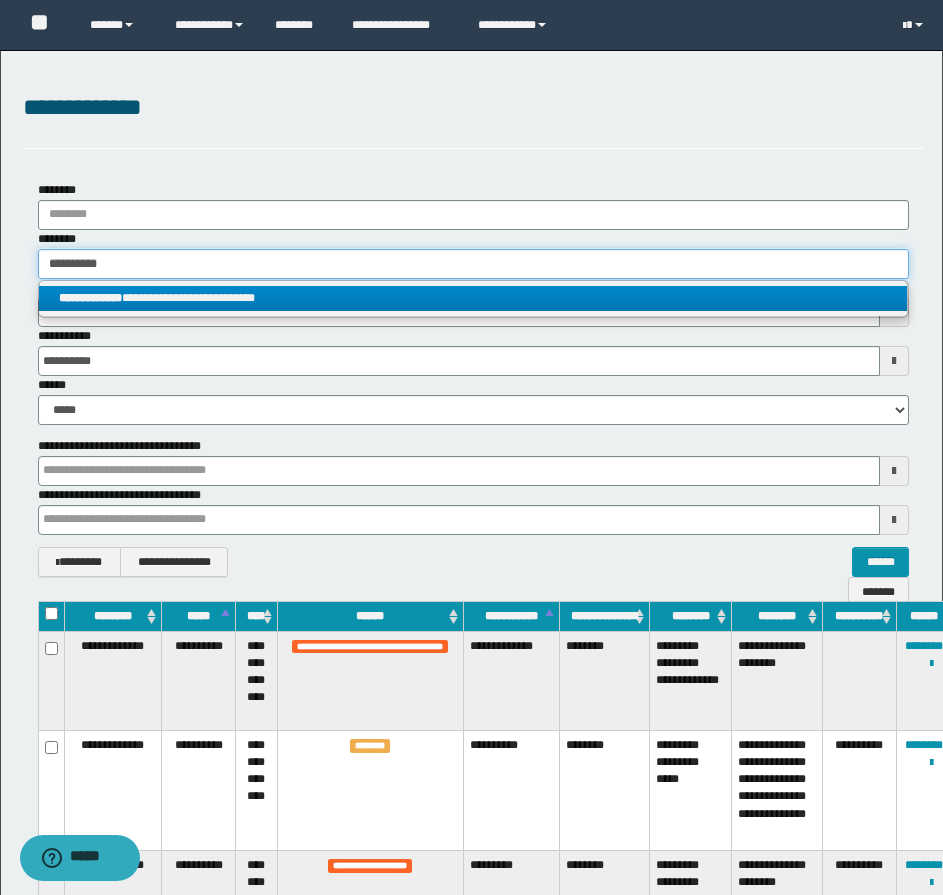 type 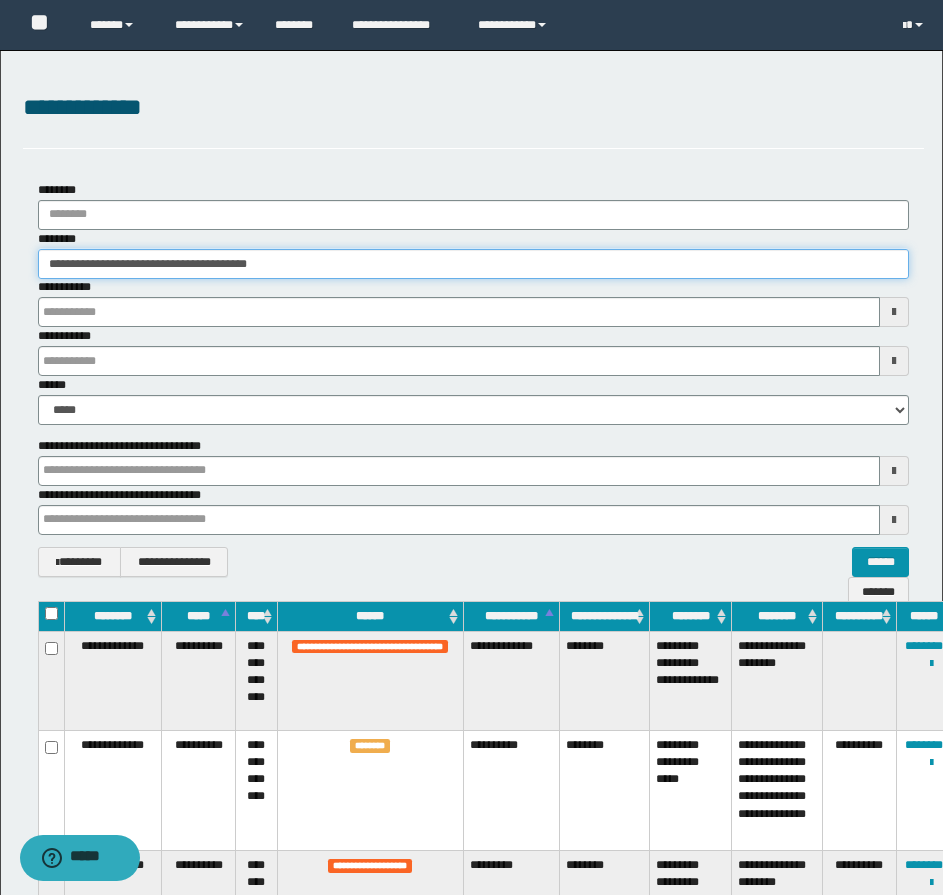 type 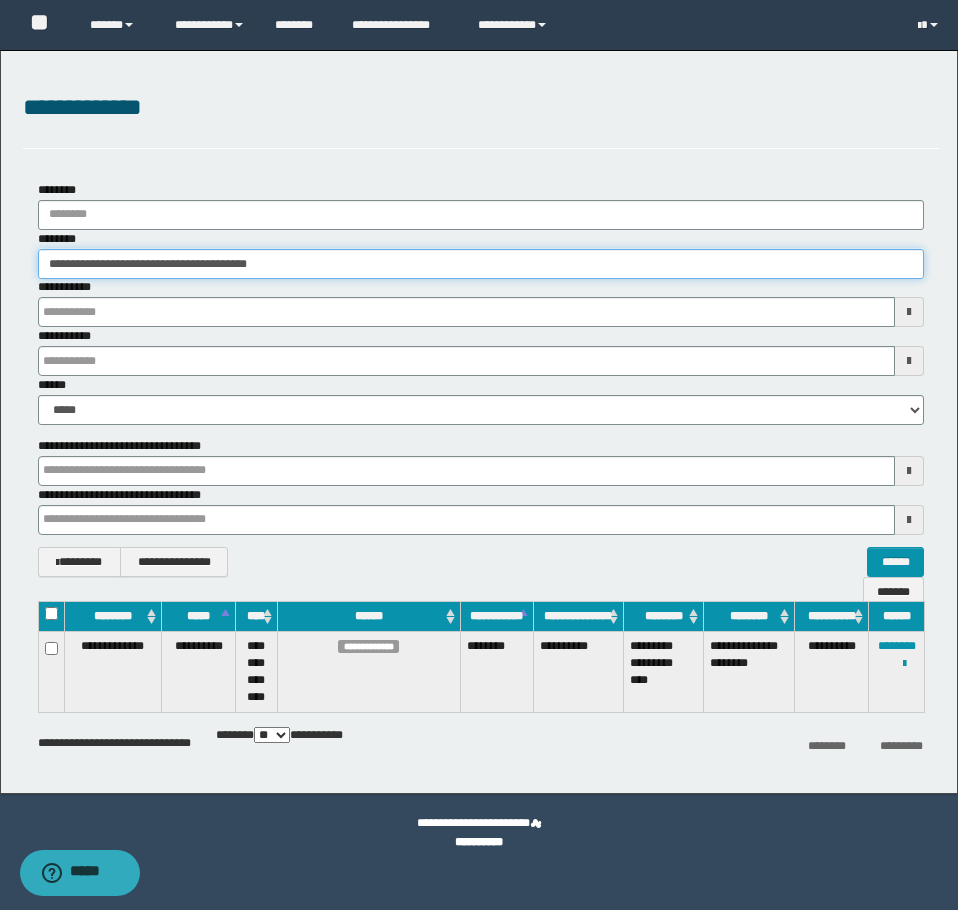 type 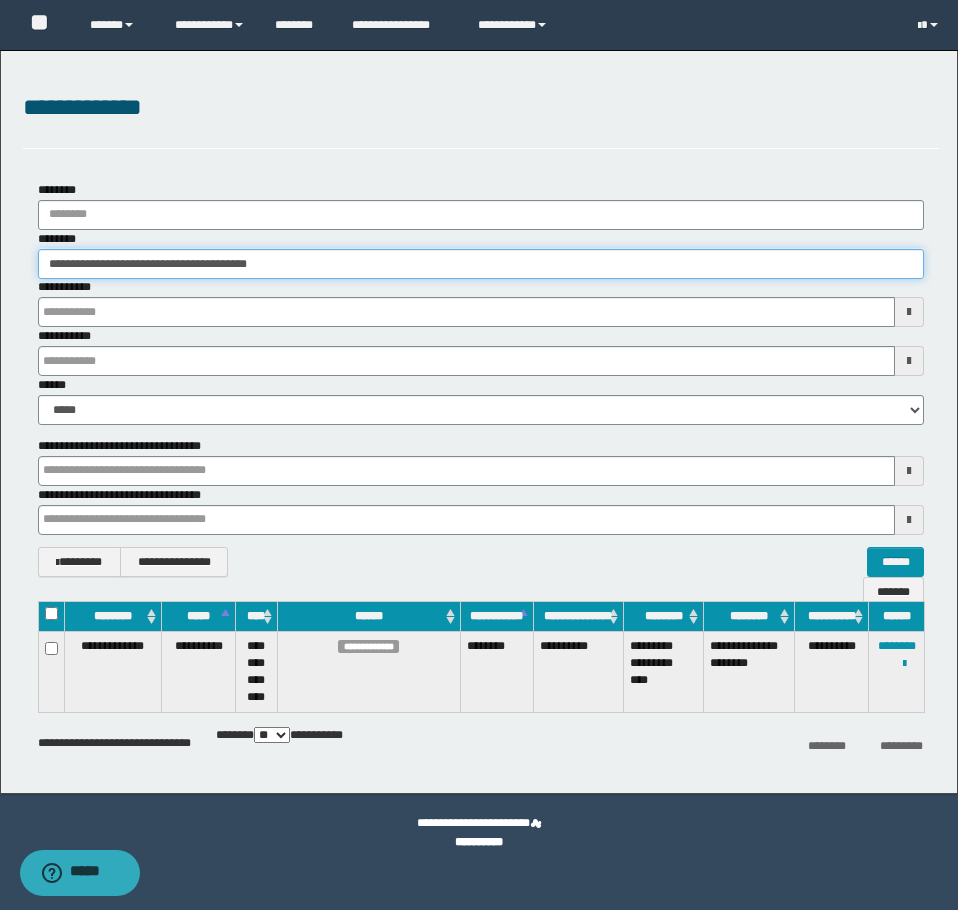 type 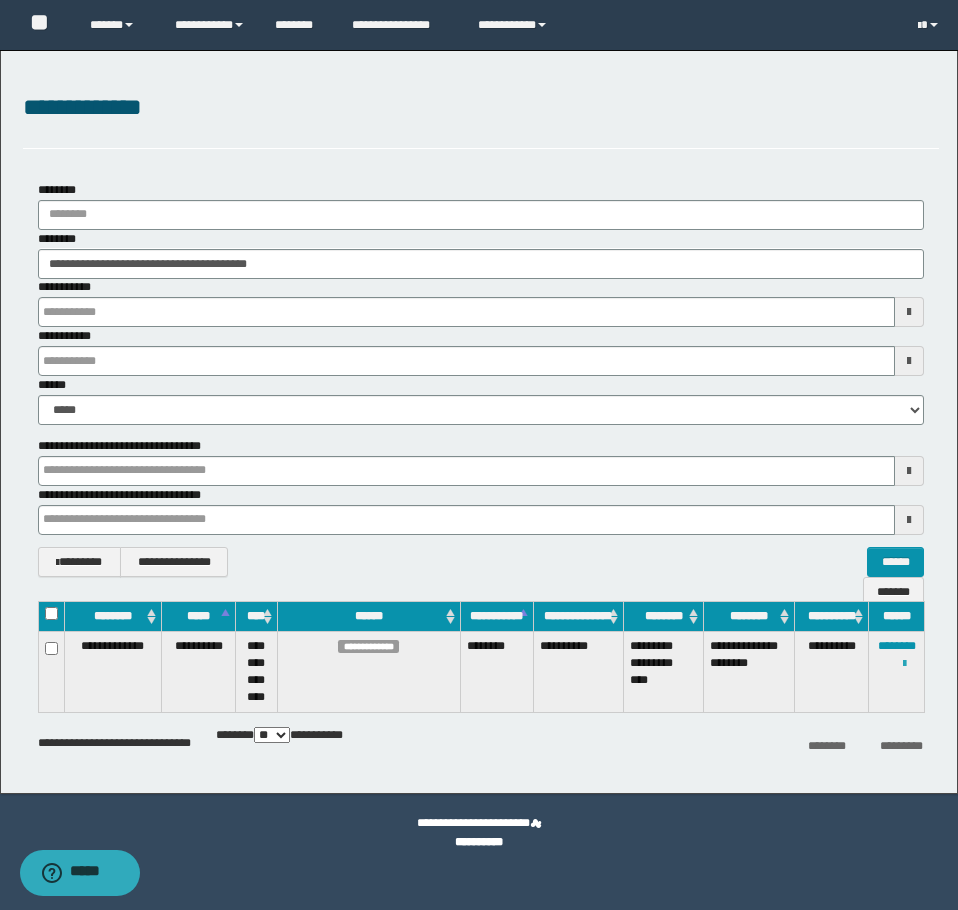 click at bounding box center [904, 664] 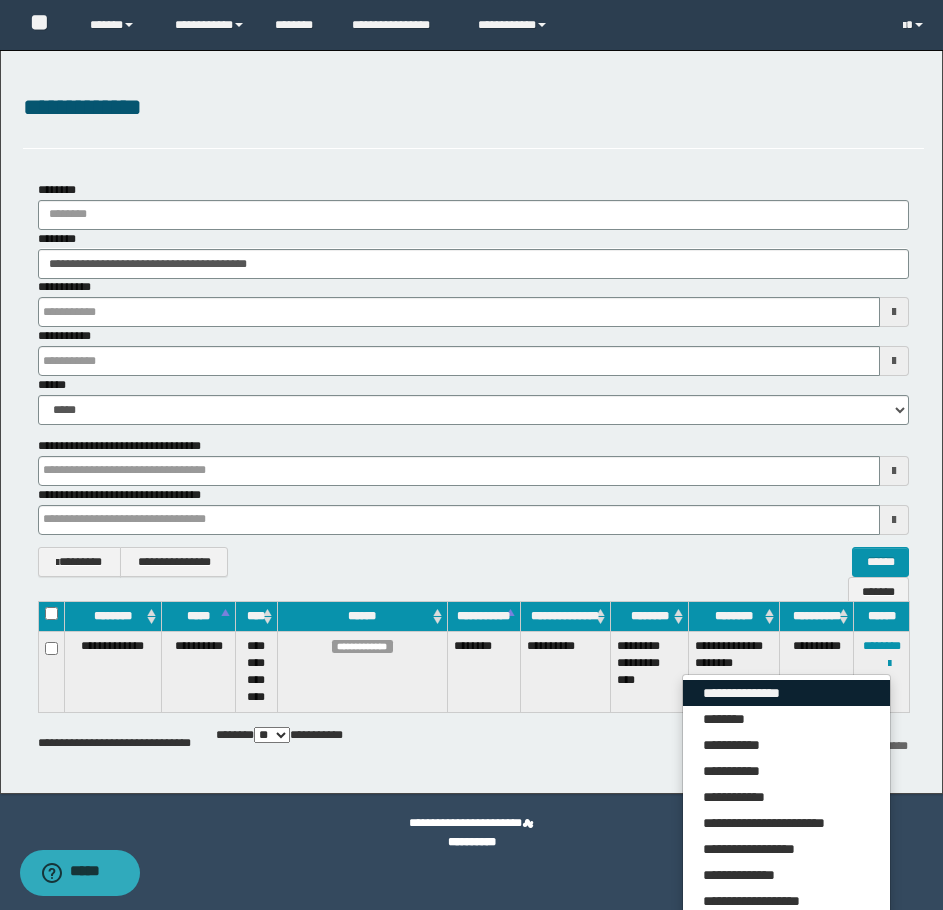 click on "**********" at bounding box center (786, 693) 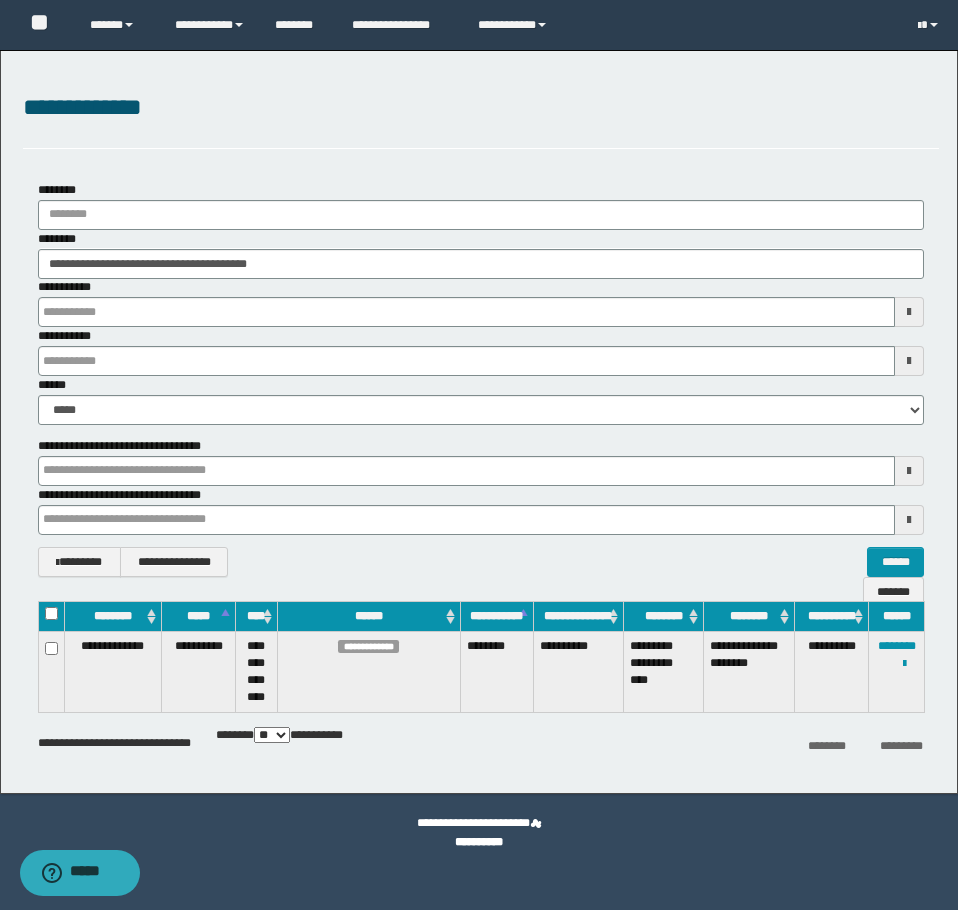 type 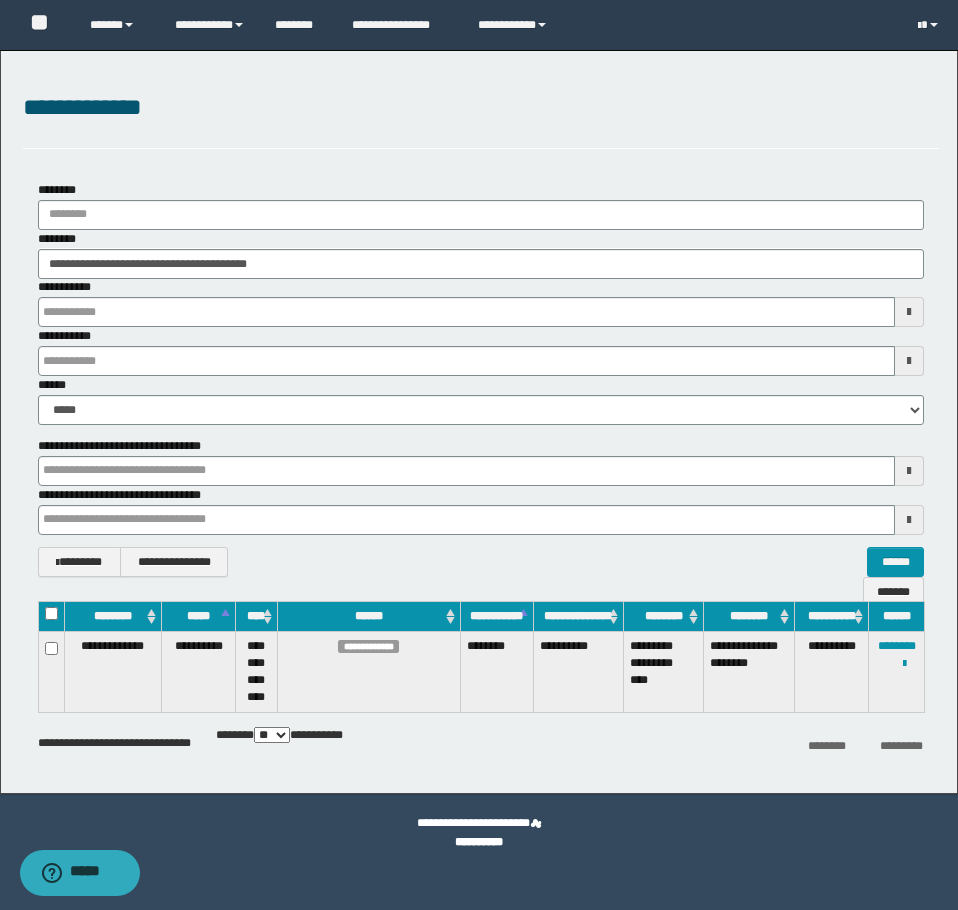 type 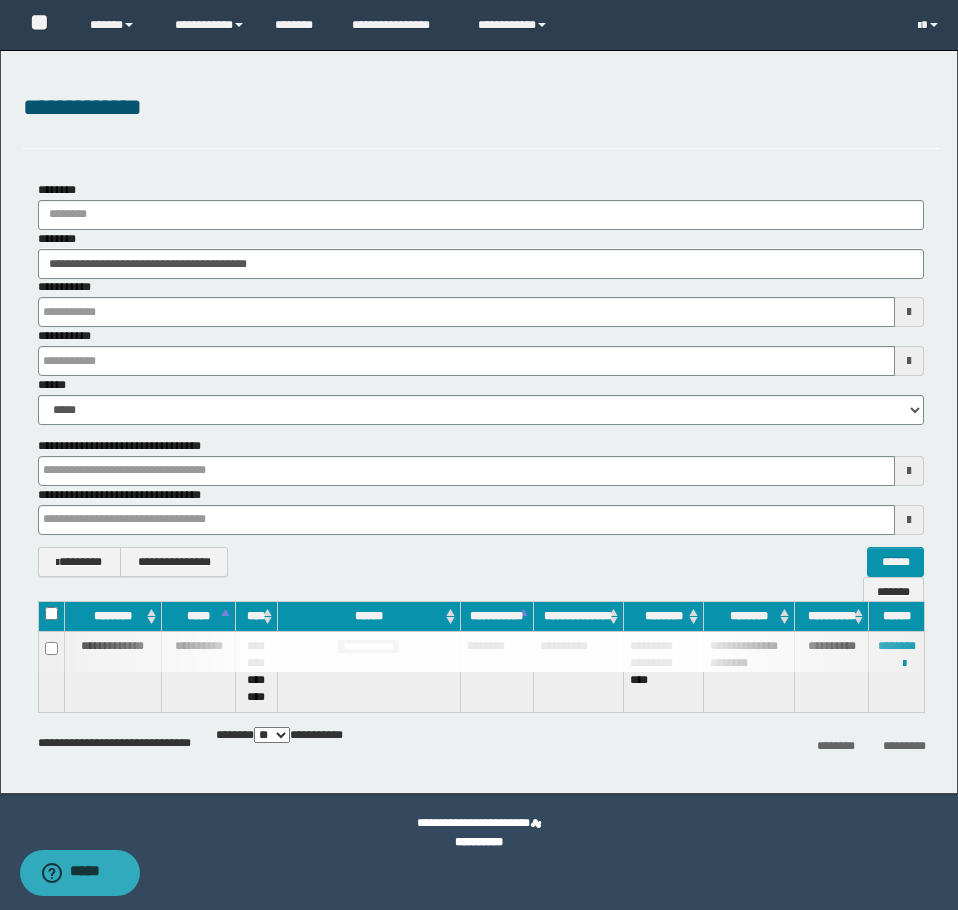 type 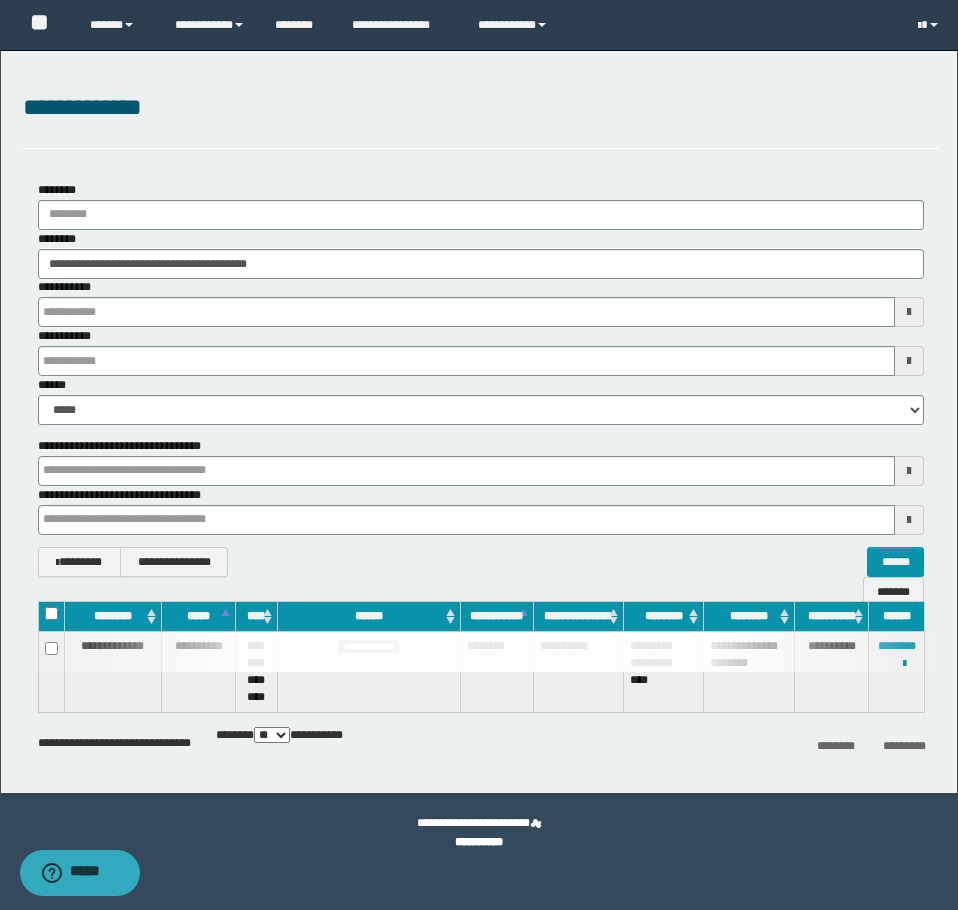 type 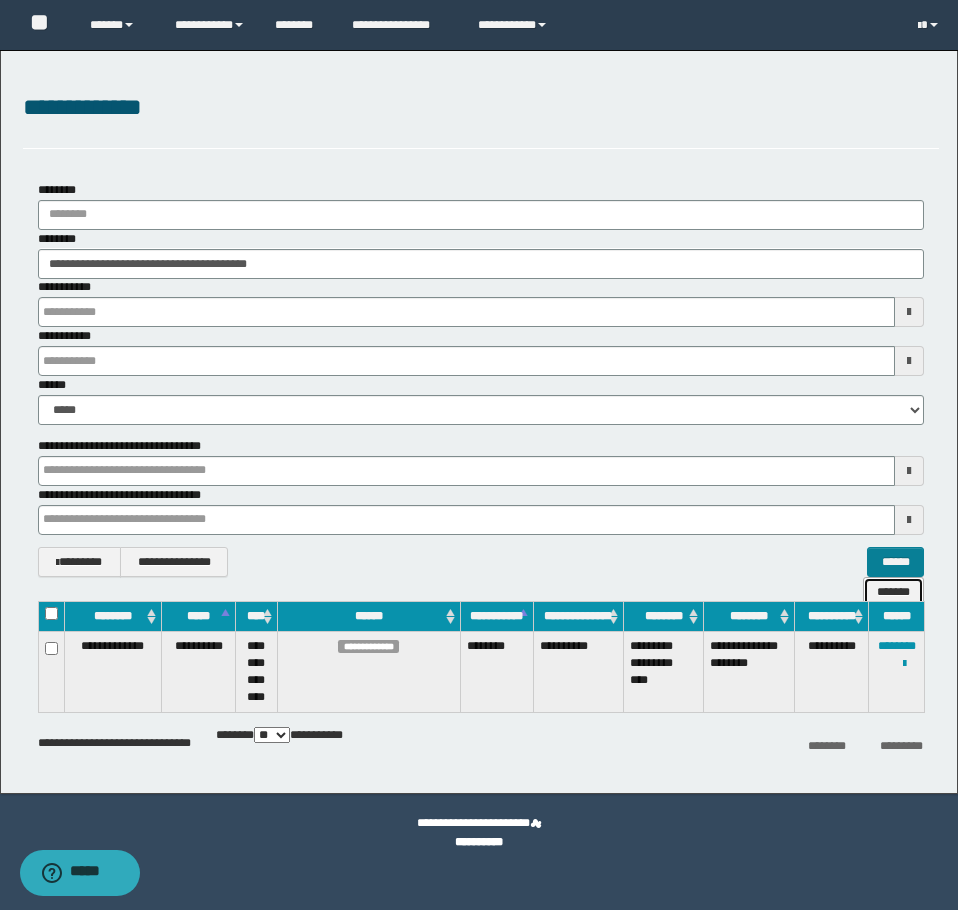 drag, startPoint x: 908, startPoint y: 560, endPoint x: 837, endPoint y: 558, distance: 71.02816 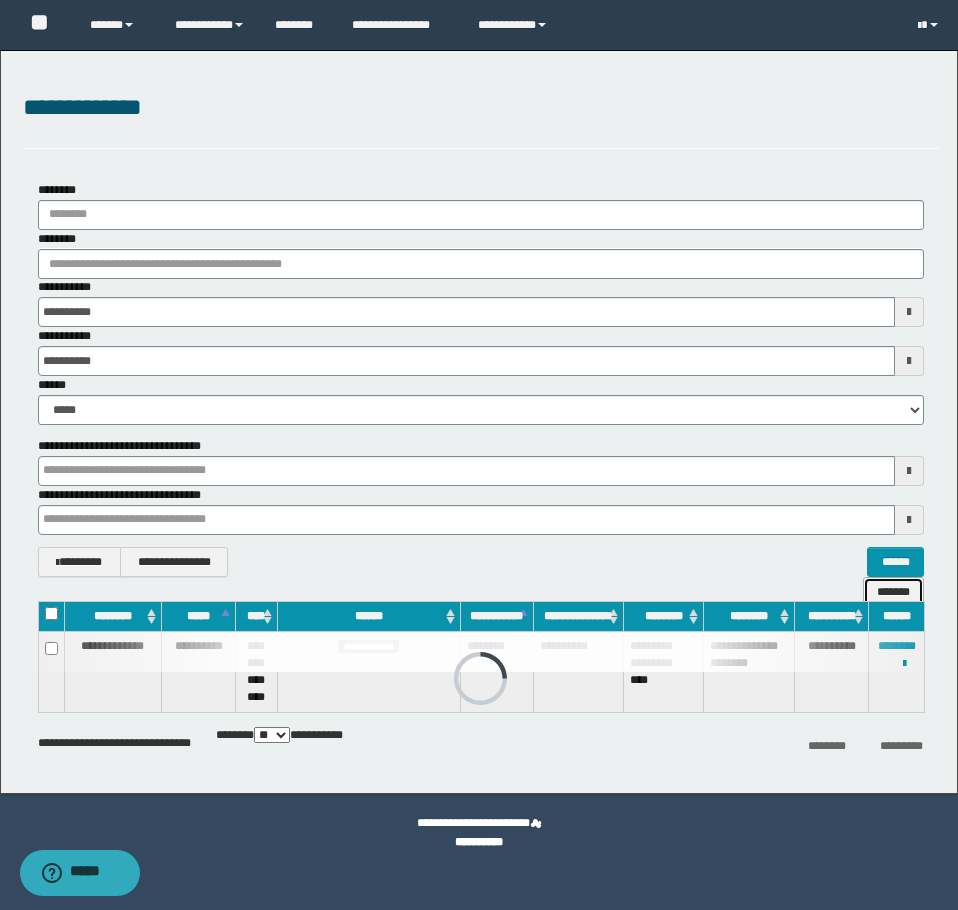type 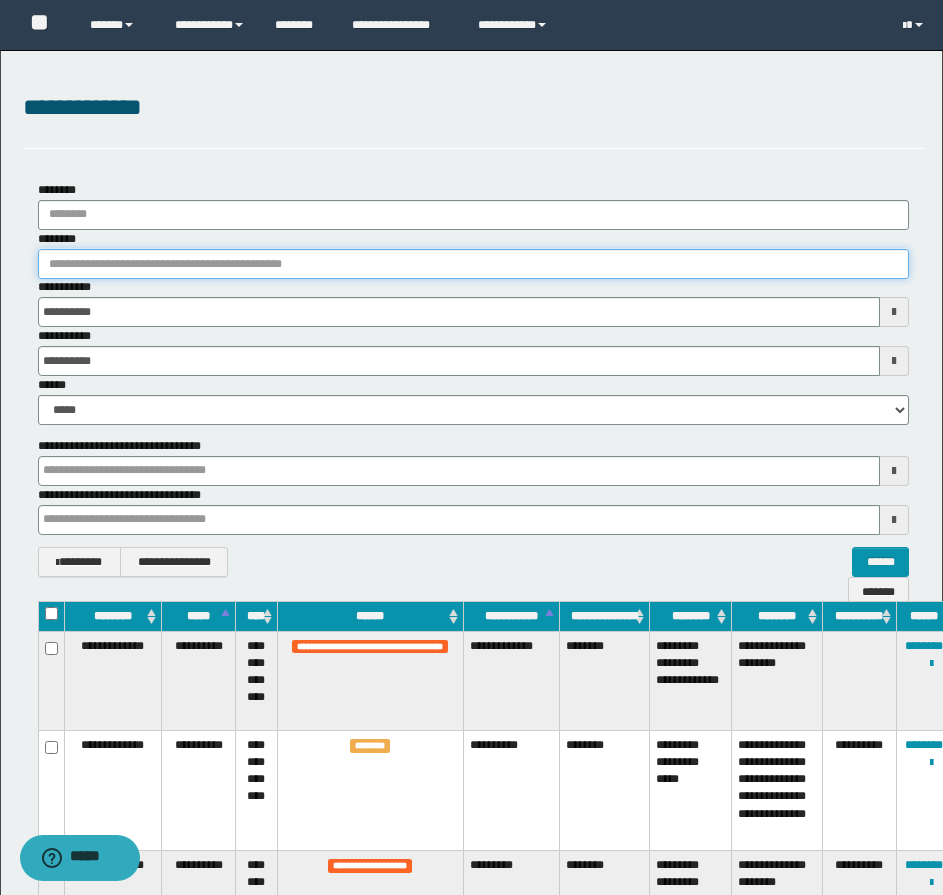 type 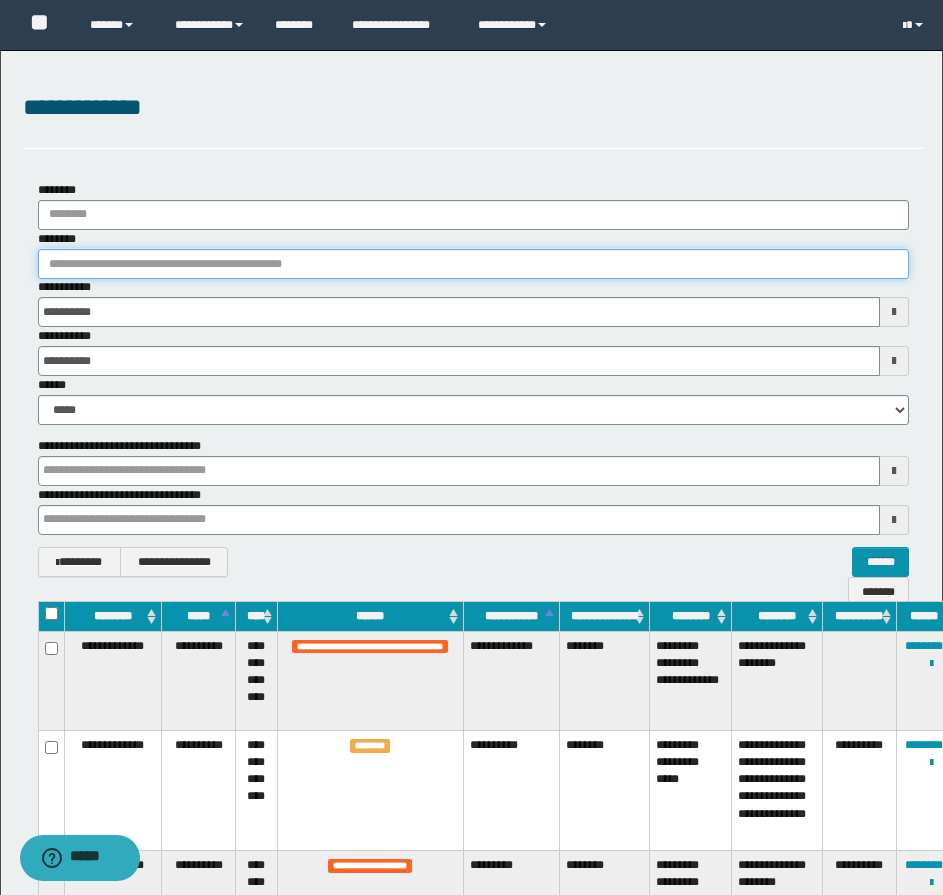 type 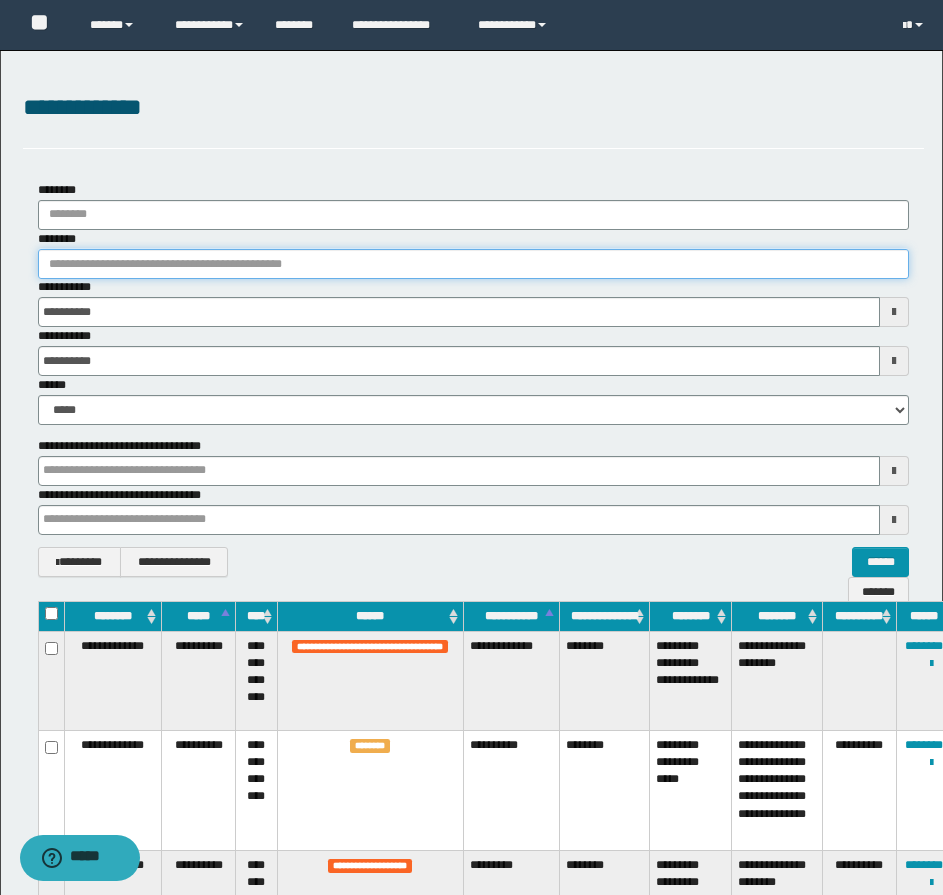 paste on "*******" 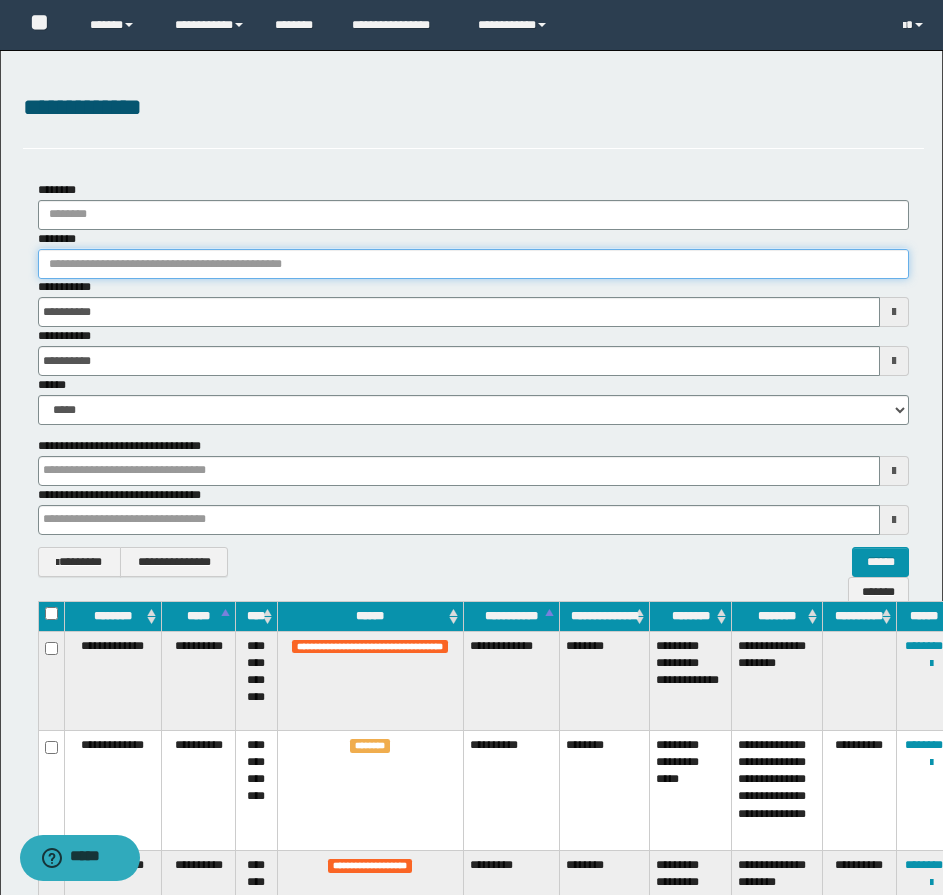 type on "*******" 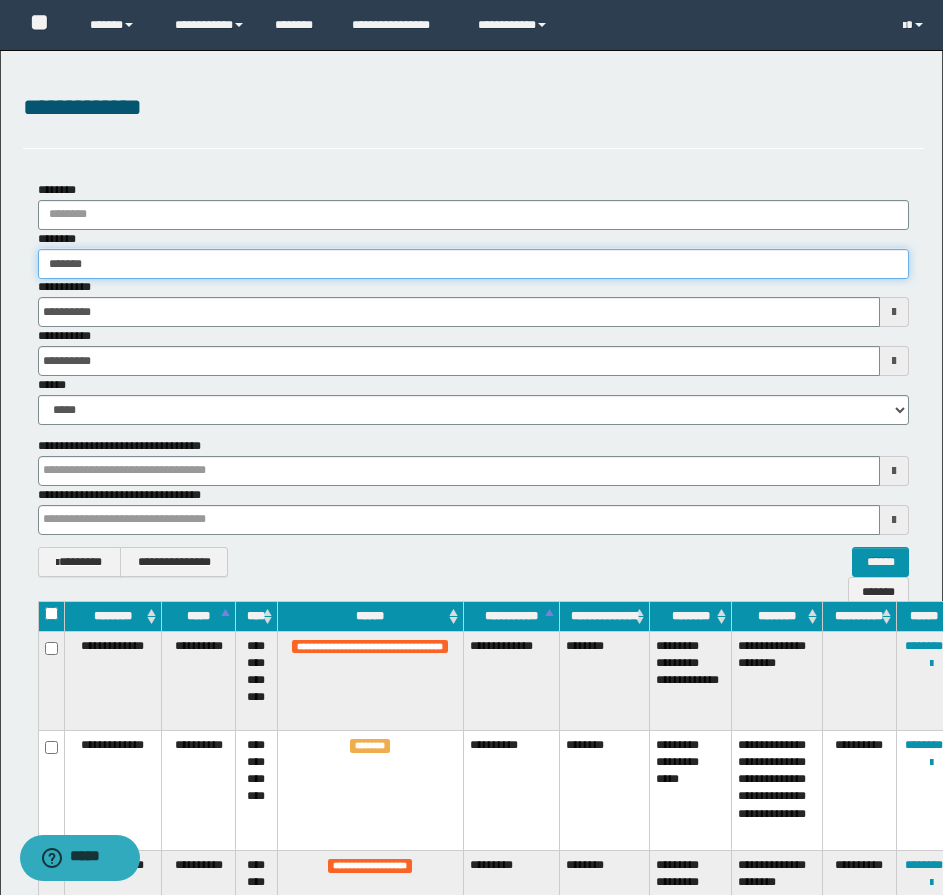 type 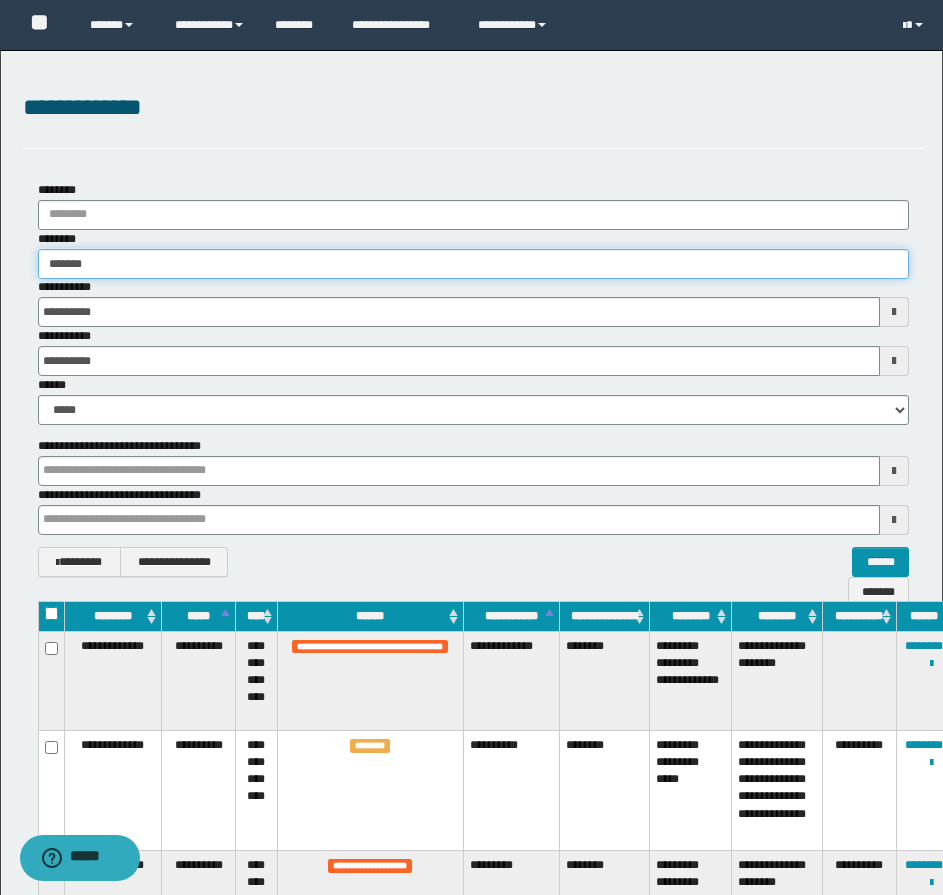 type on "*******" 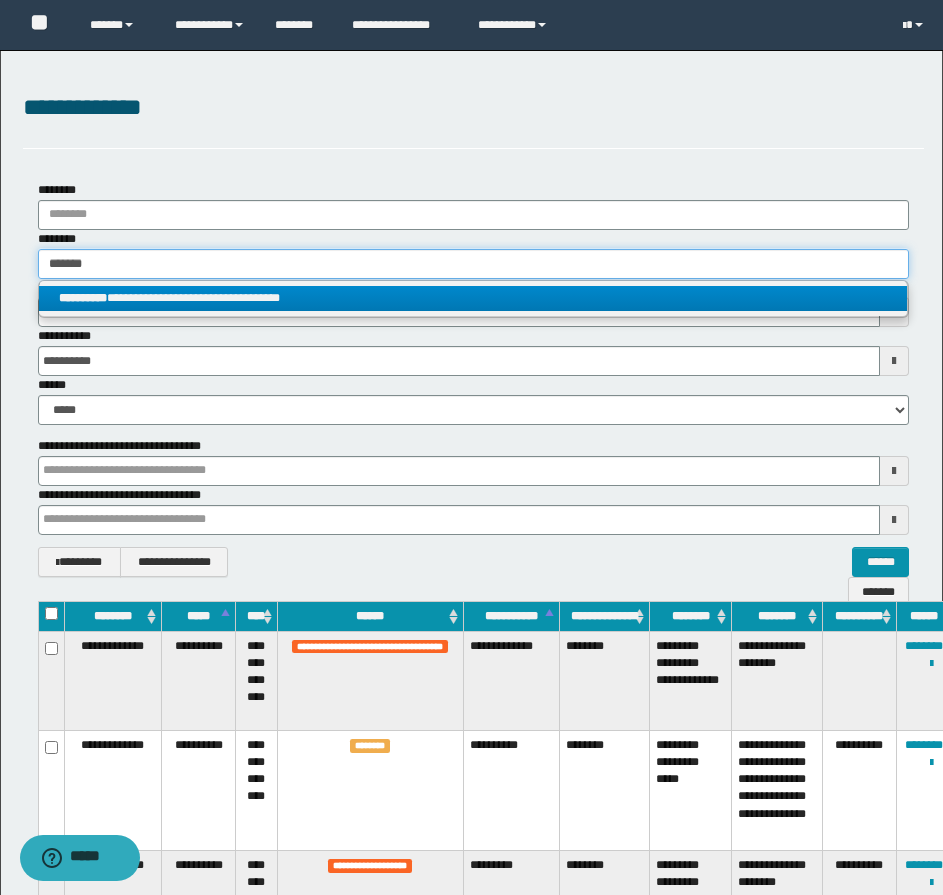 type on "*******" 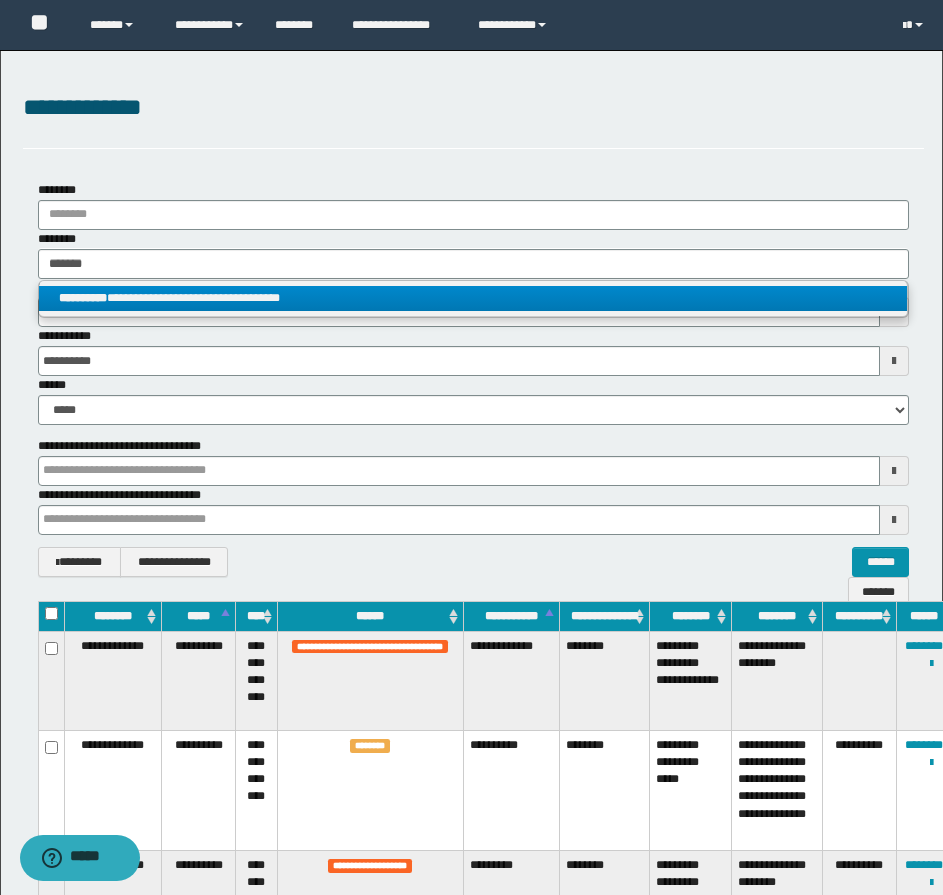 click on "**********" at bounding box center (473, 298) 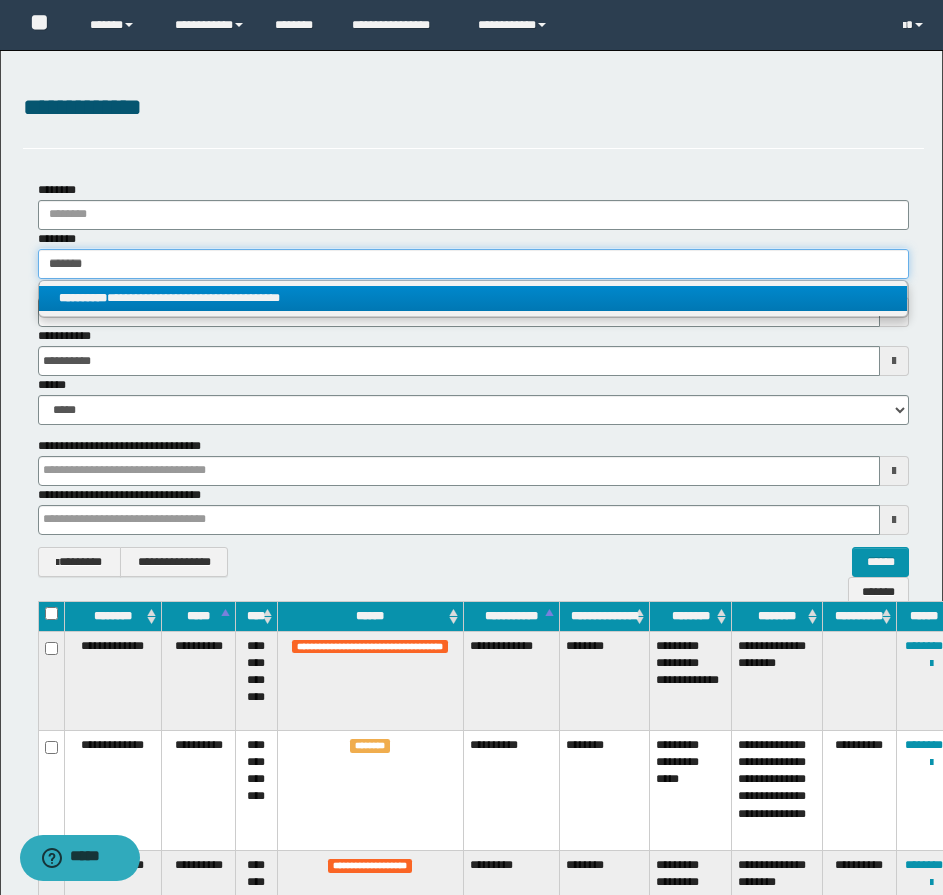 type 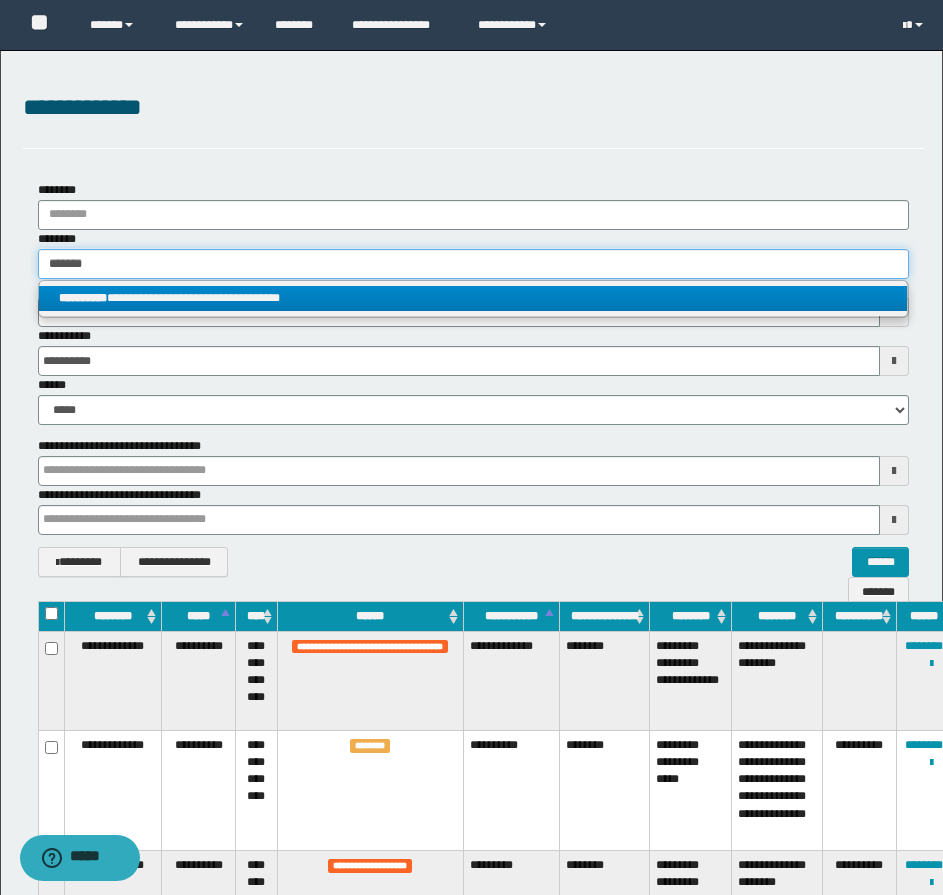 type 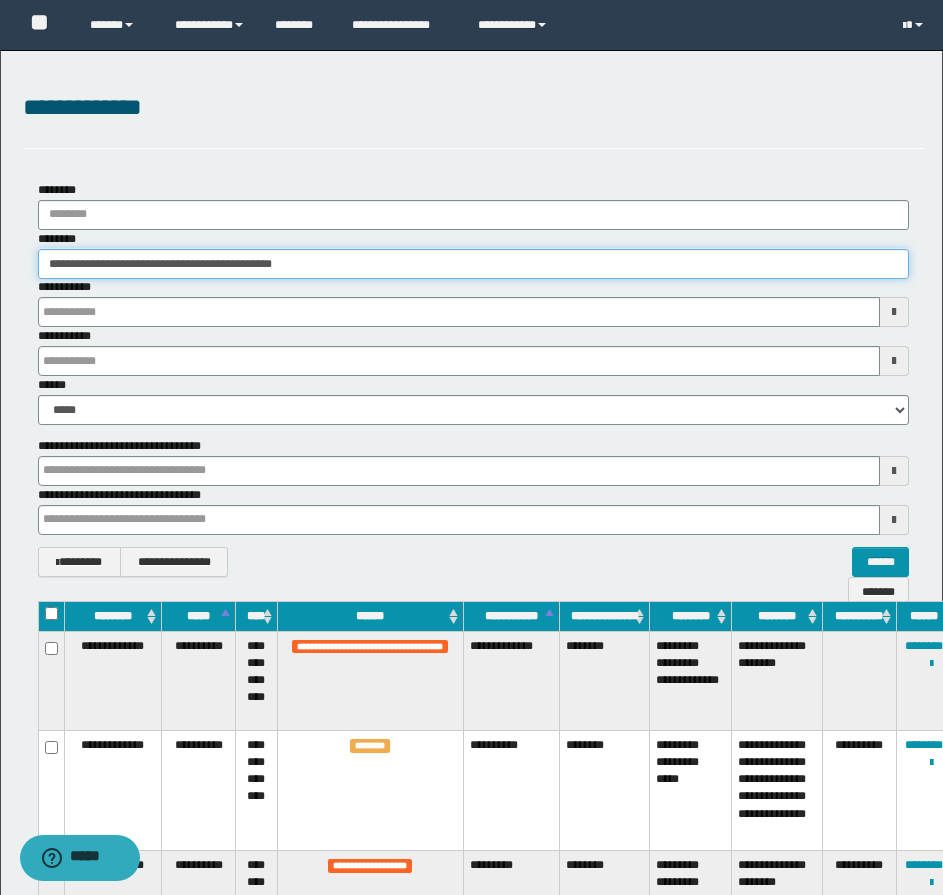 type 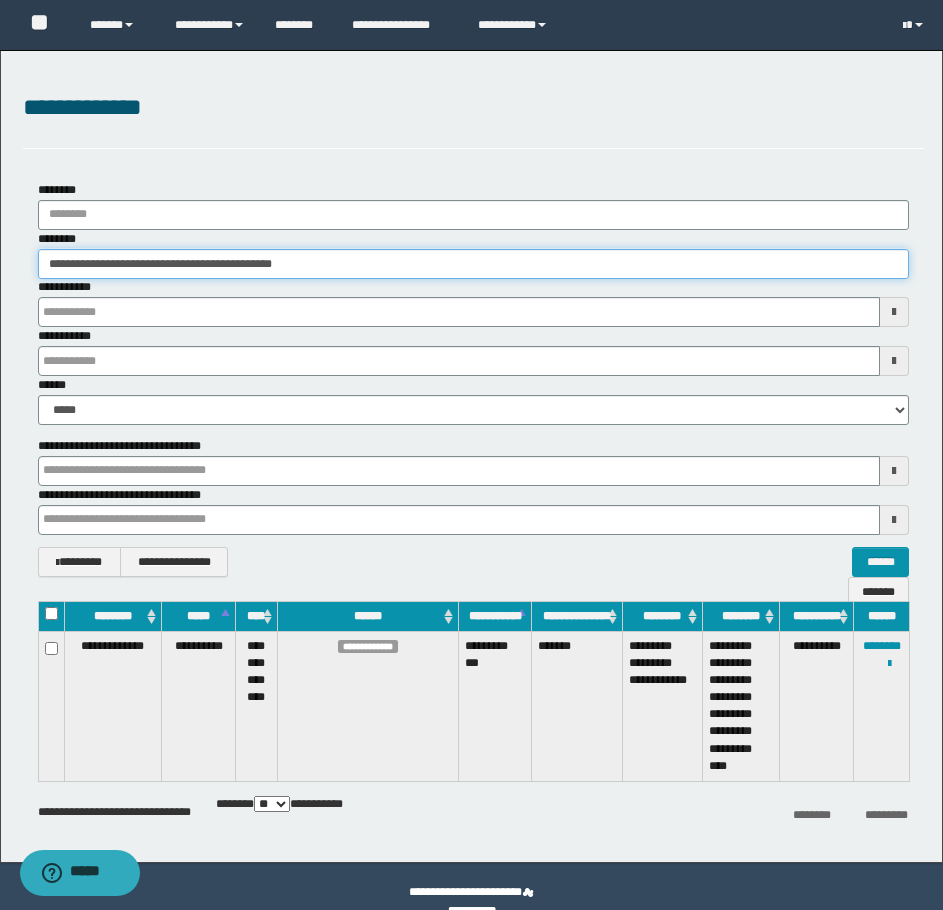 type 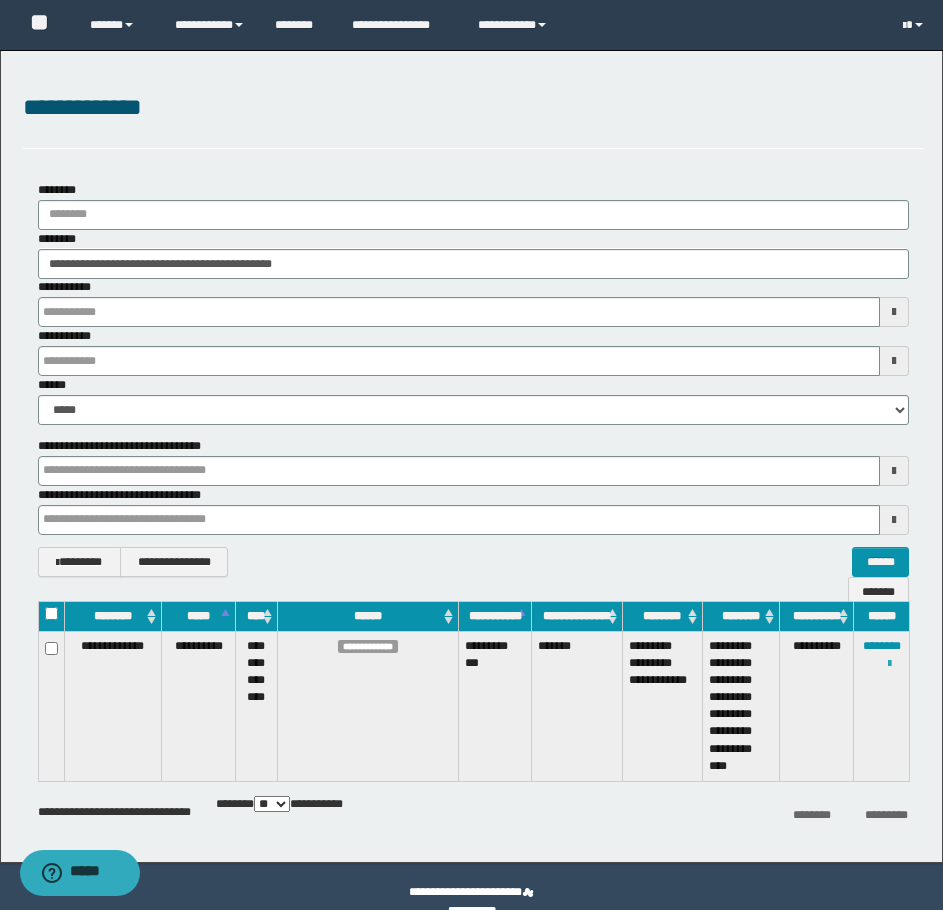 click at bounding box center [889, 664] 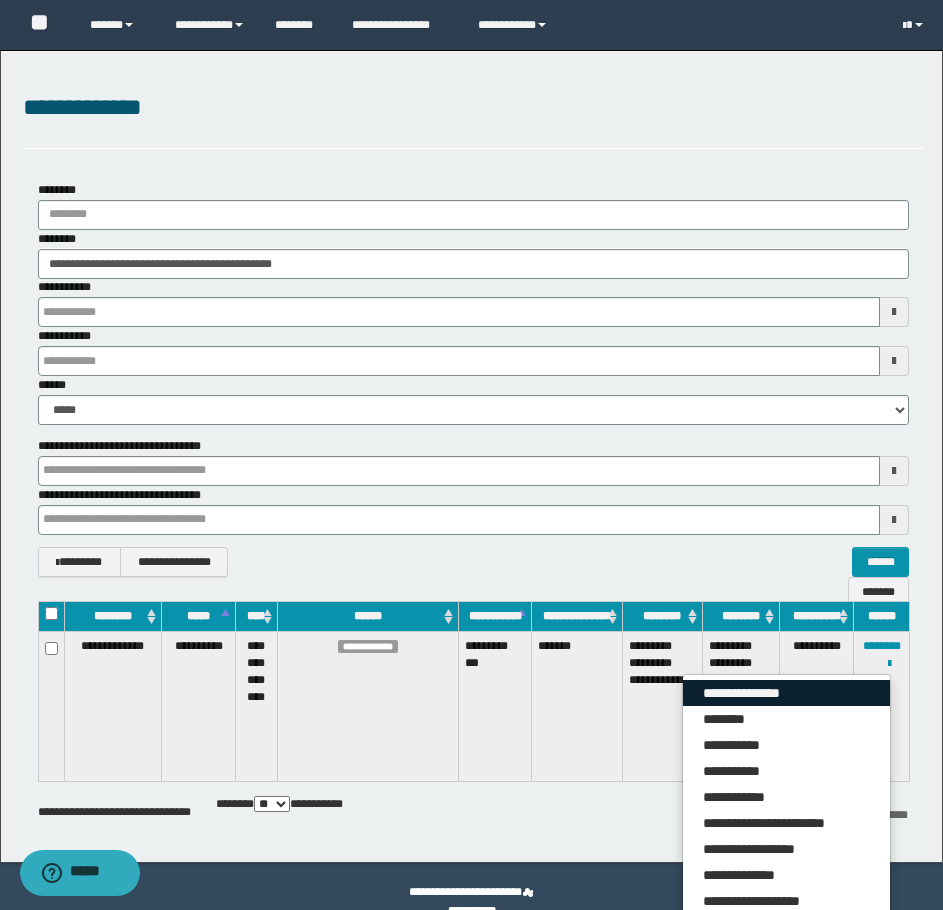 click on "**********" at bounding box center [786, 693] 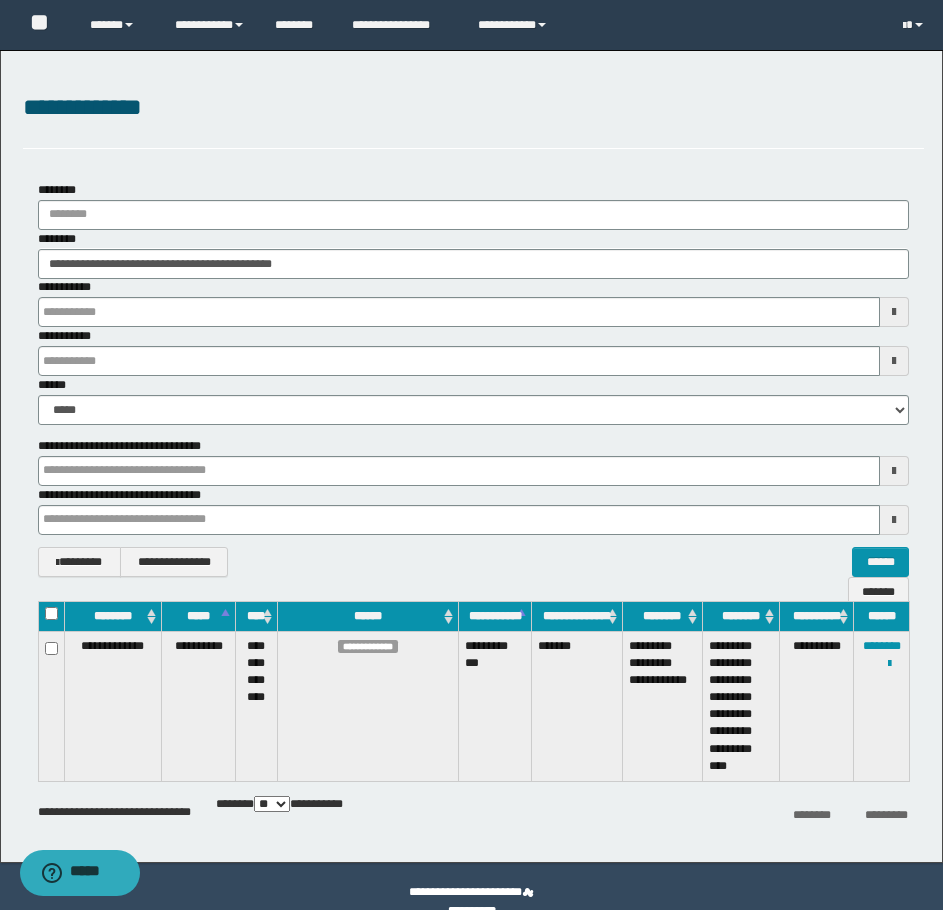 type 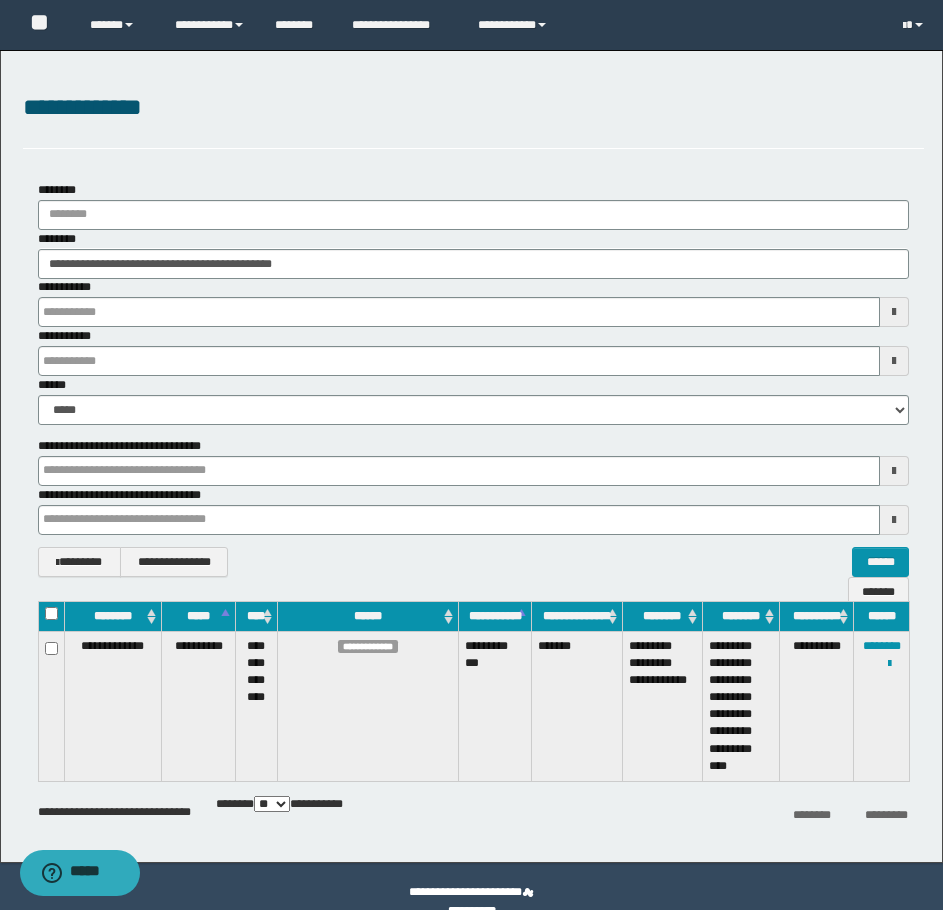 type 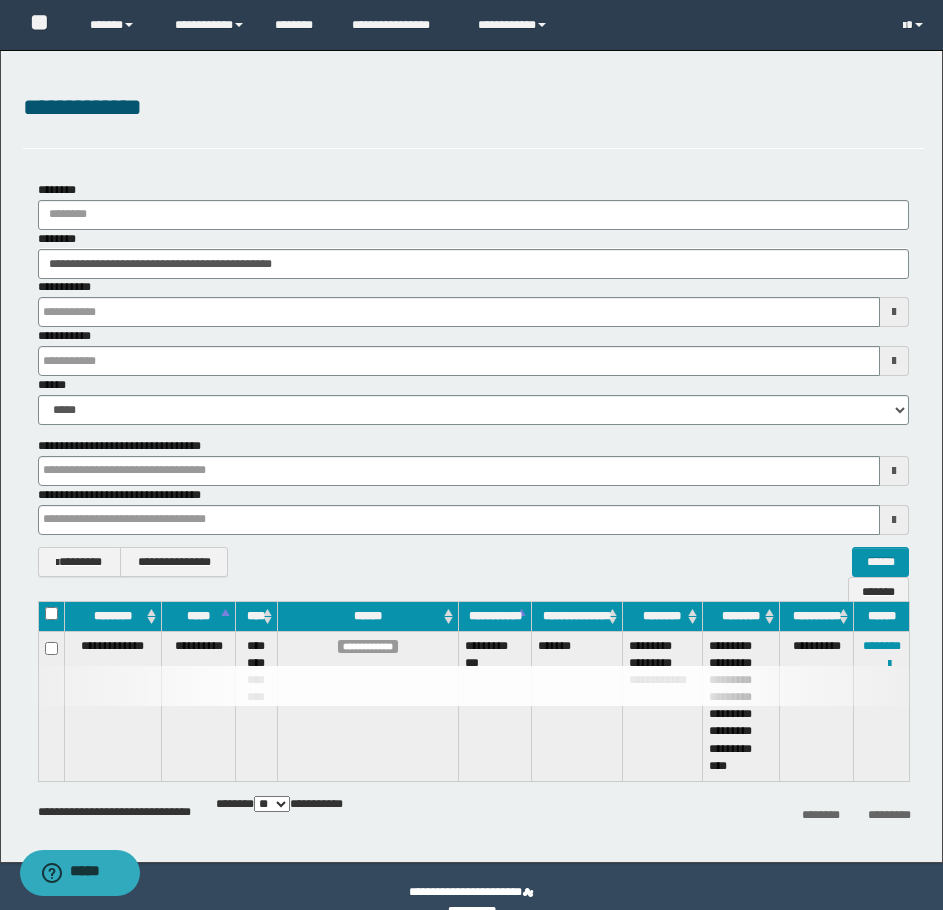 type 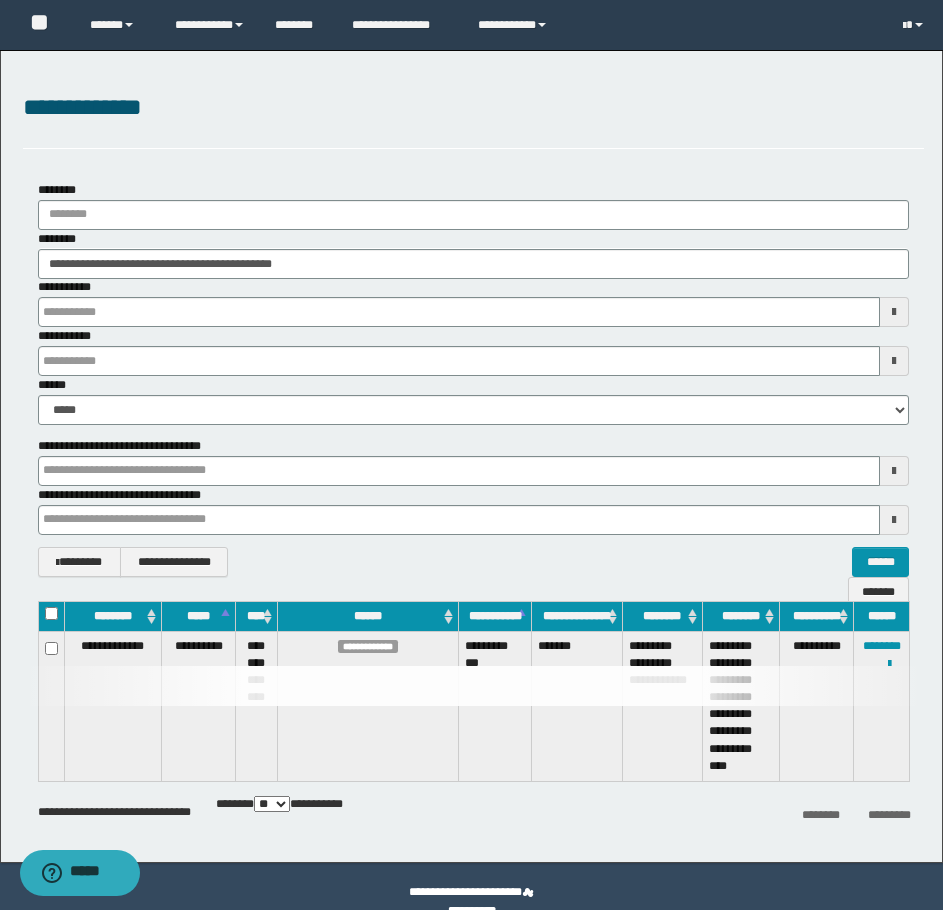 type 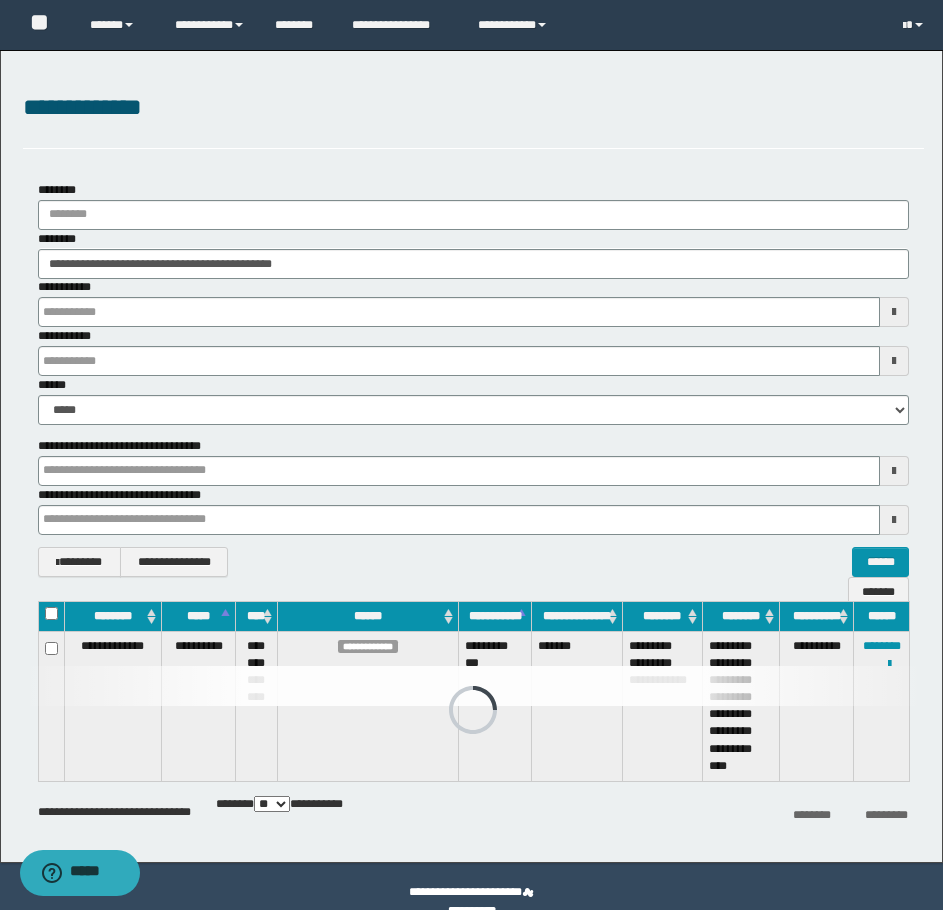 type 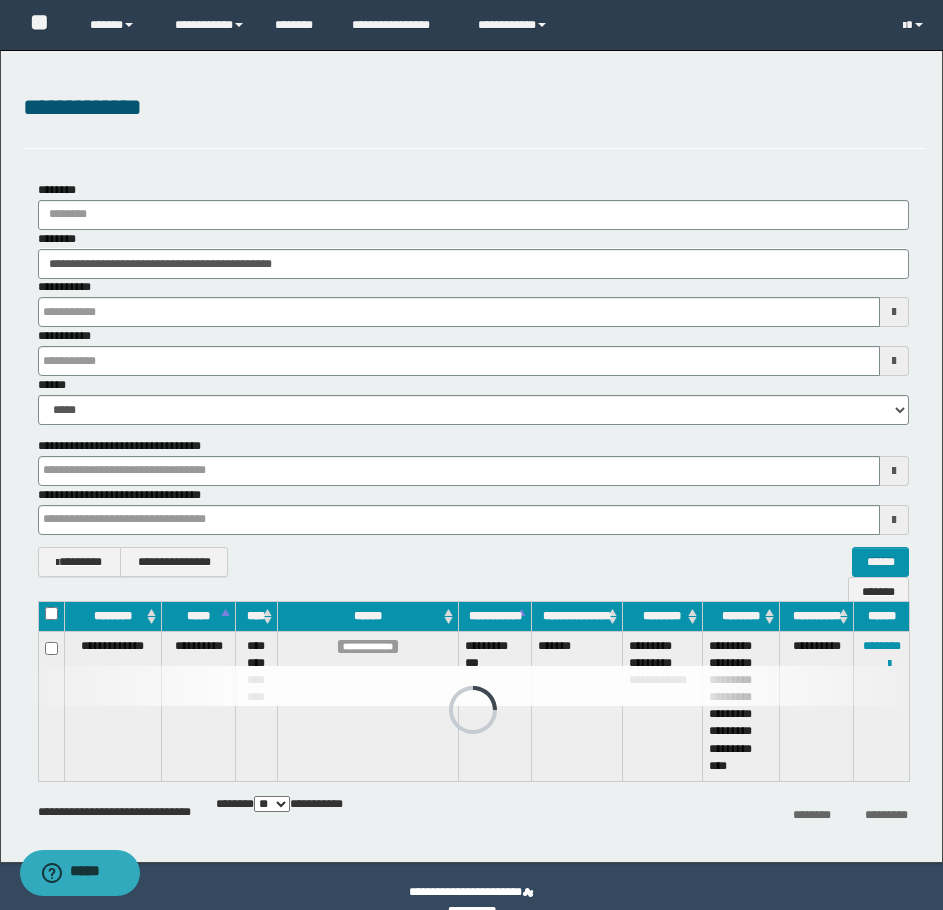 type 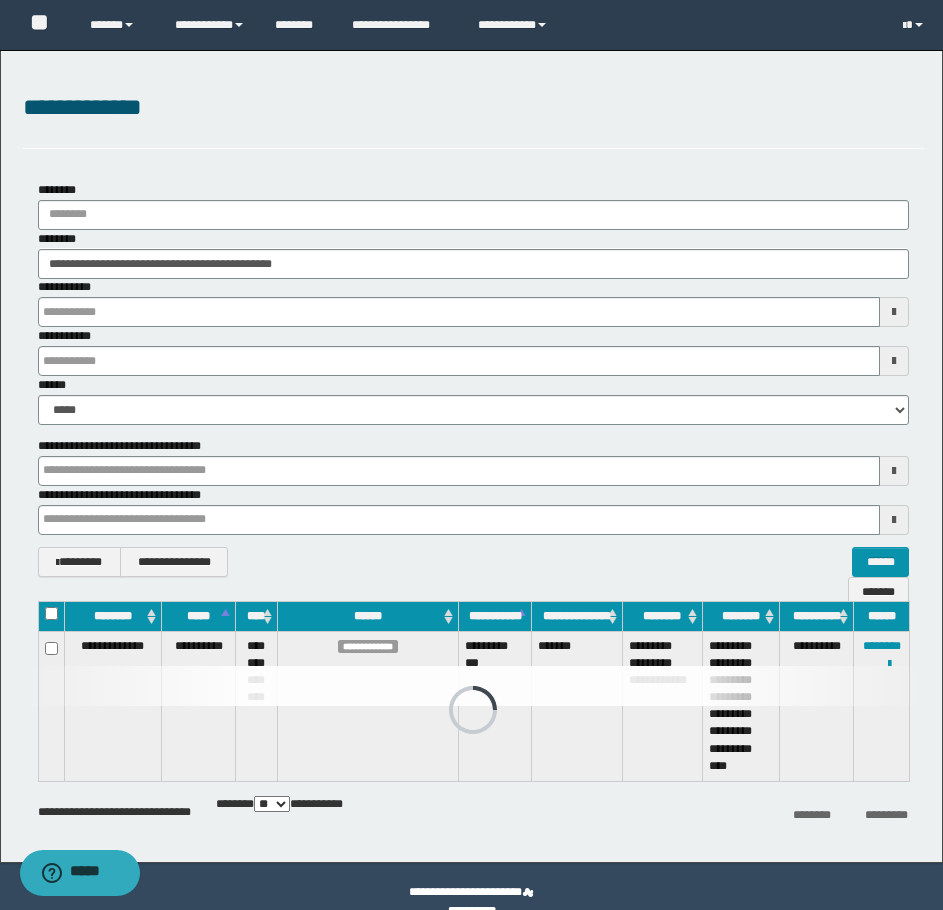 type 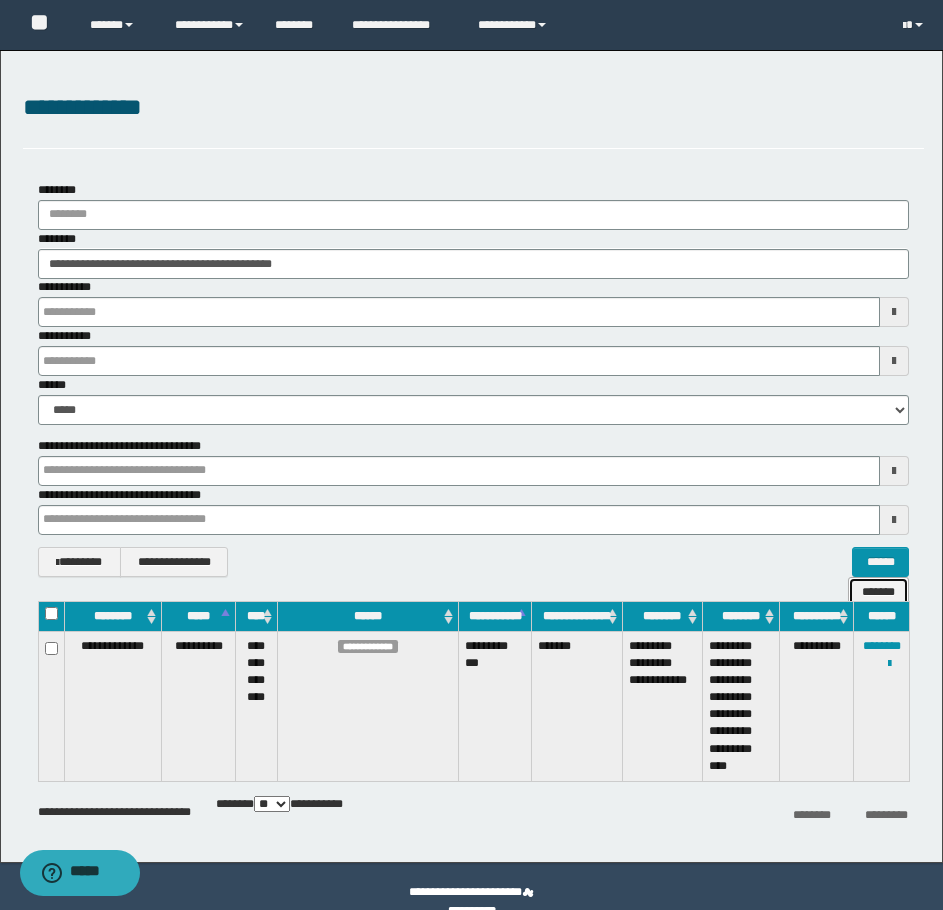 click on "*******" at bounding box center [878, 592] 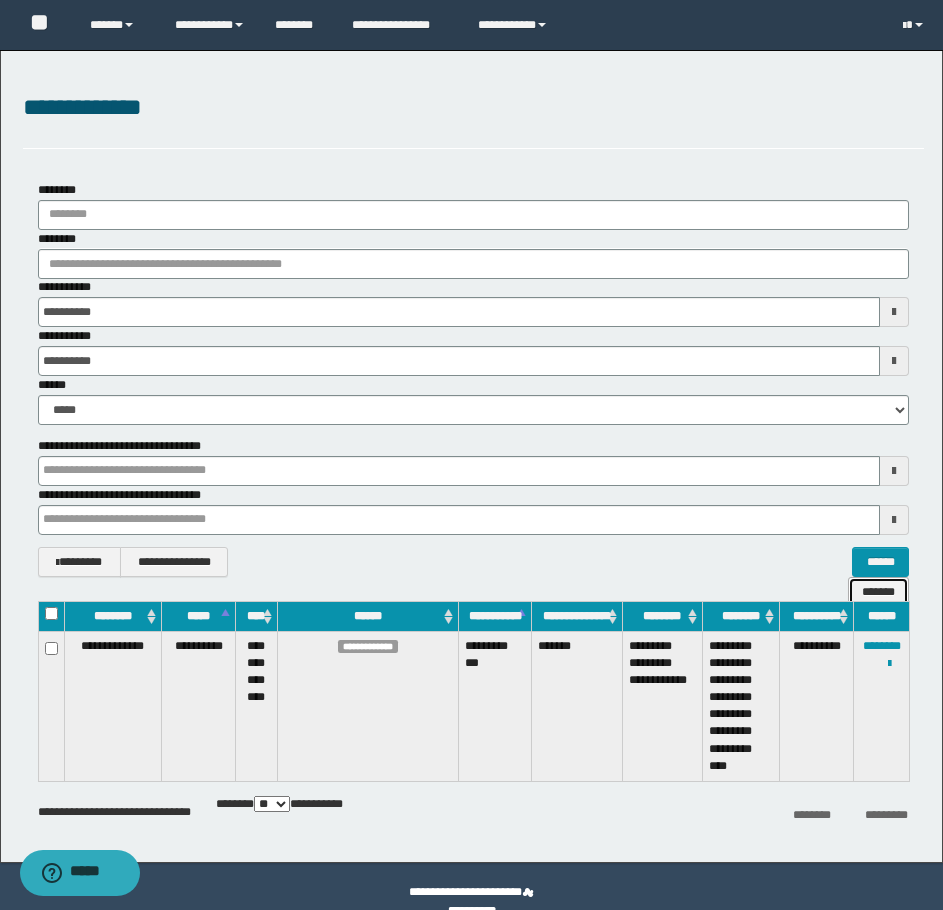 type 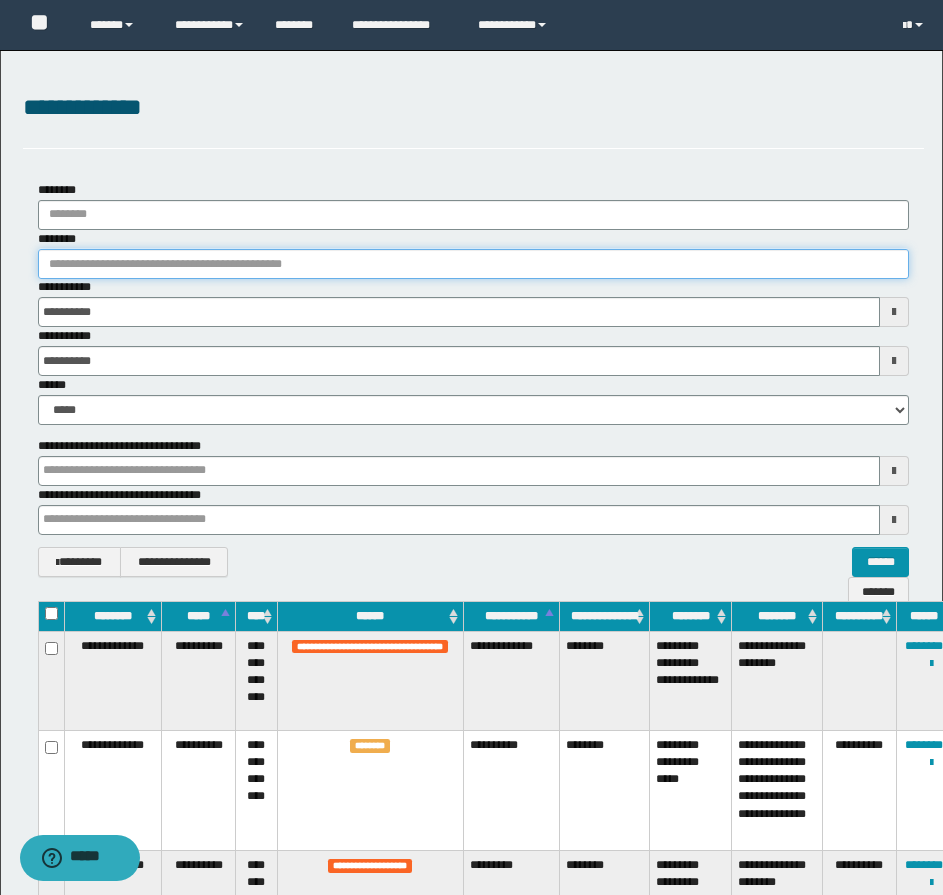 type 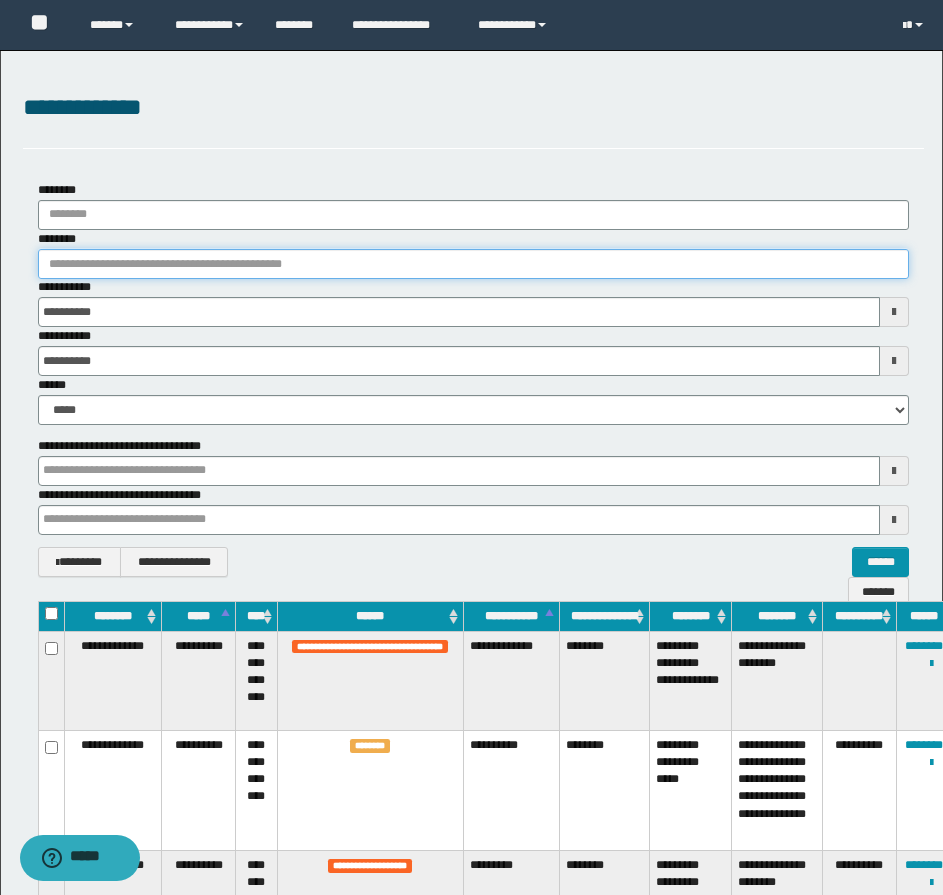 click on "********" at bounding box center [473, 264] 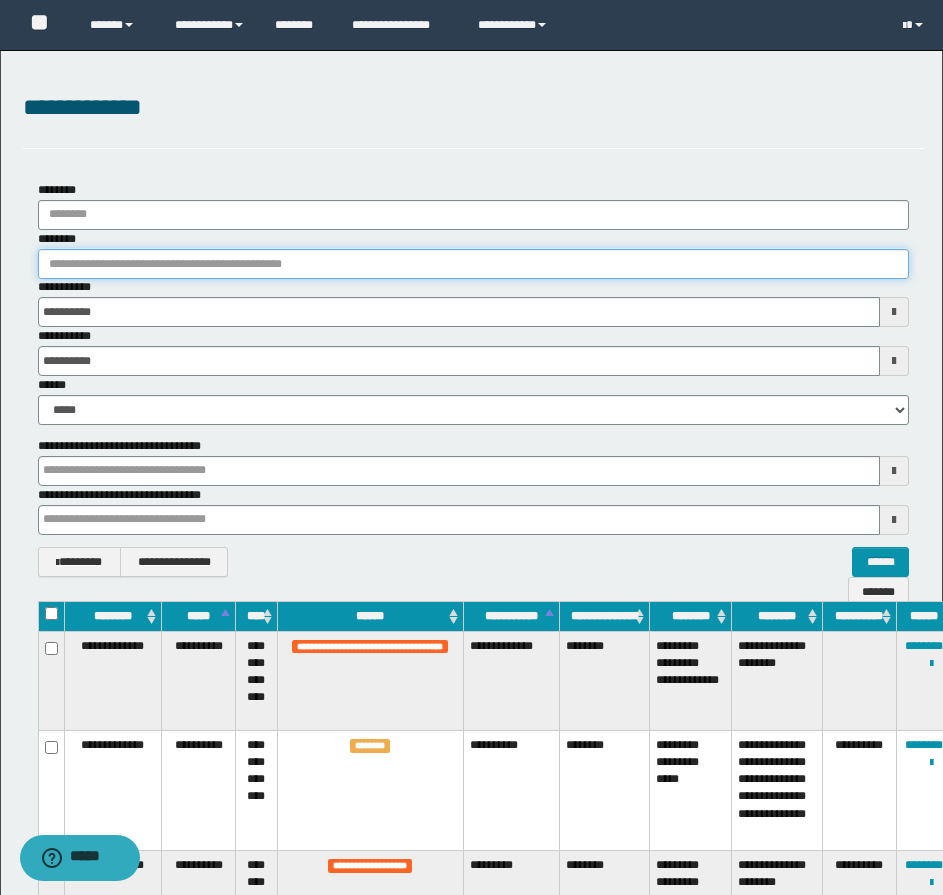 paste on "********" 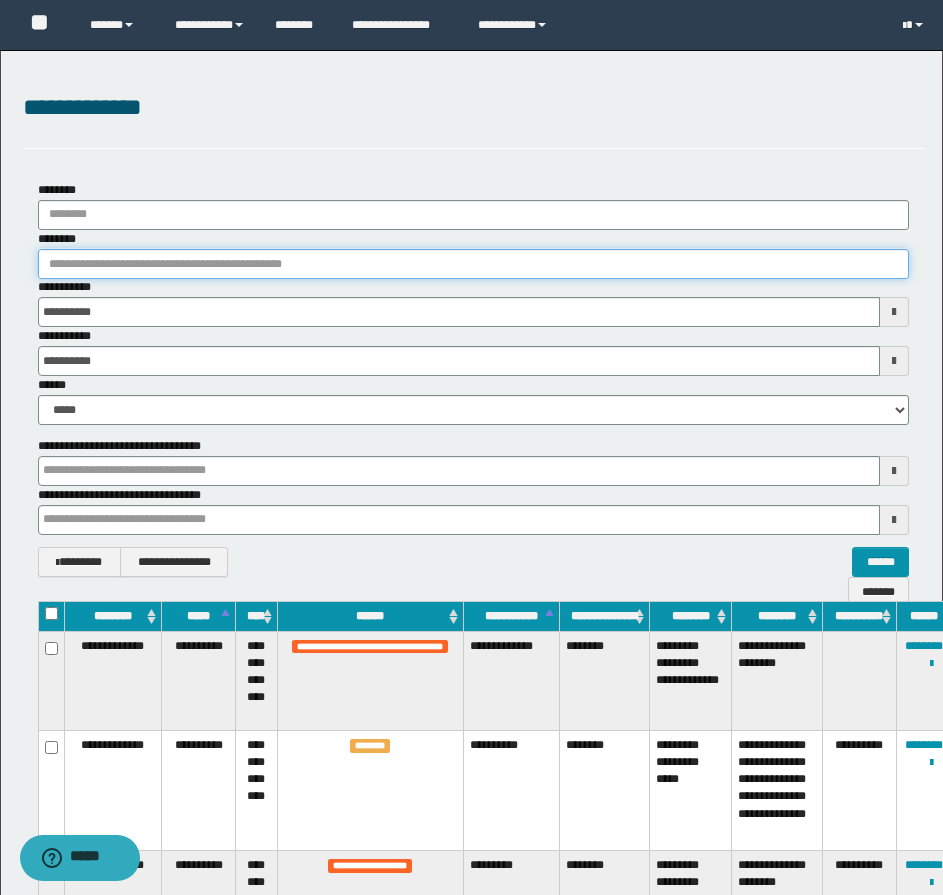 type on "********" 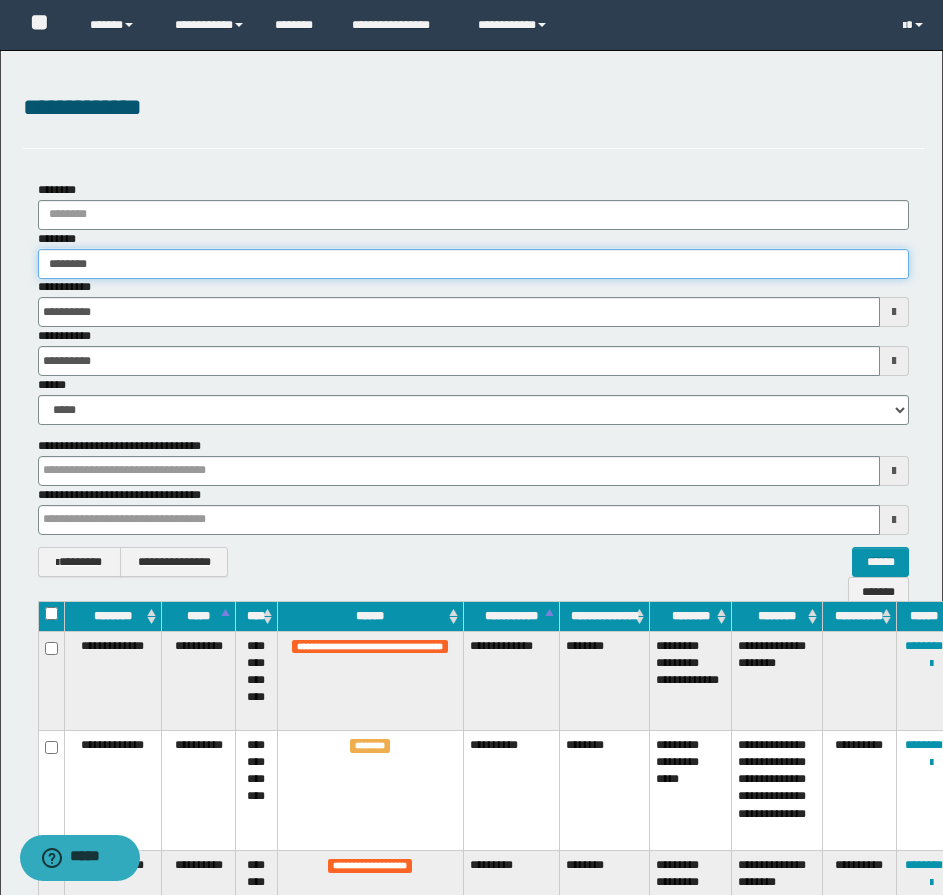 type 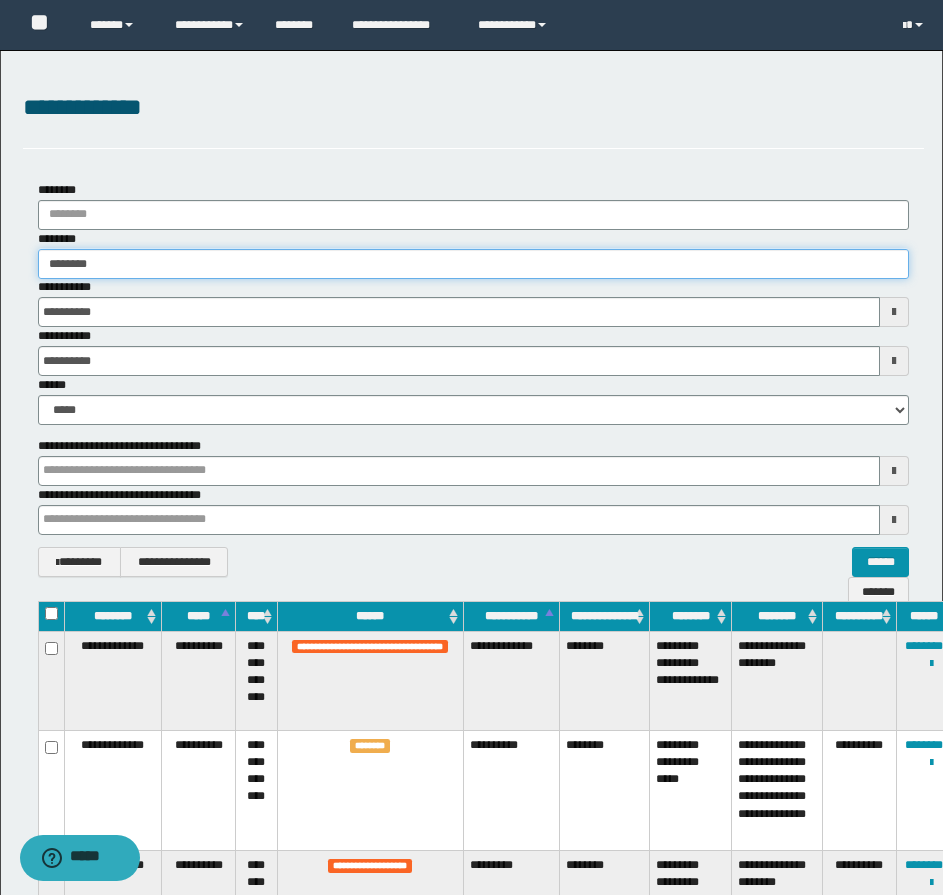 type on "********" 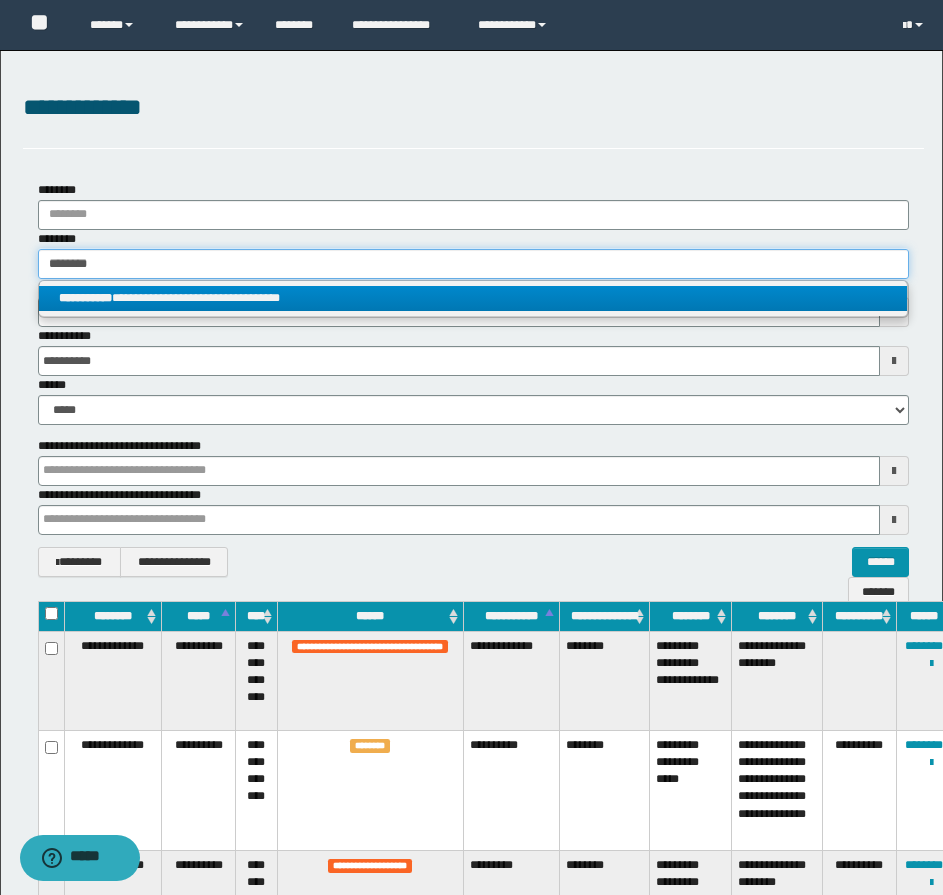 type on "********" 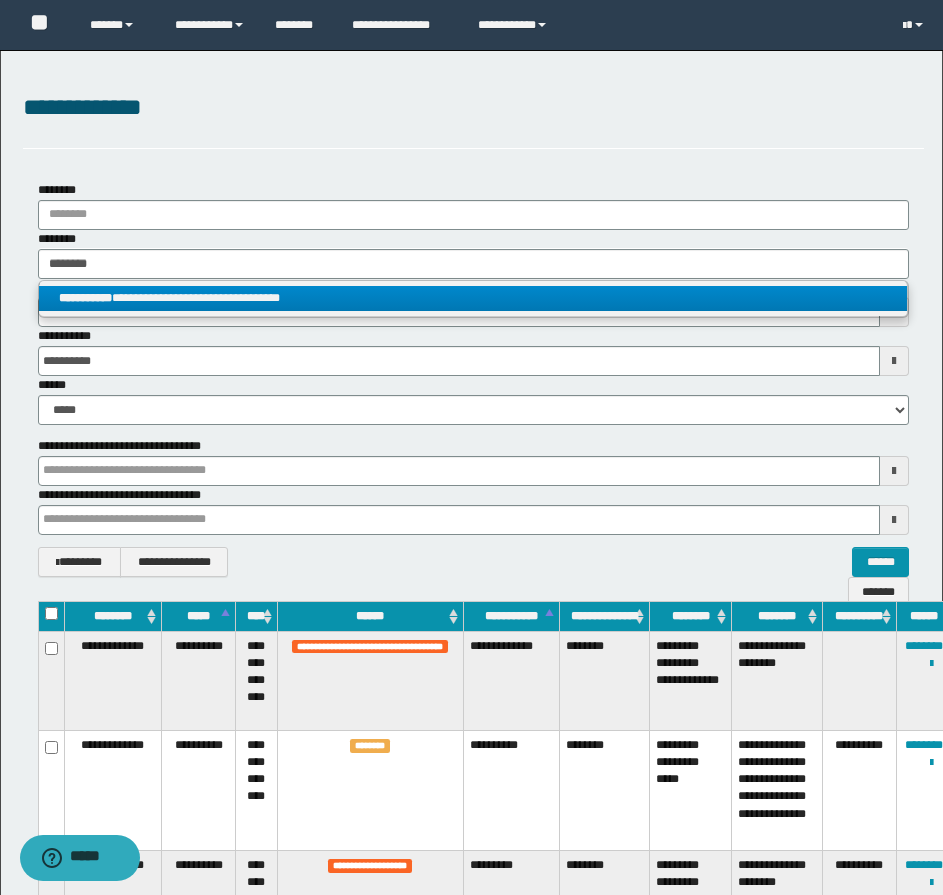 click on "**********" at bounding box center (473, 298) 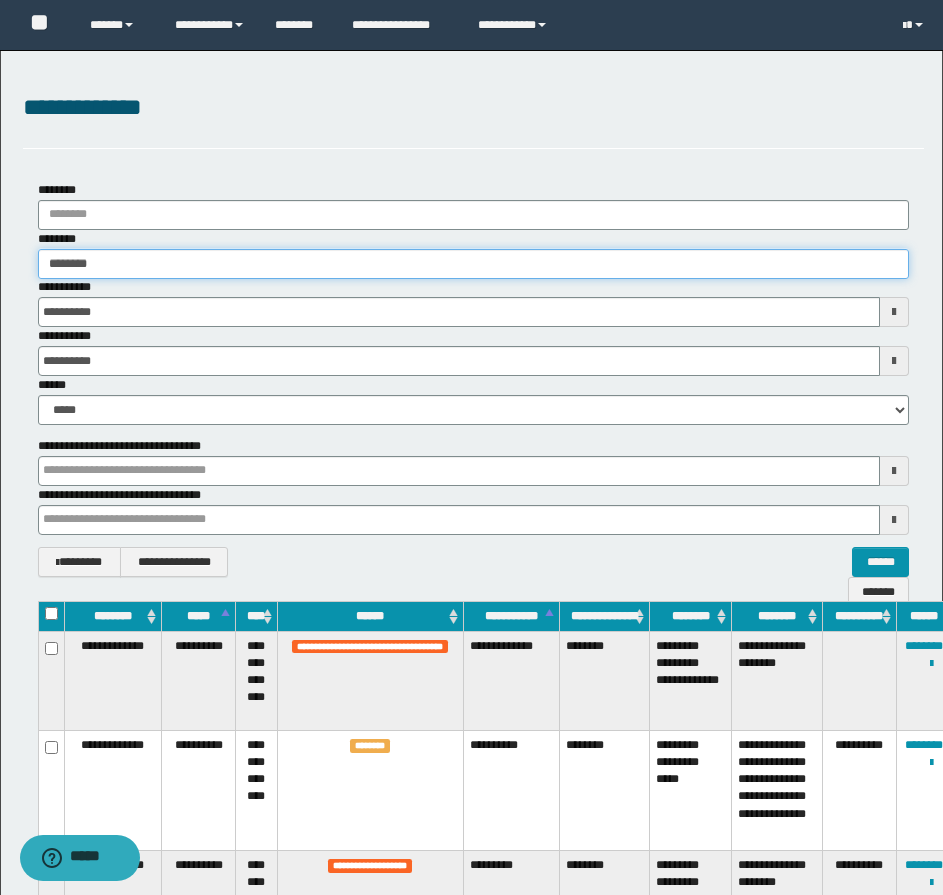 type 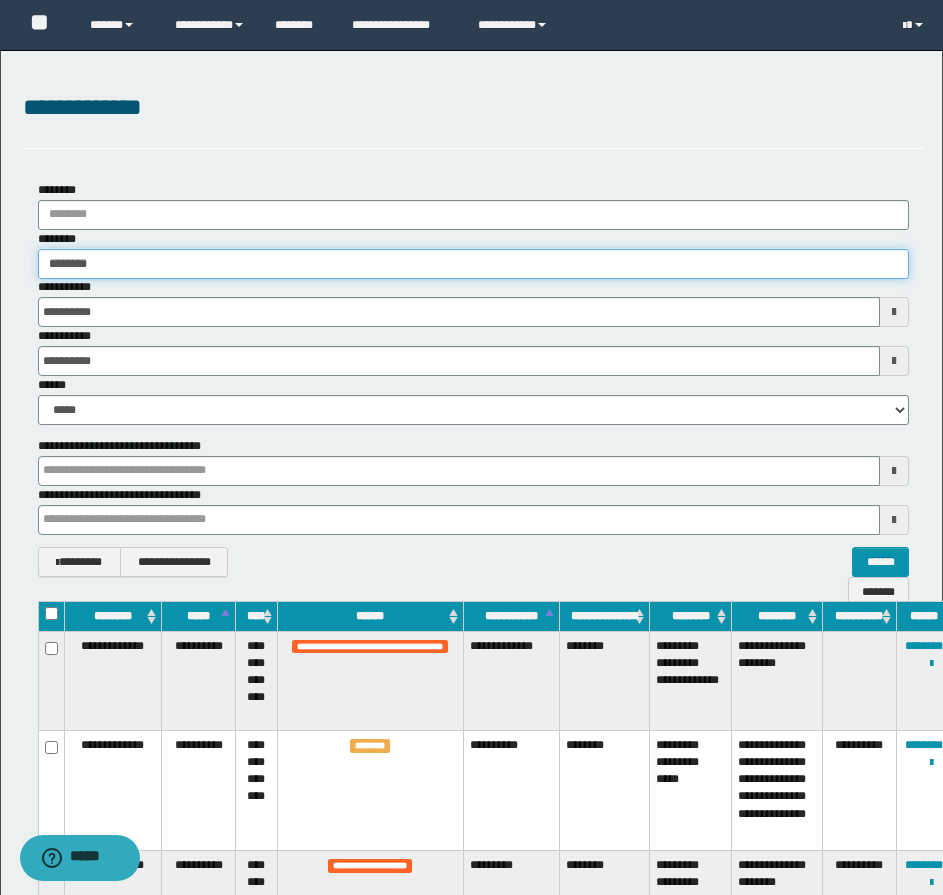 type 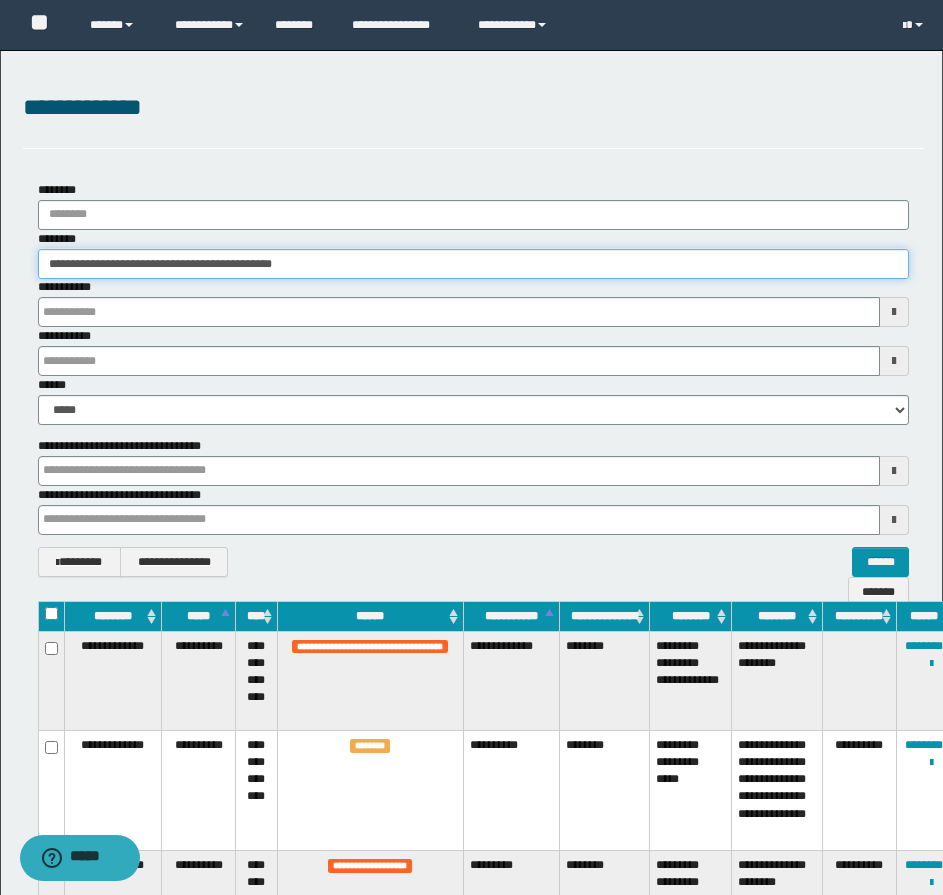 type 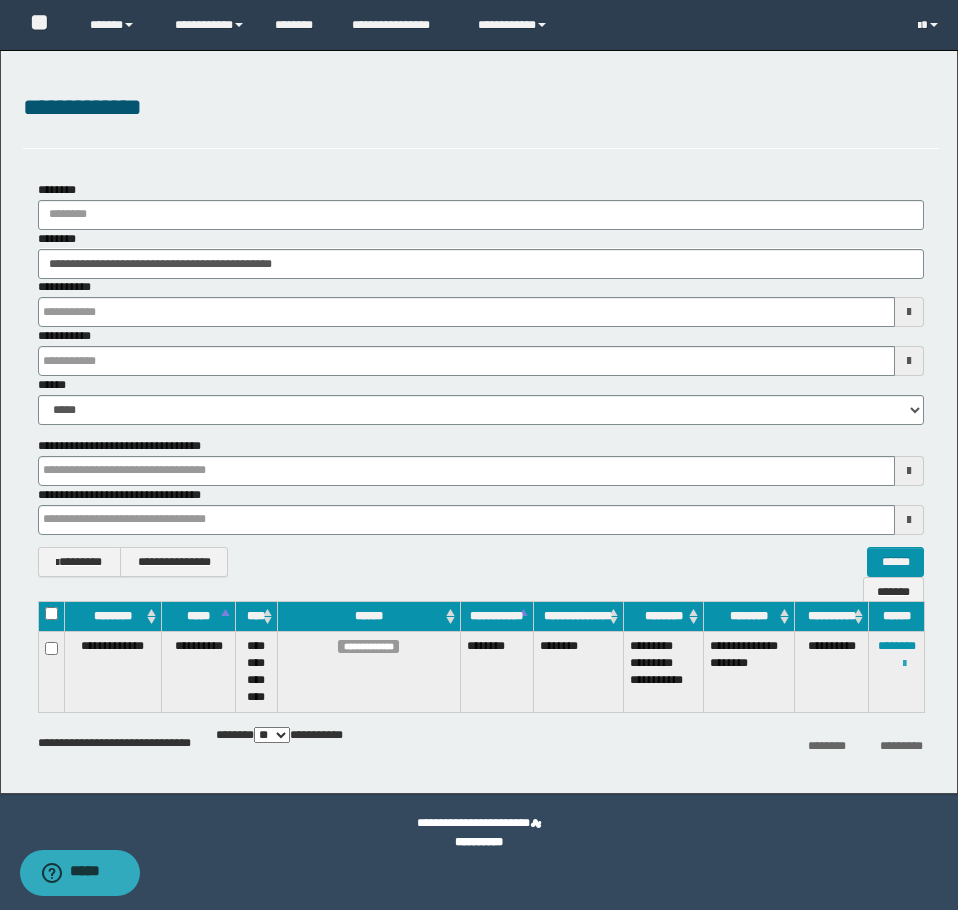 click at bounding box center [904, 664] 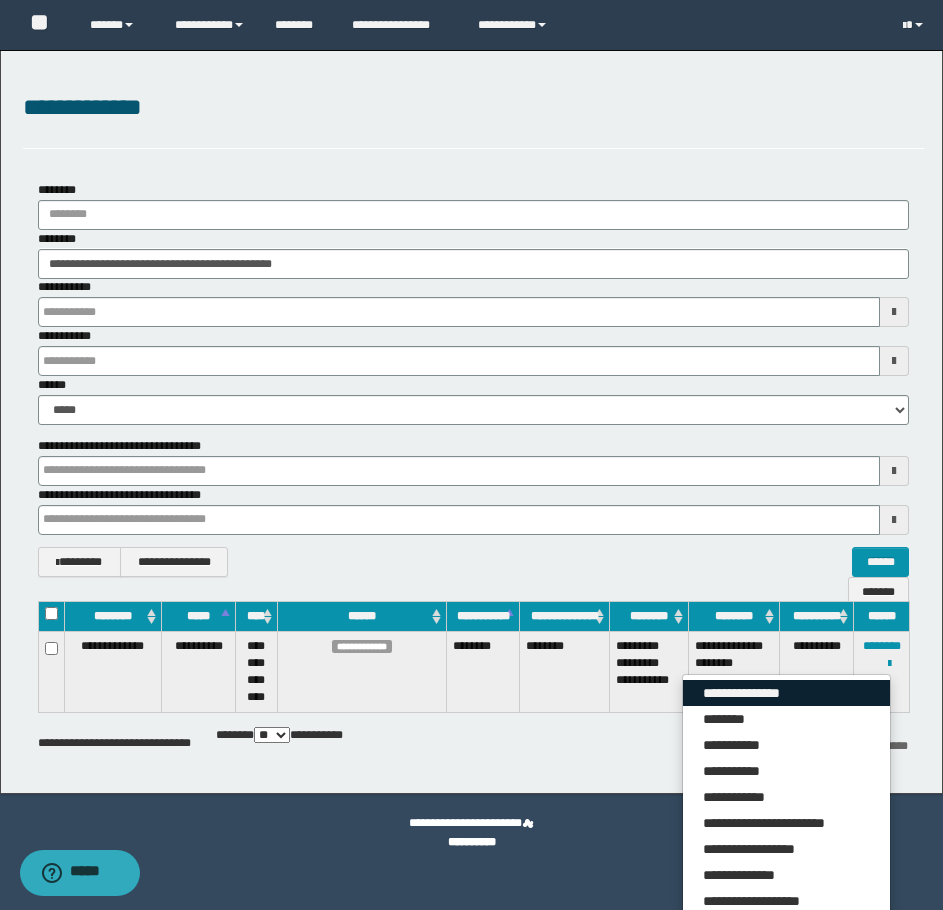 click on "**********" at bounding box center (786, 693) 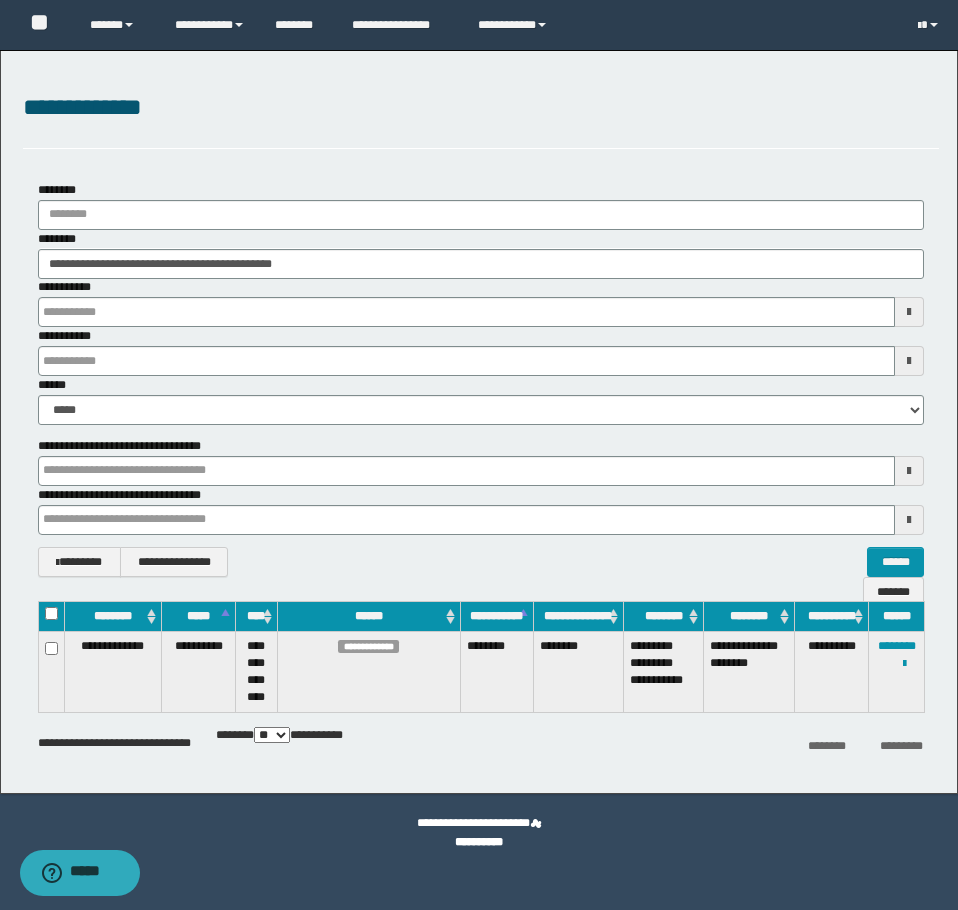 type 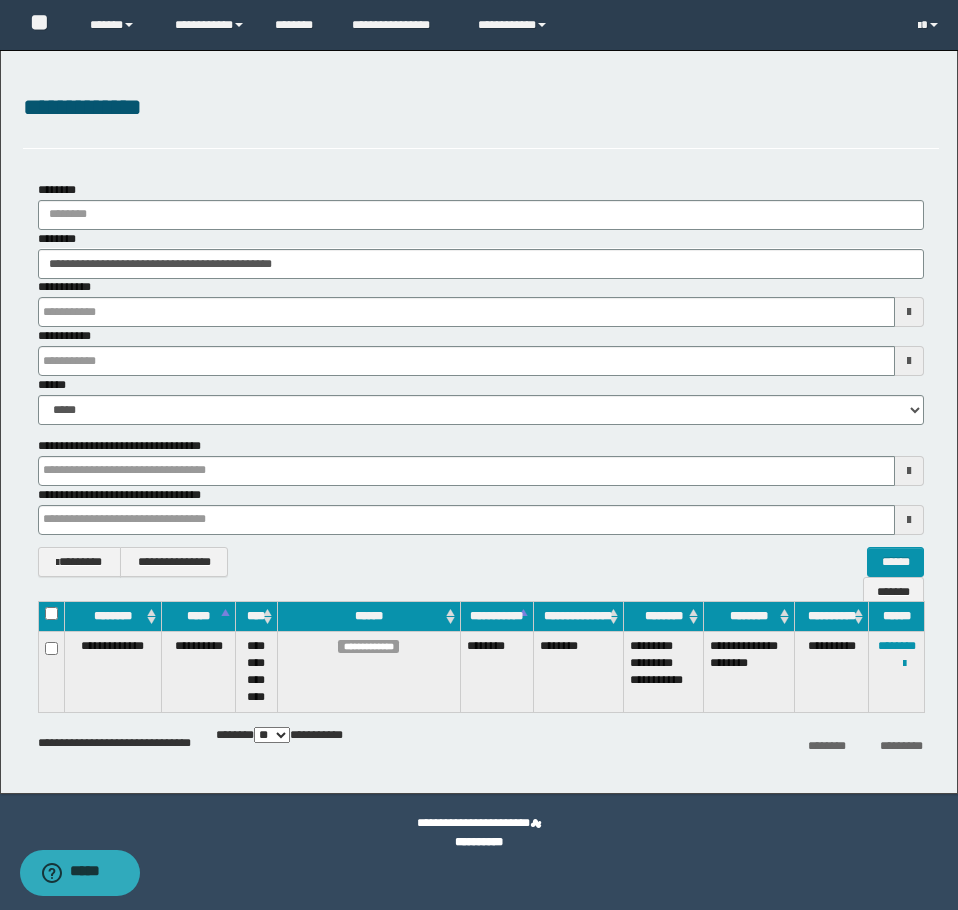 type 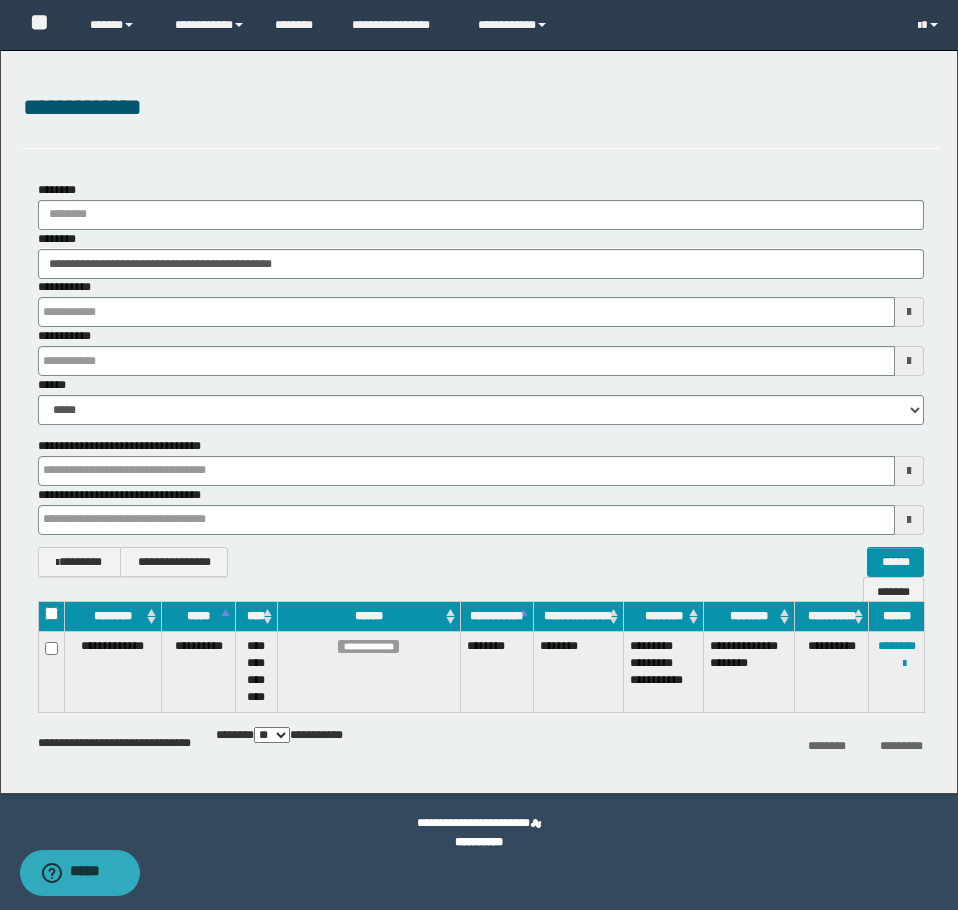 type 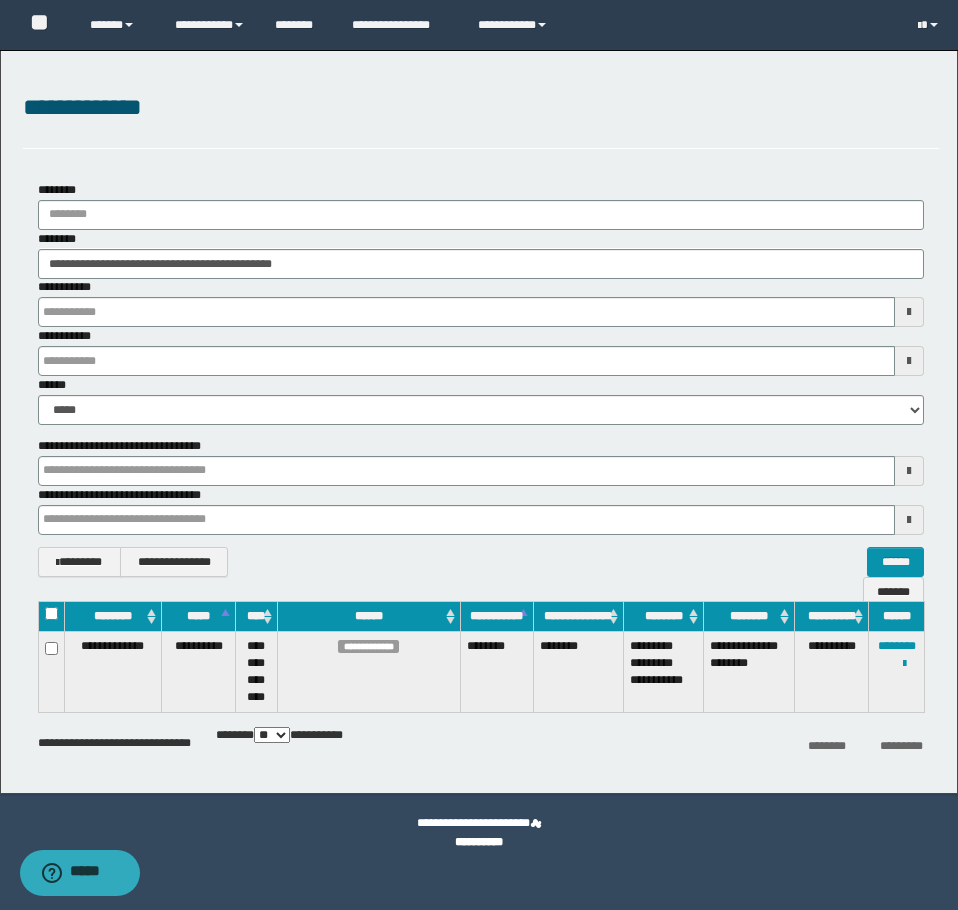 type 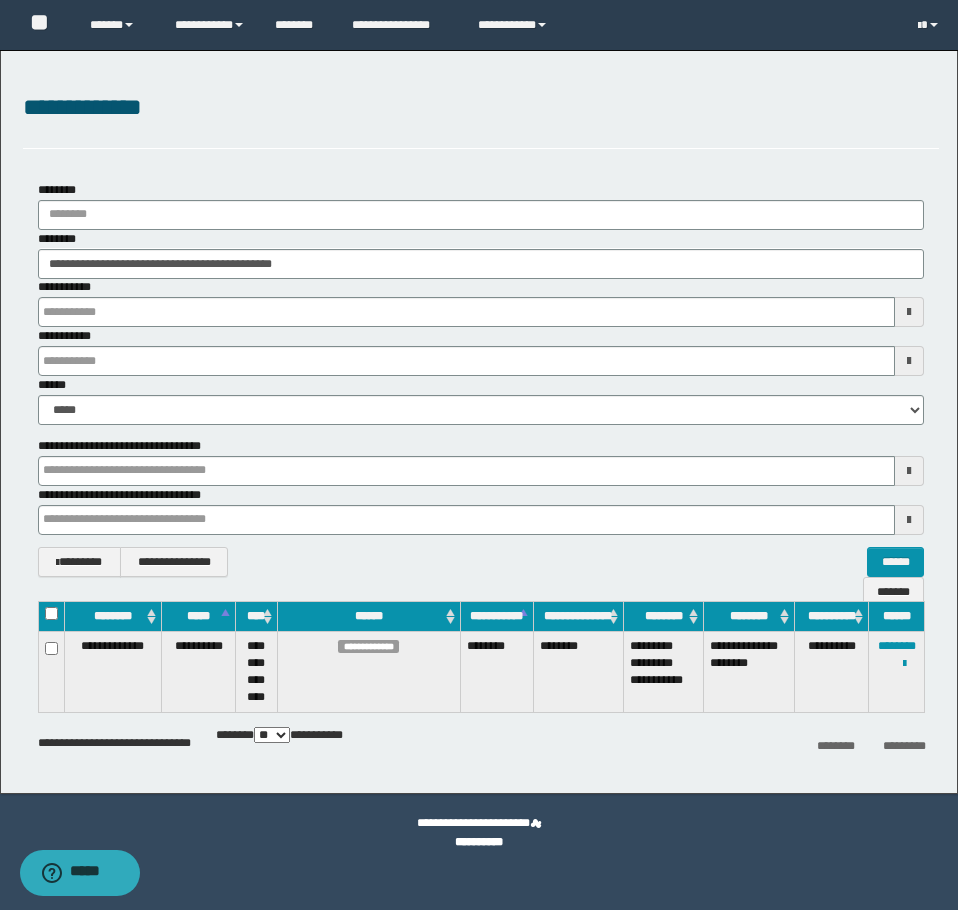 type 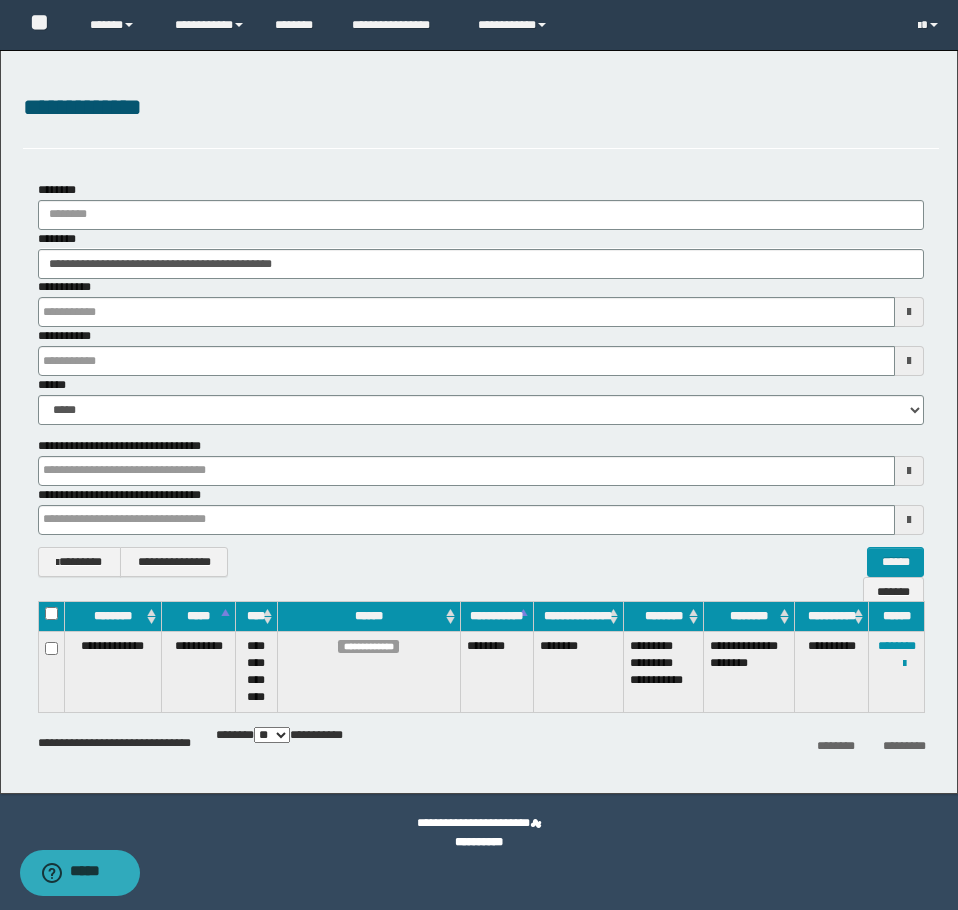 type 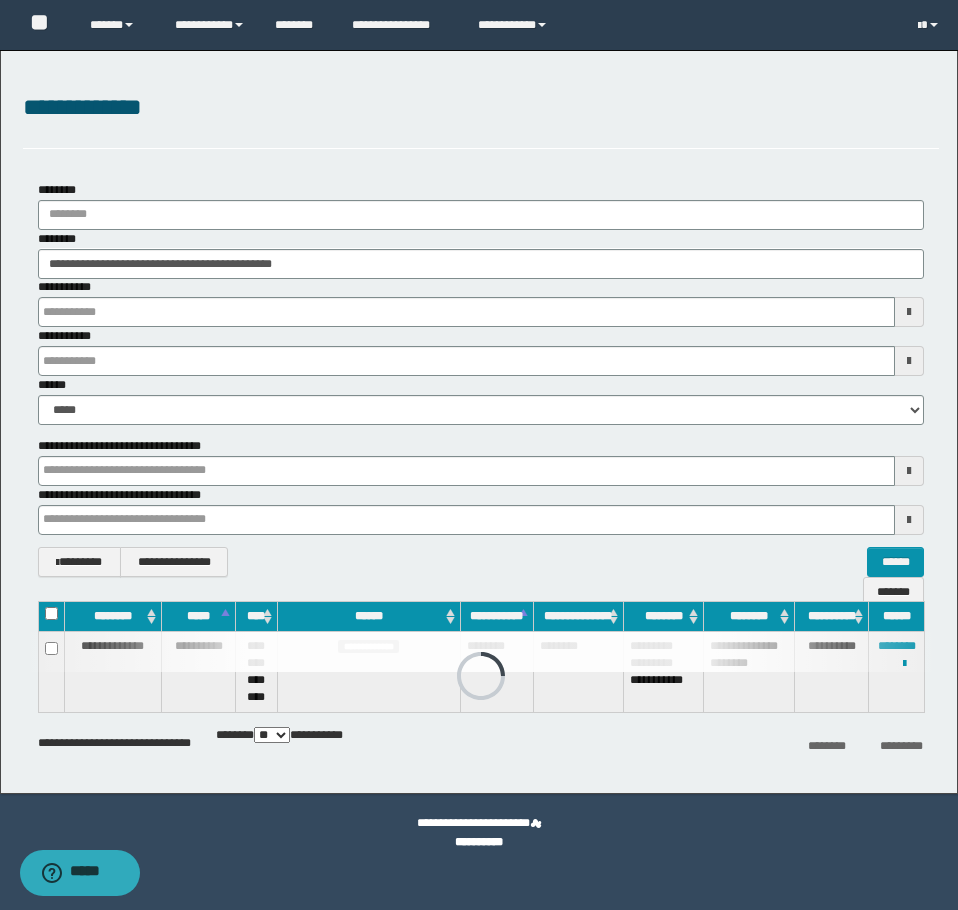 type 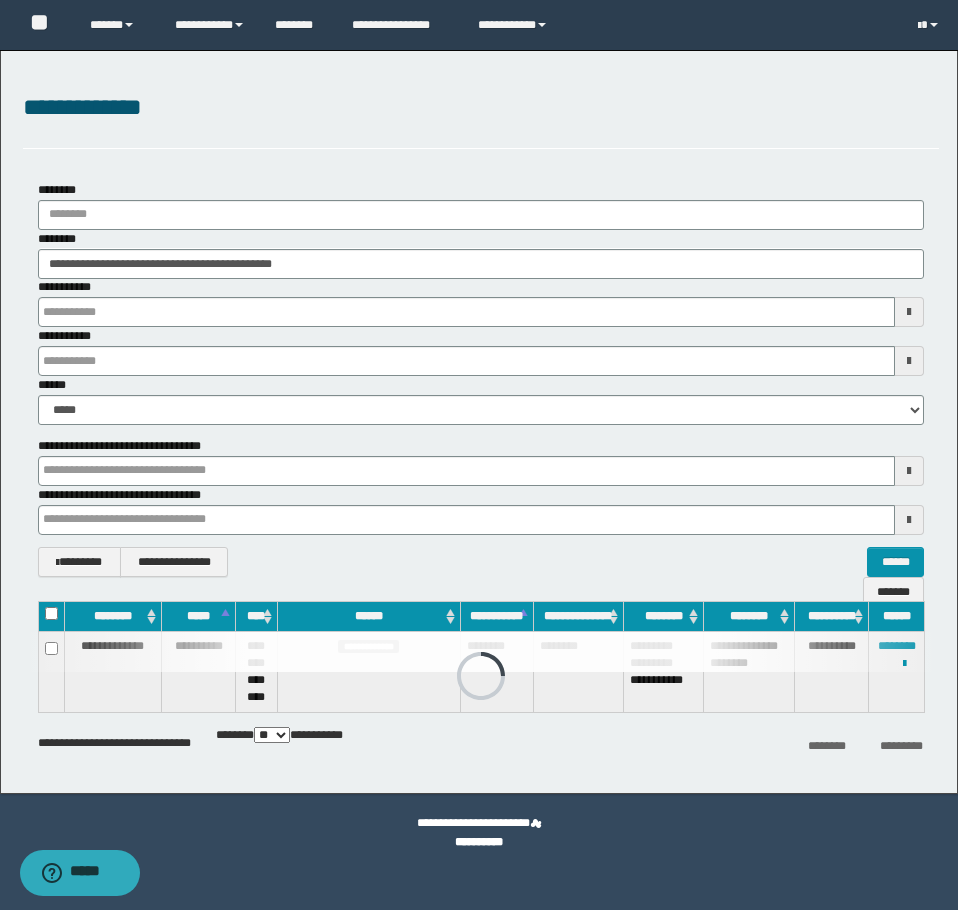 type 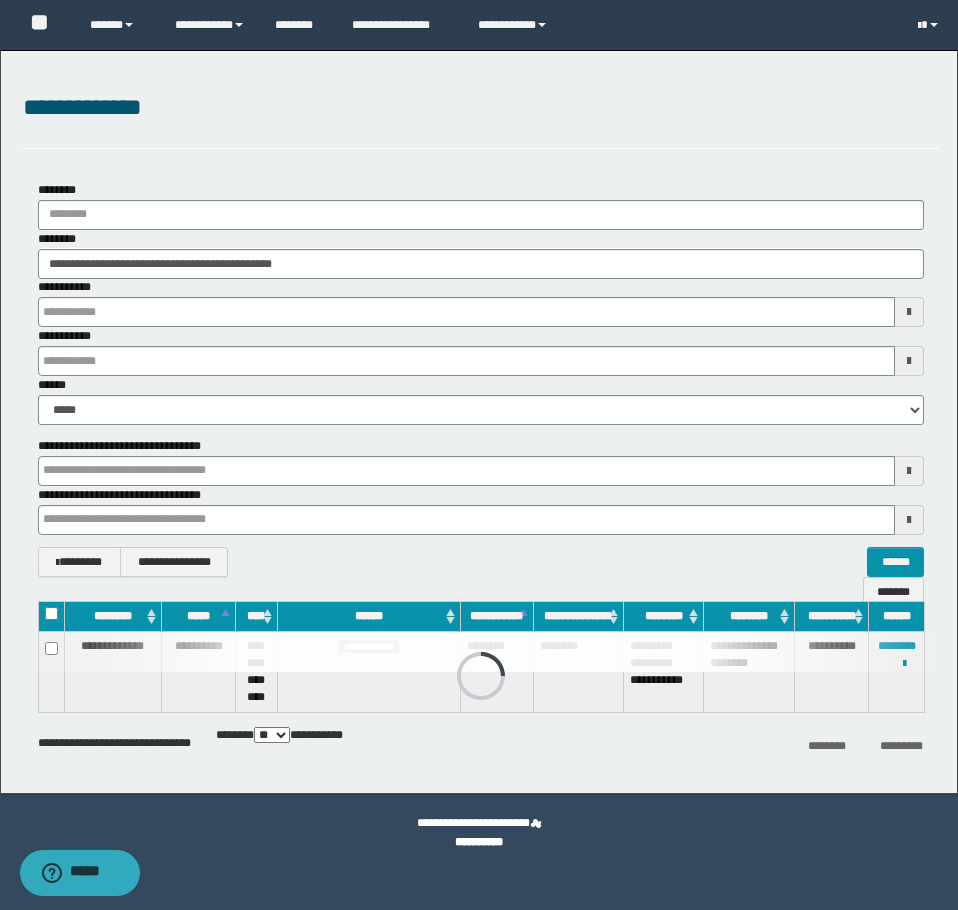 type 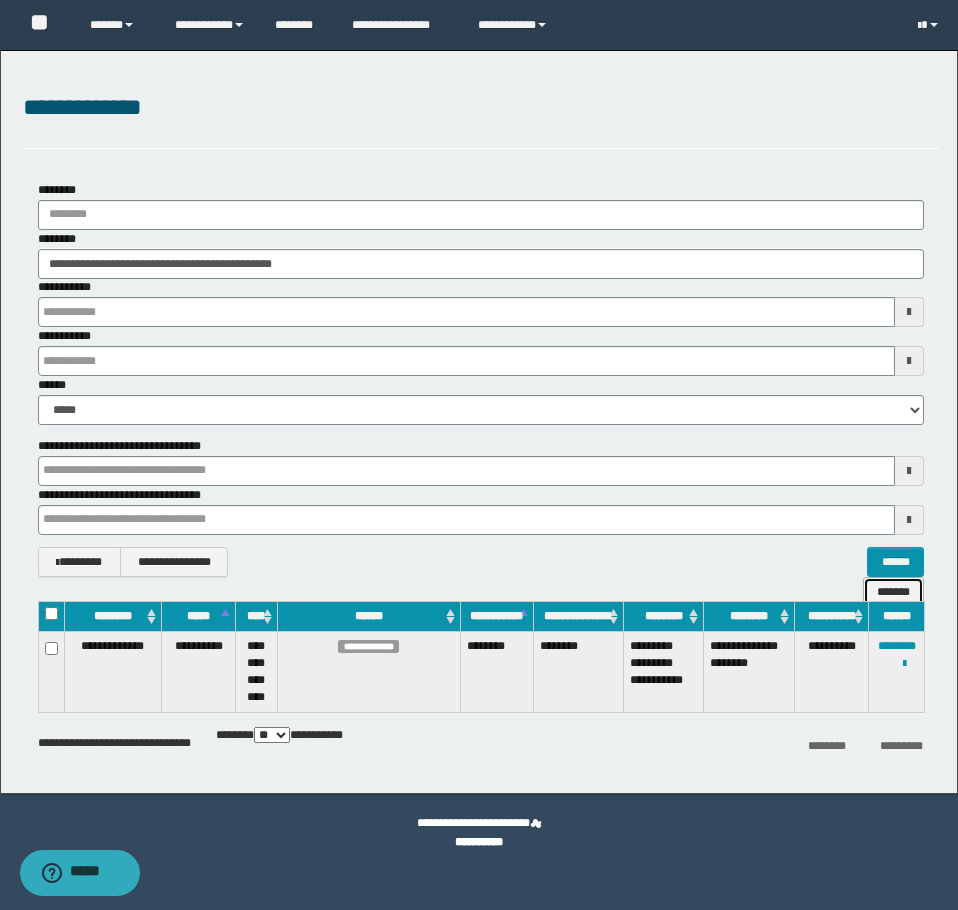 click on "*******" at bounding box center [893, 592] 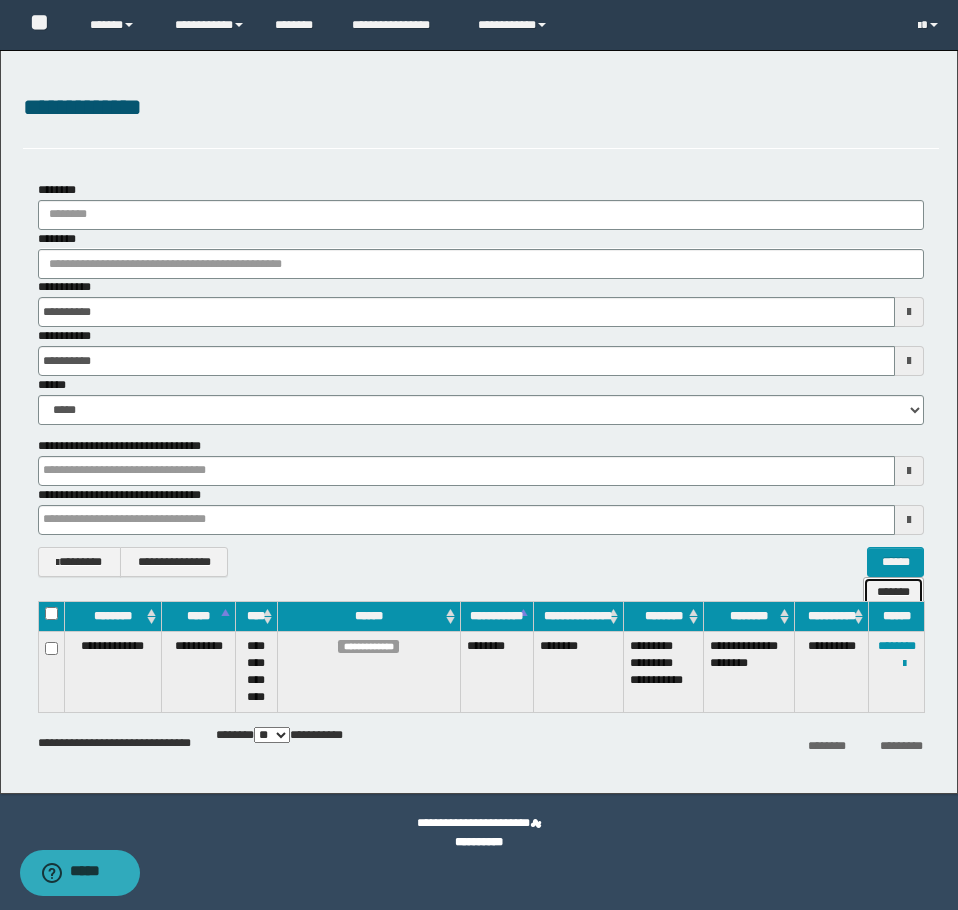 type 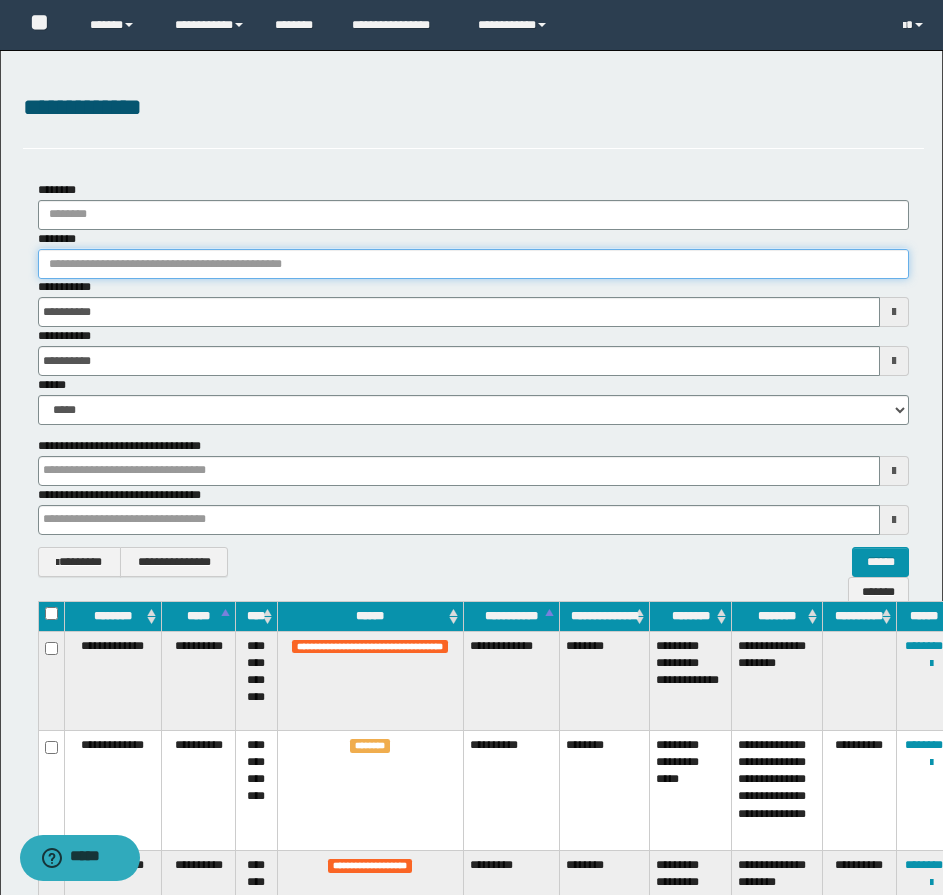 type 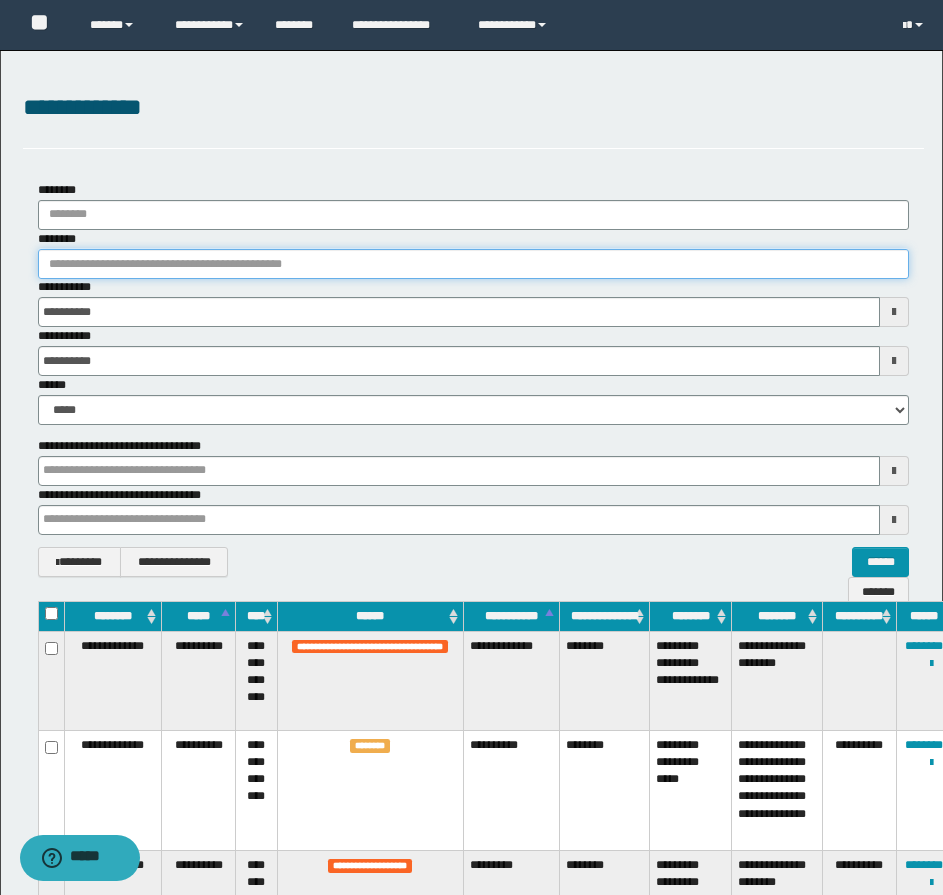 type 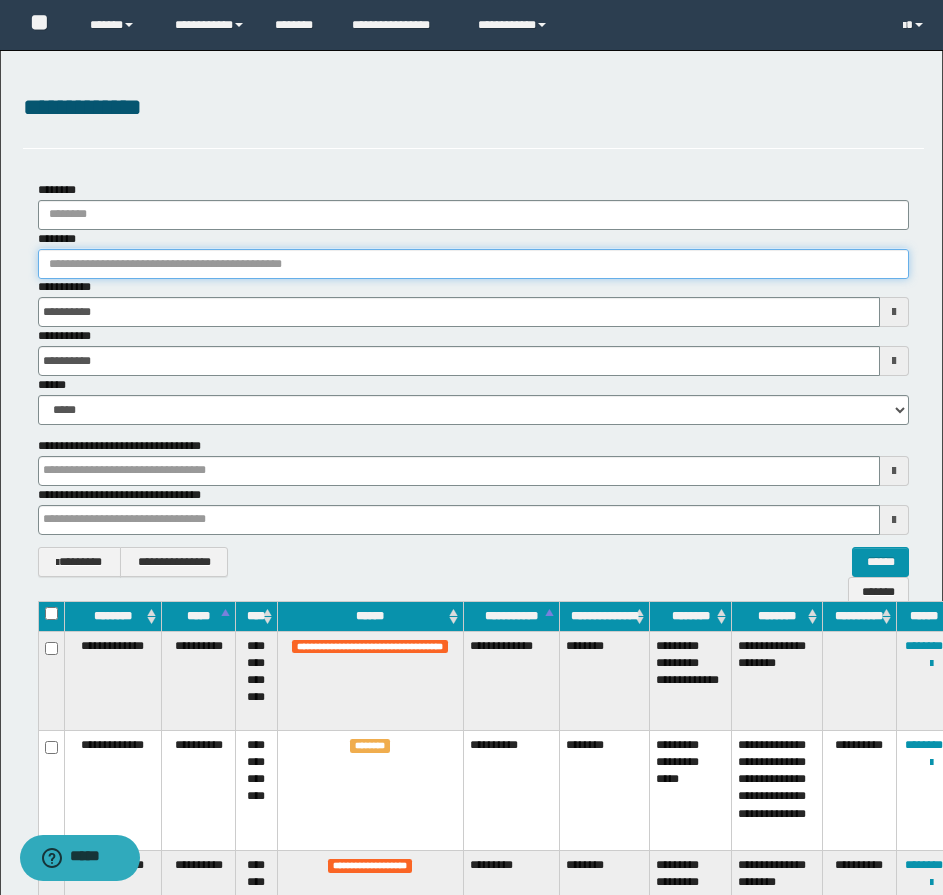 paste on "********" 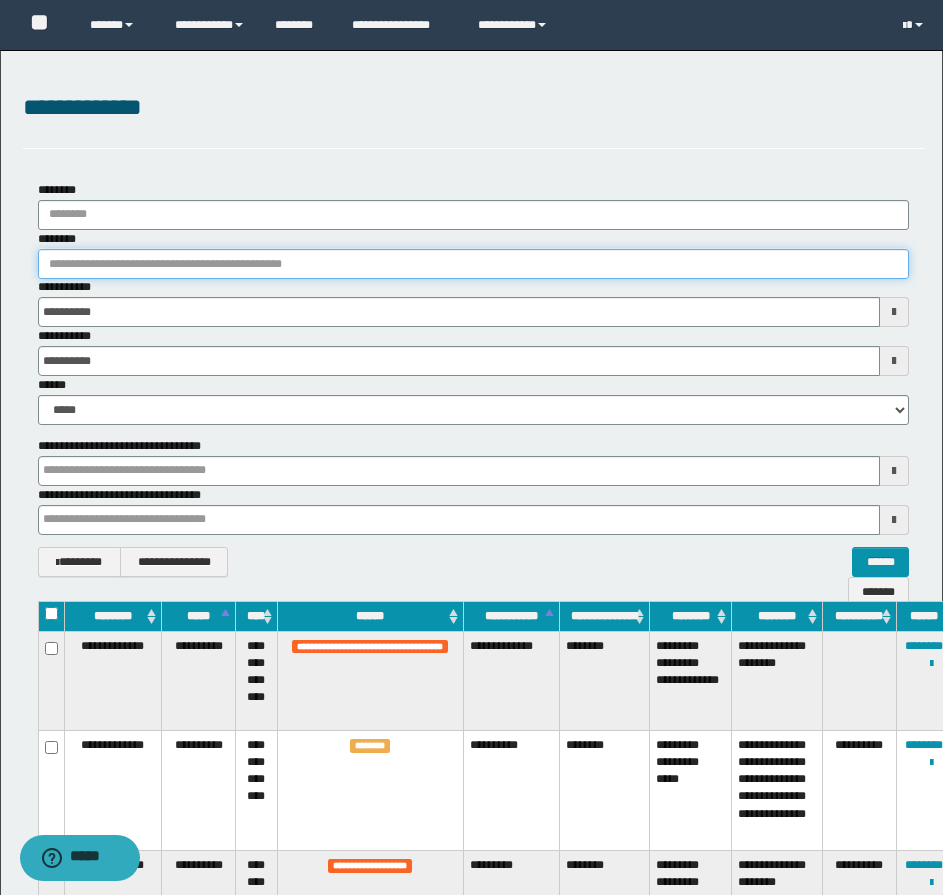 type on "********" 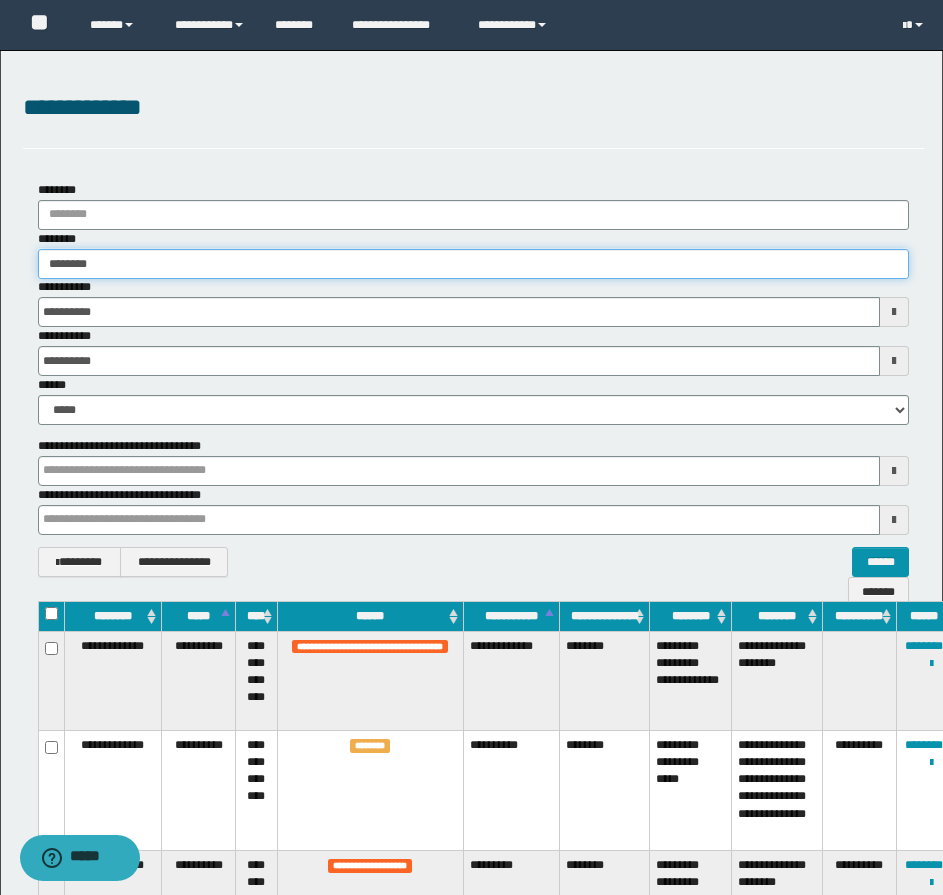 type 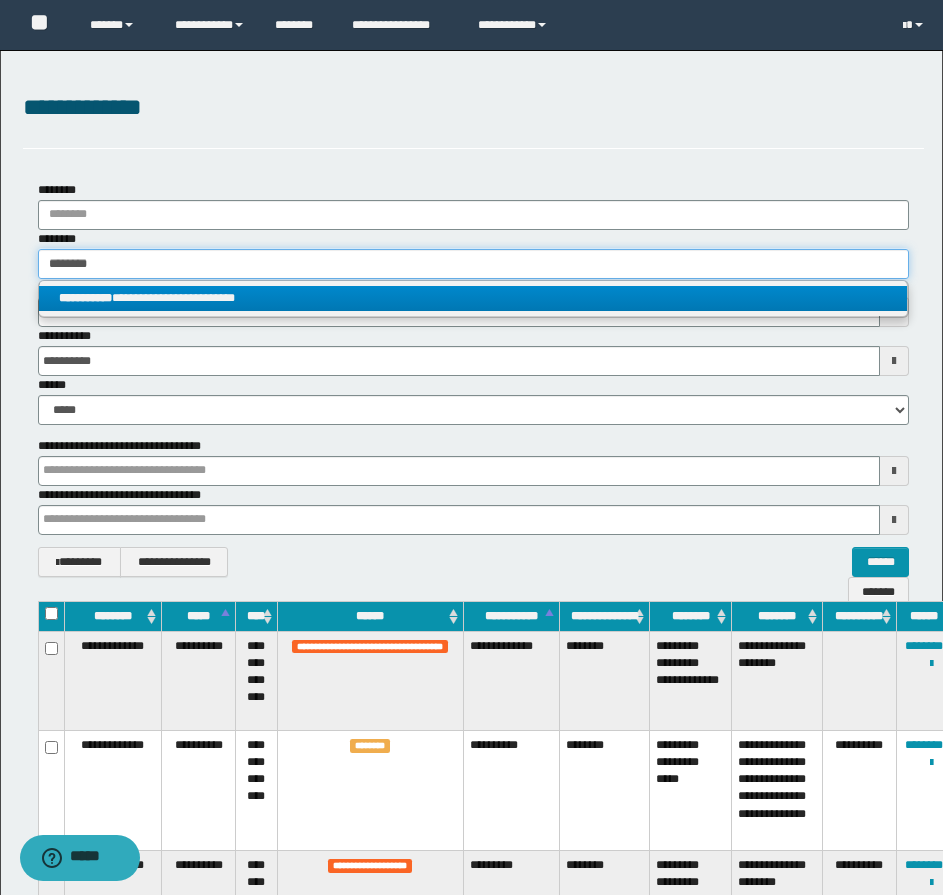 type on "********" 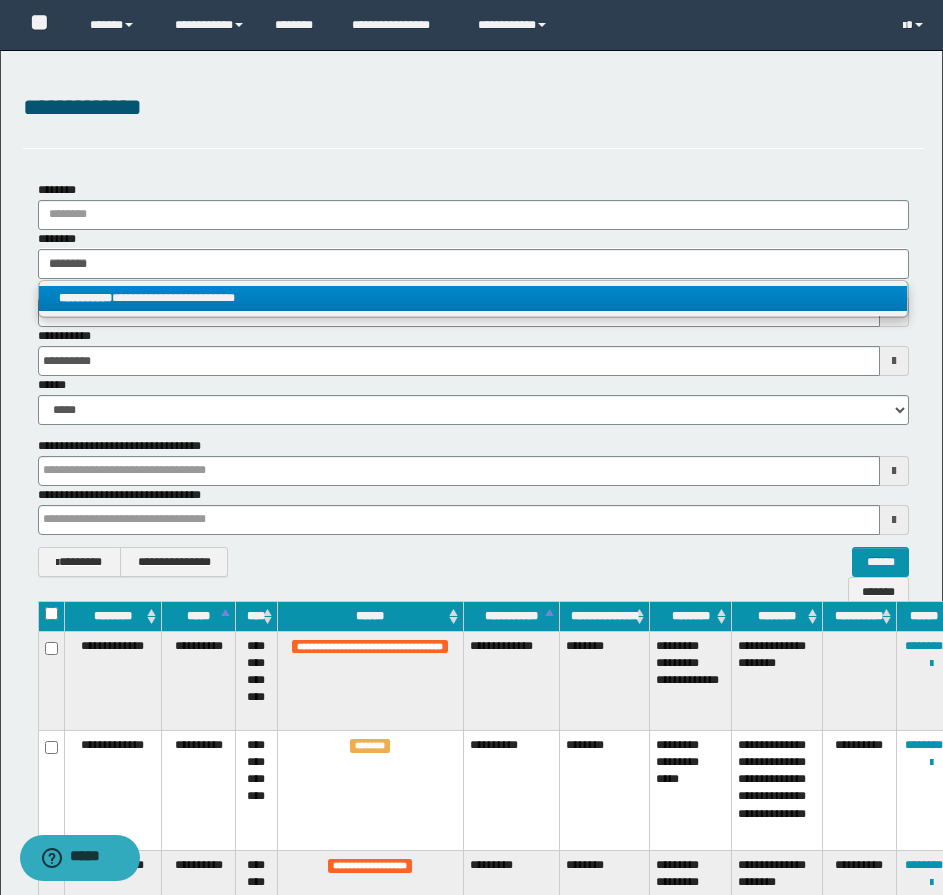 click on "**********" at bounding box center [473, 298] 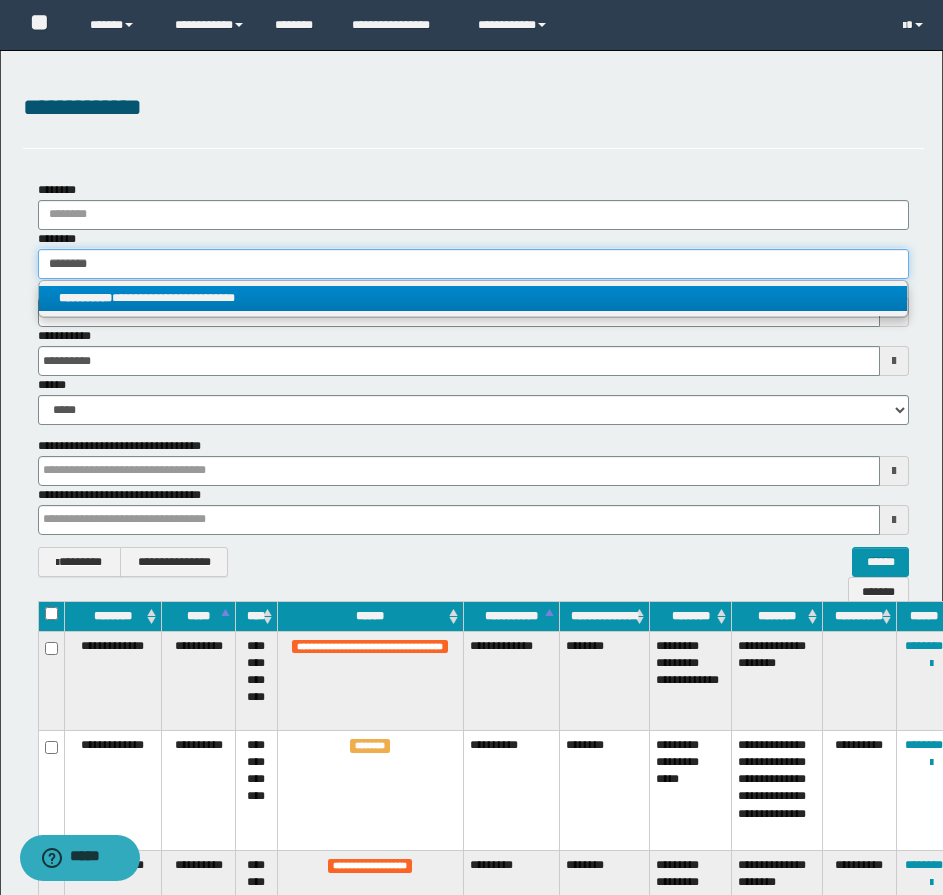 type 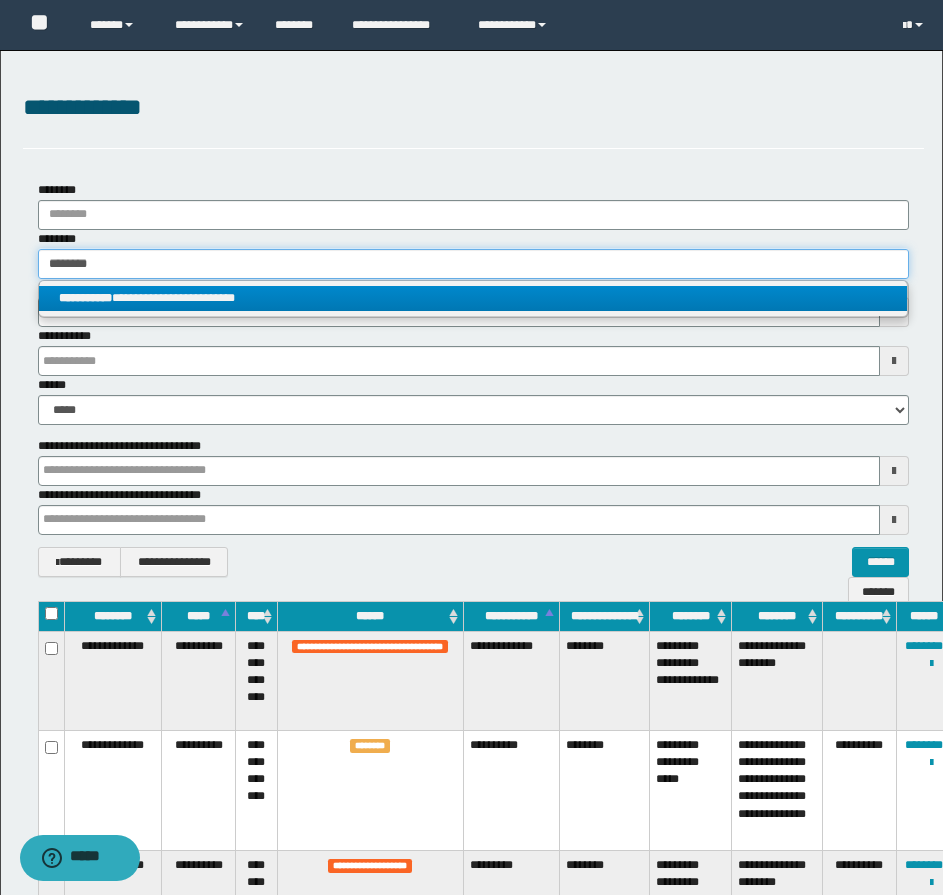 type 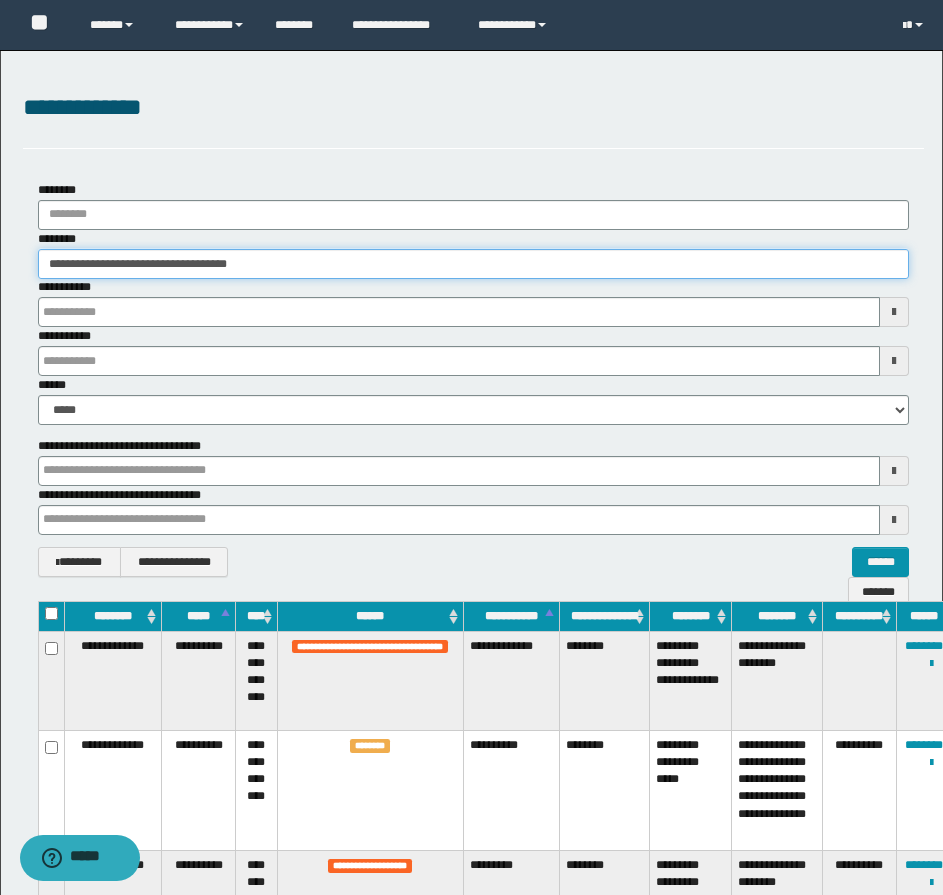 type 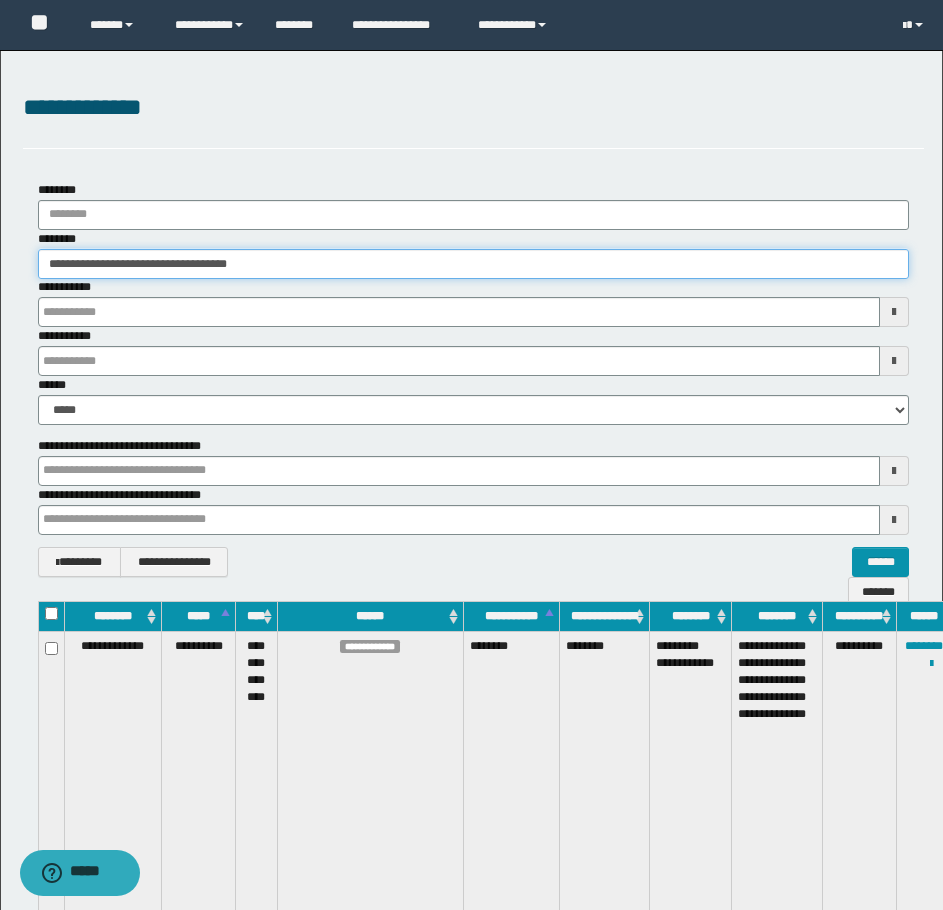 type 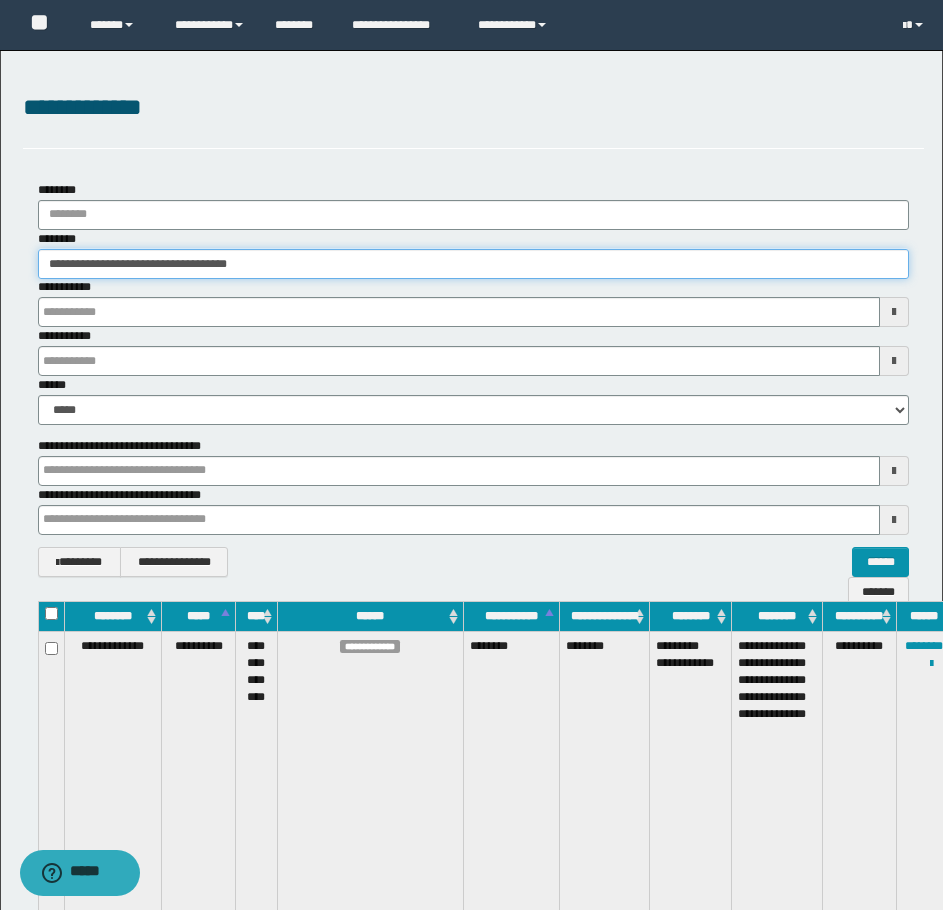 type 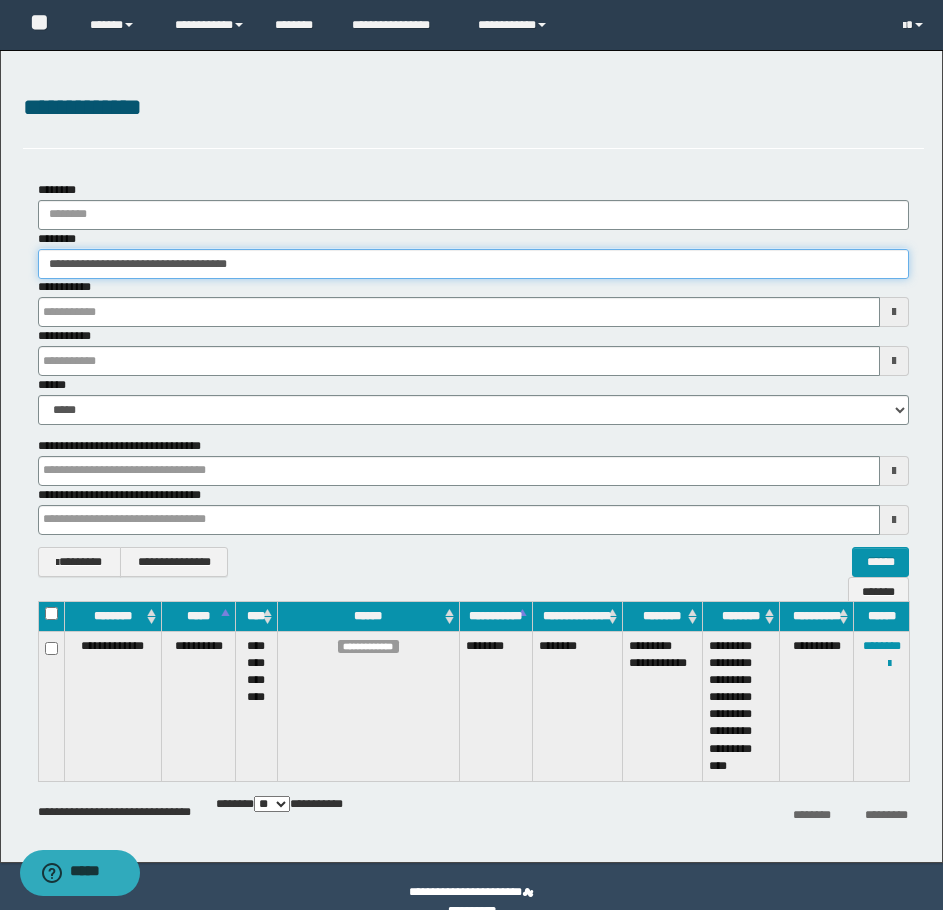 type 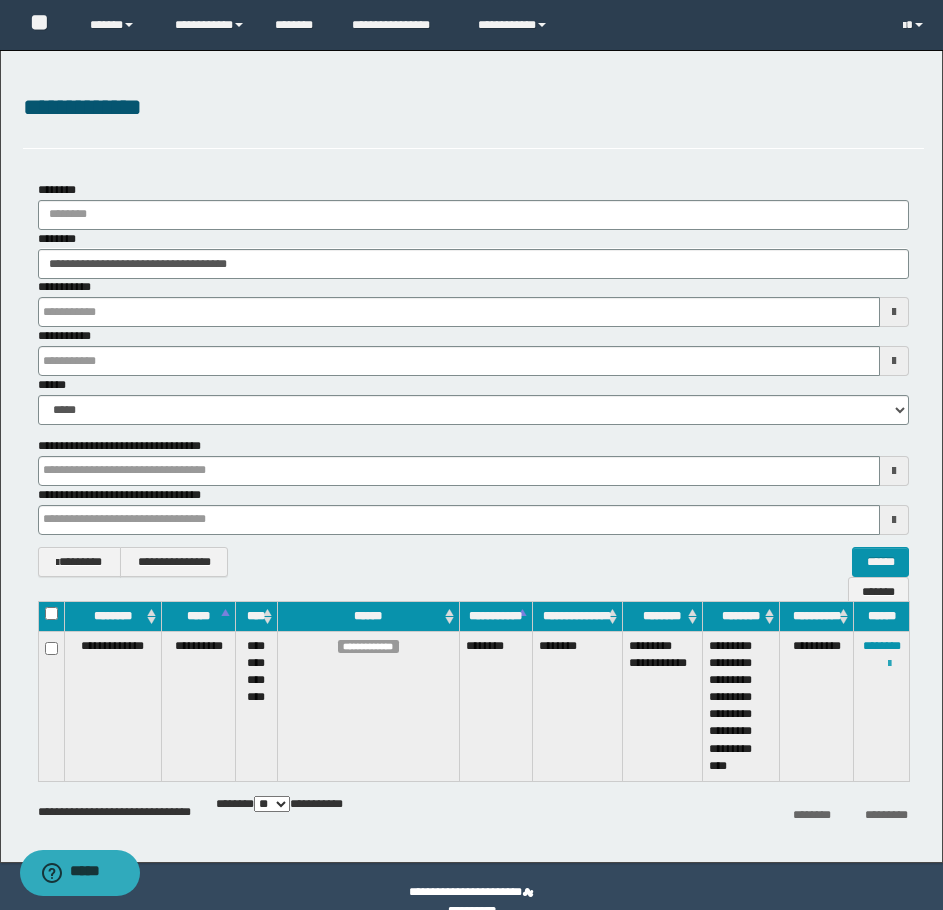 click at bounding box center [889, 664] 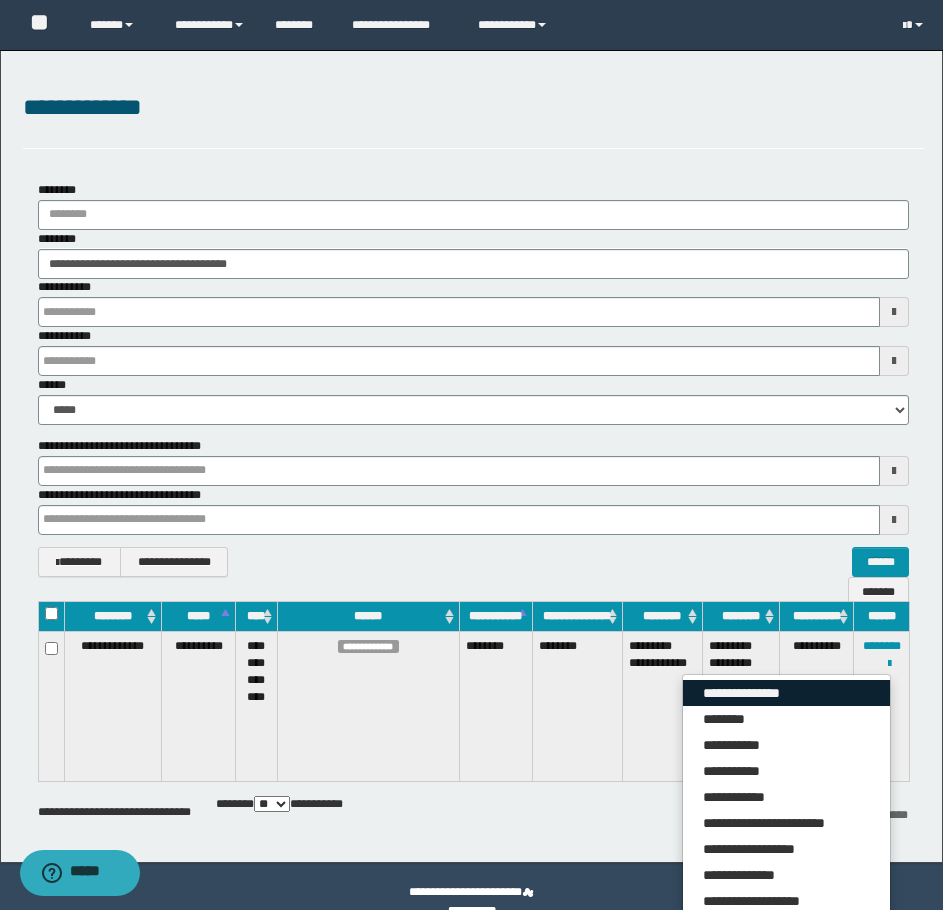 click on "**********" at bounding box center (786, 693) 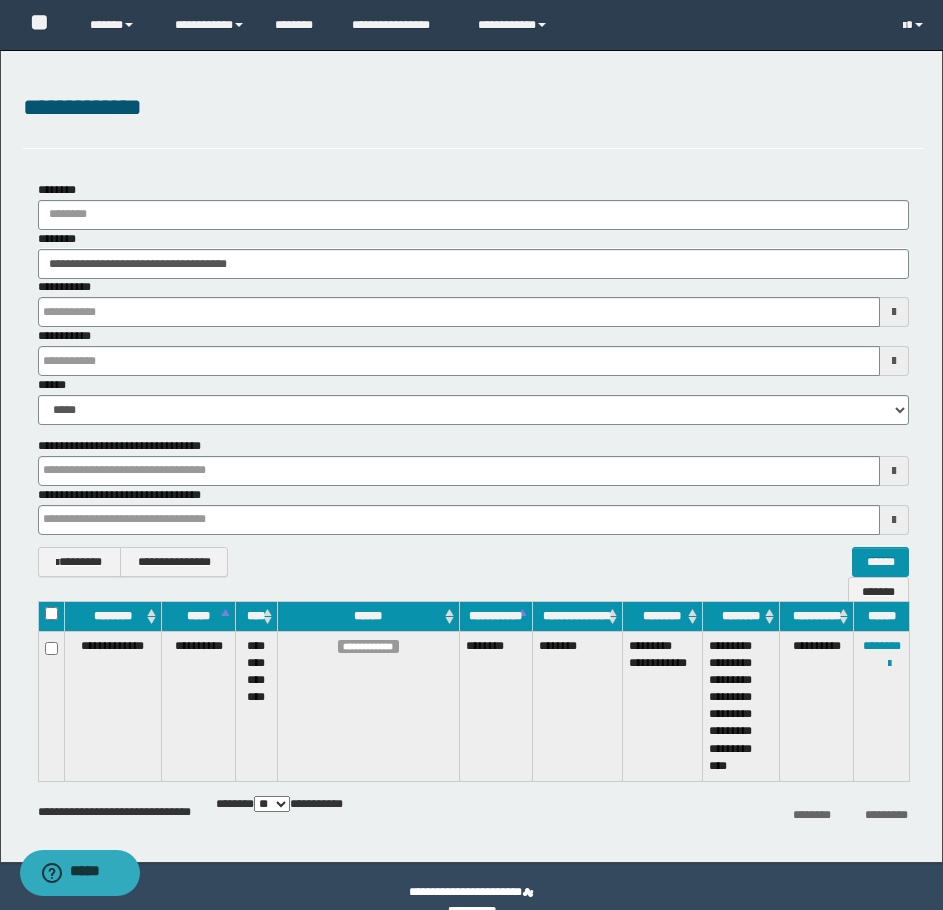 type 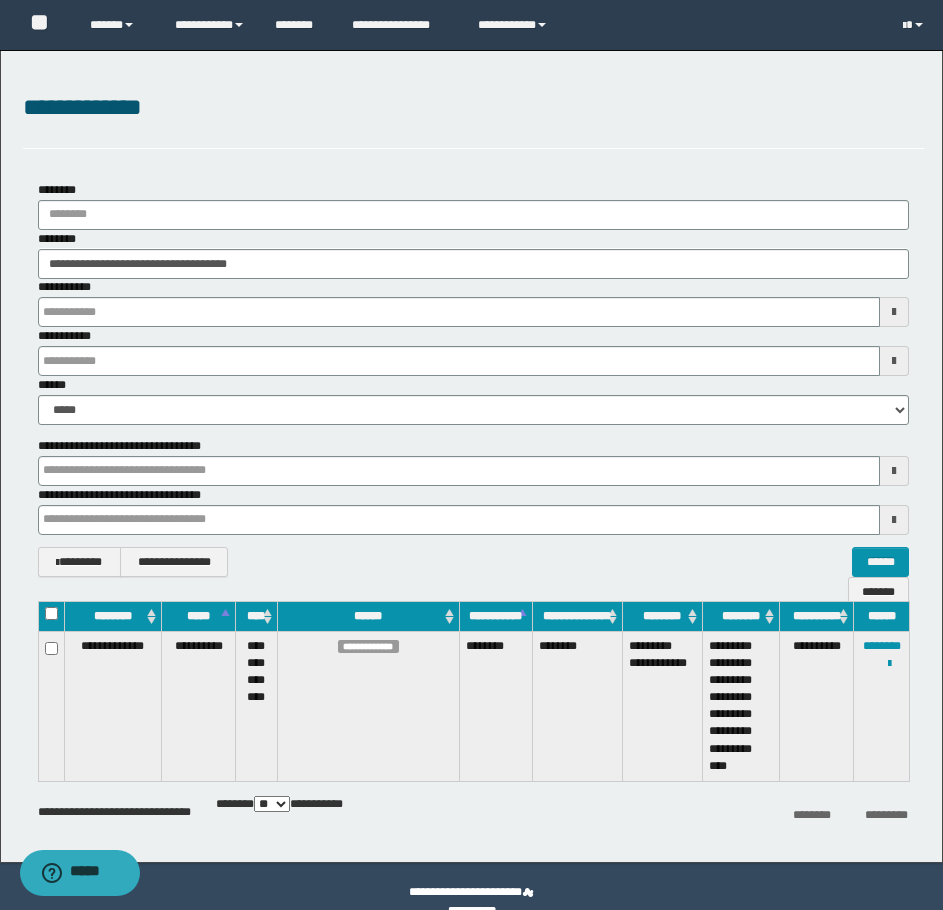type 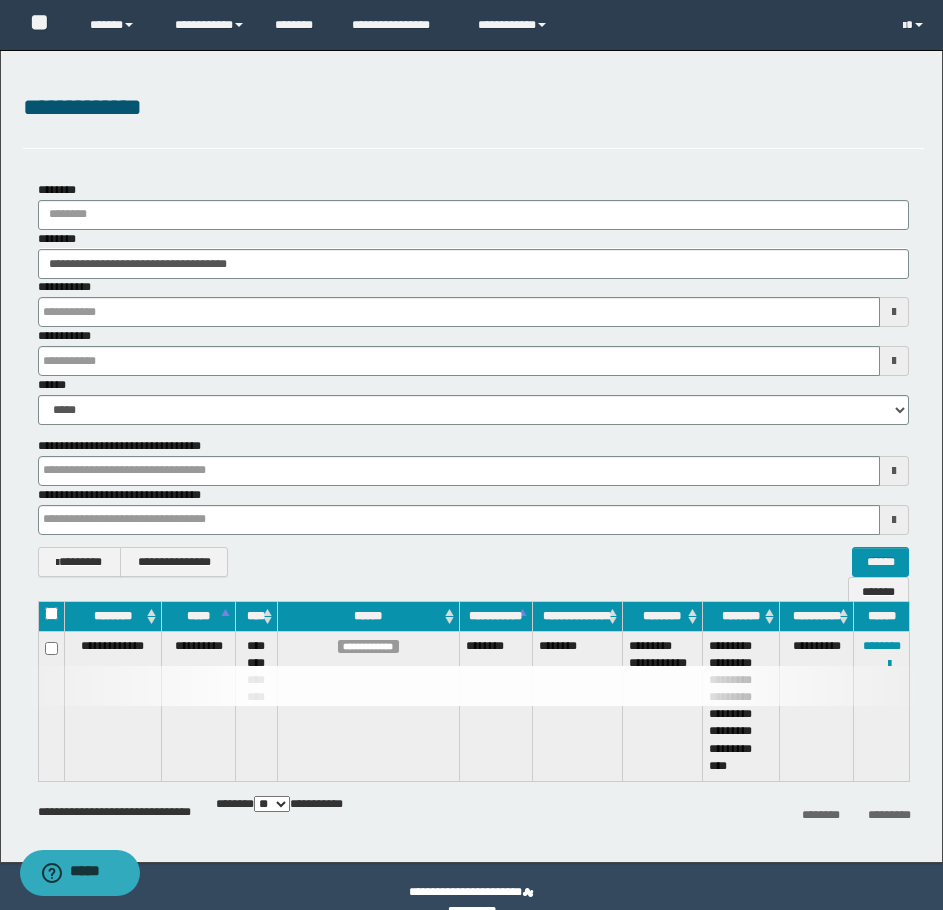 type 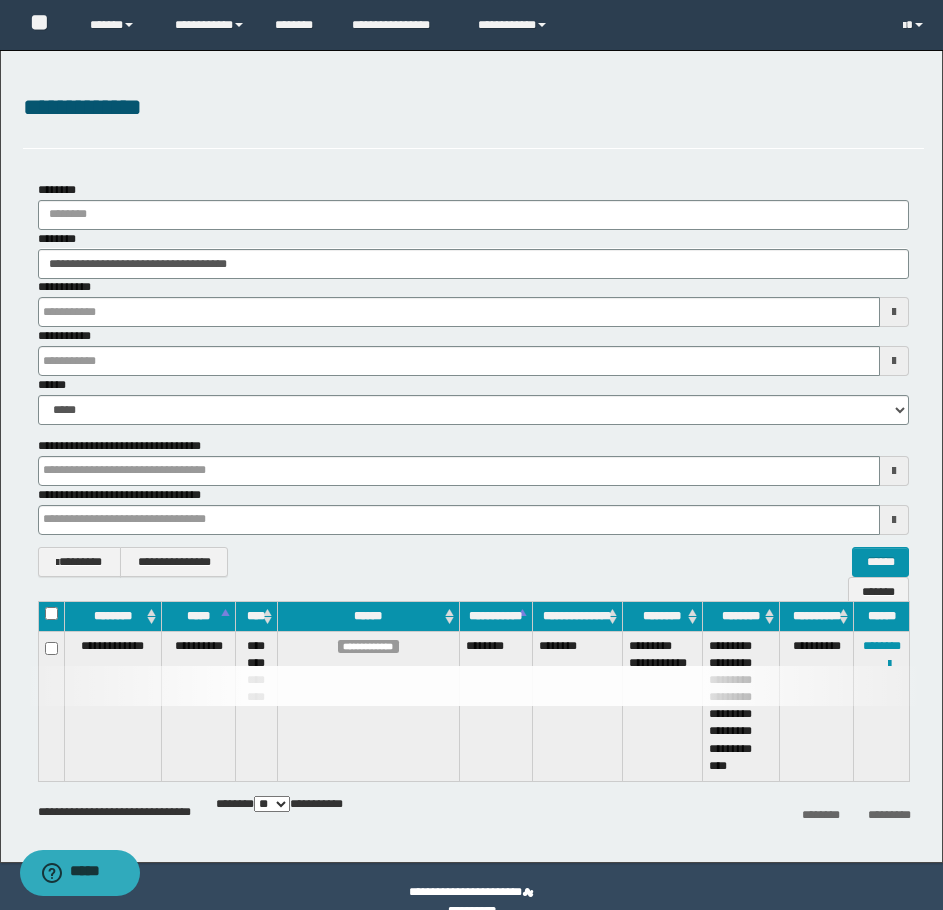 type 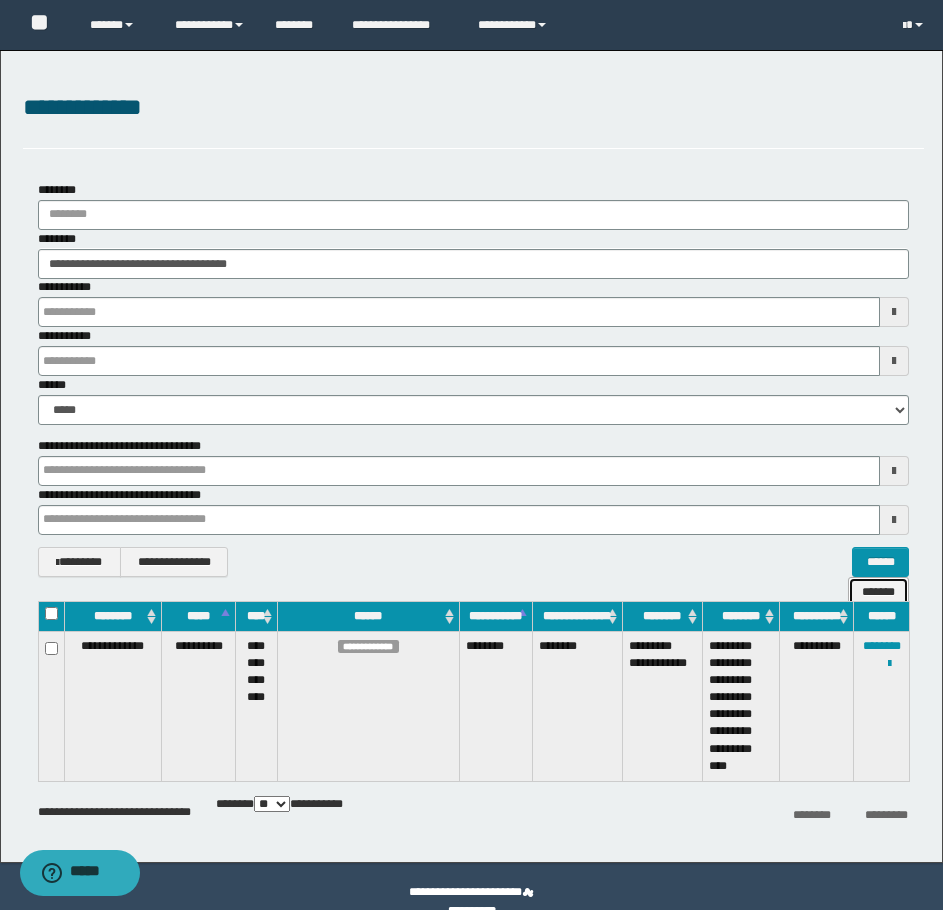 click on "*******" at bounding box center [878, 592] 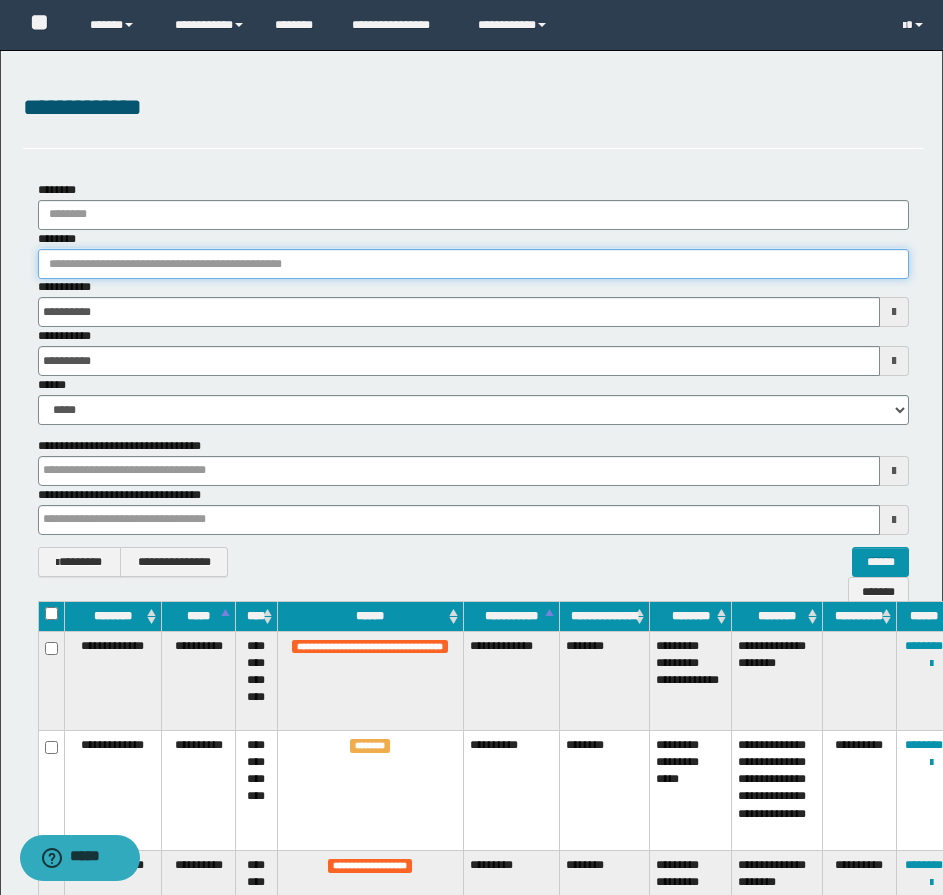 click on "********" at bounding box center [473, 264] 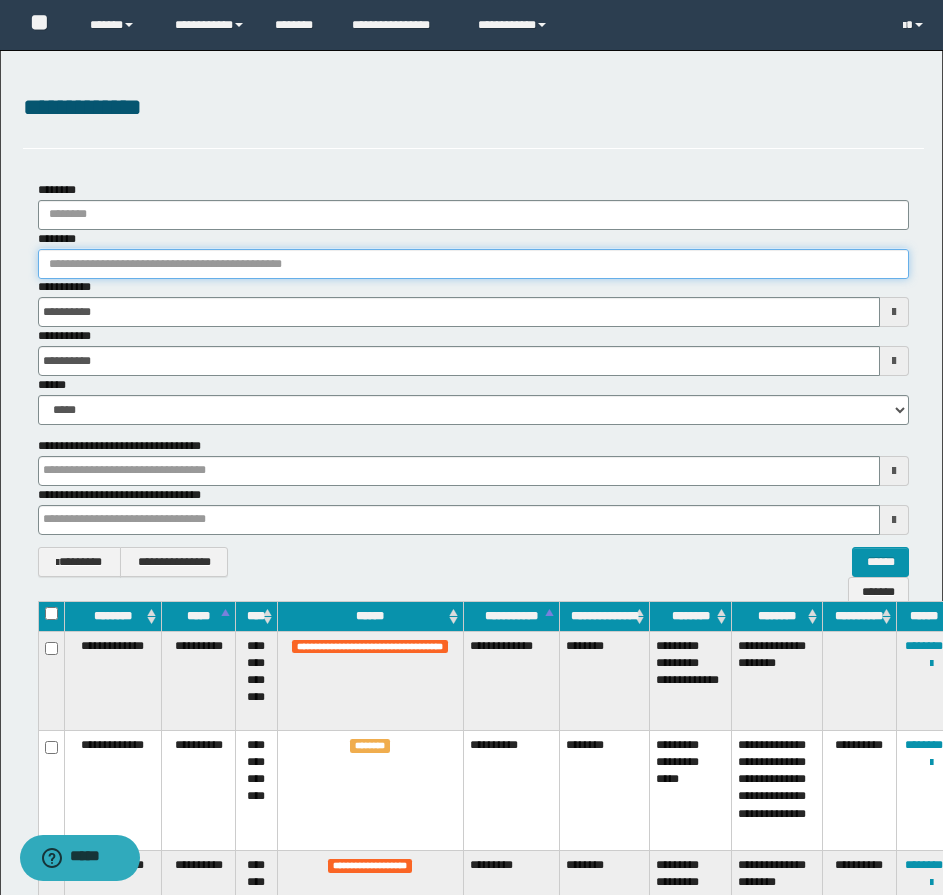 paste on "********" 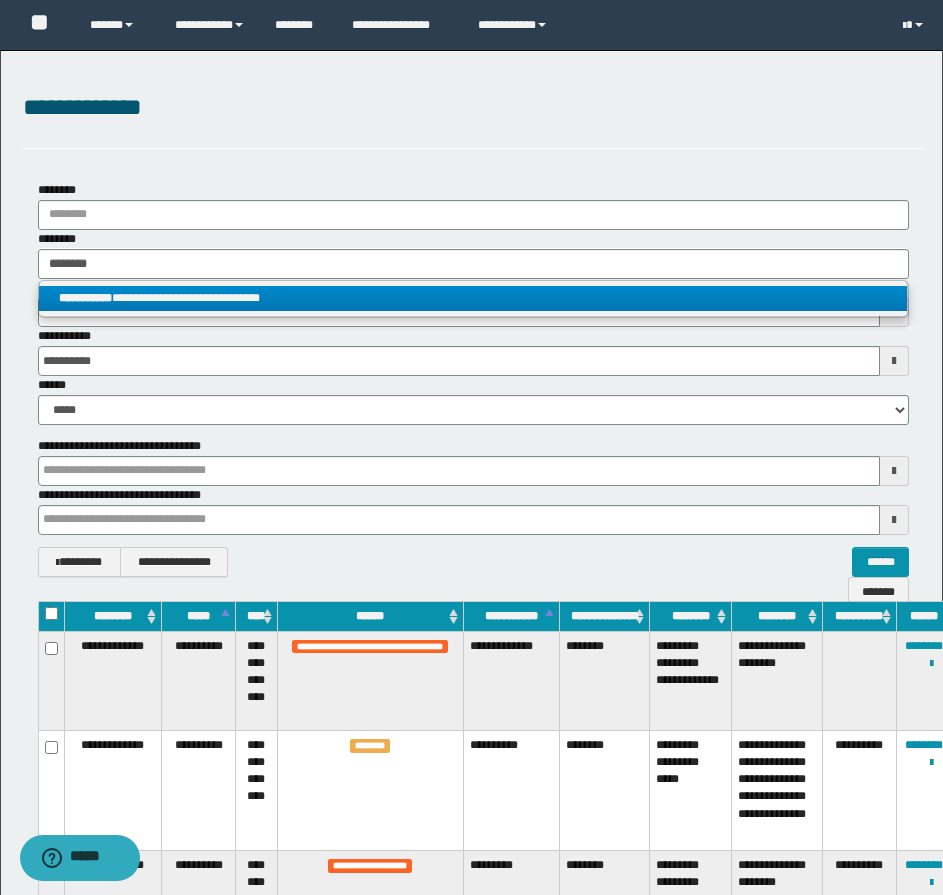 click on "**********" at bounding box center (473, 298) 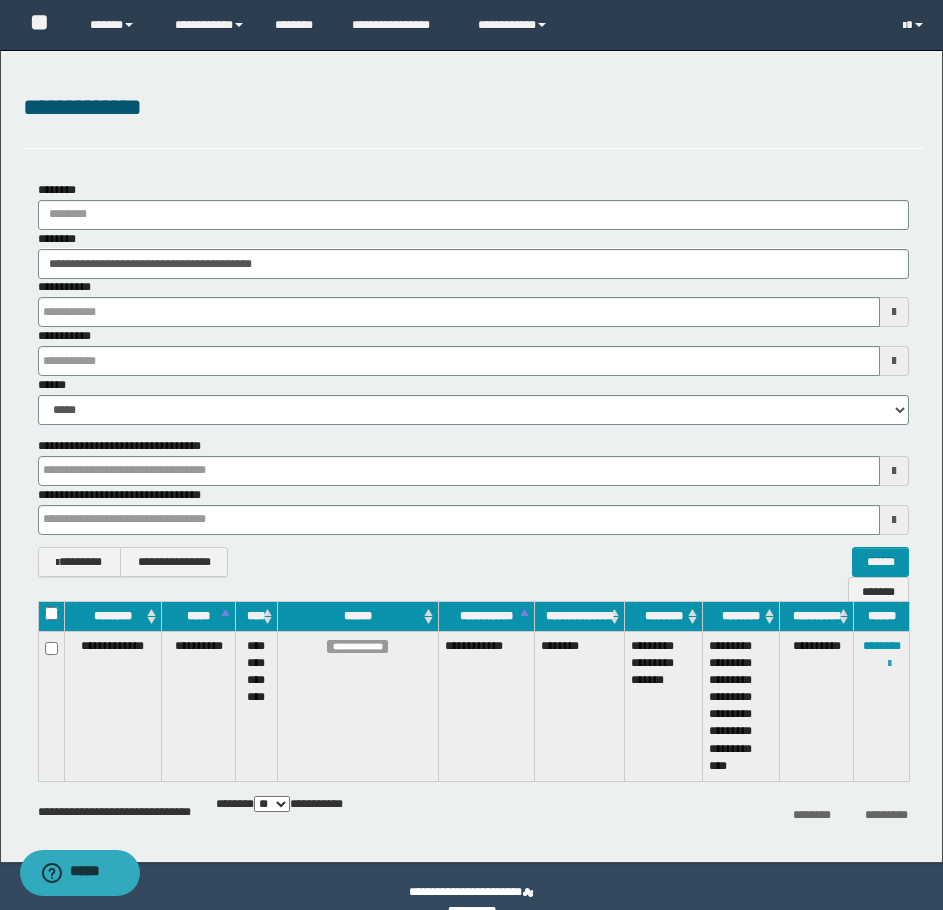 click at bounding box center (889, 664) 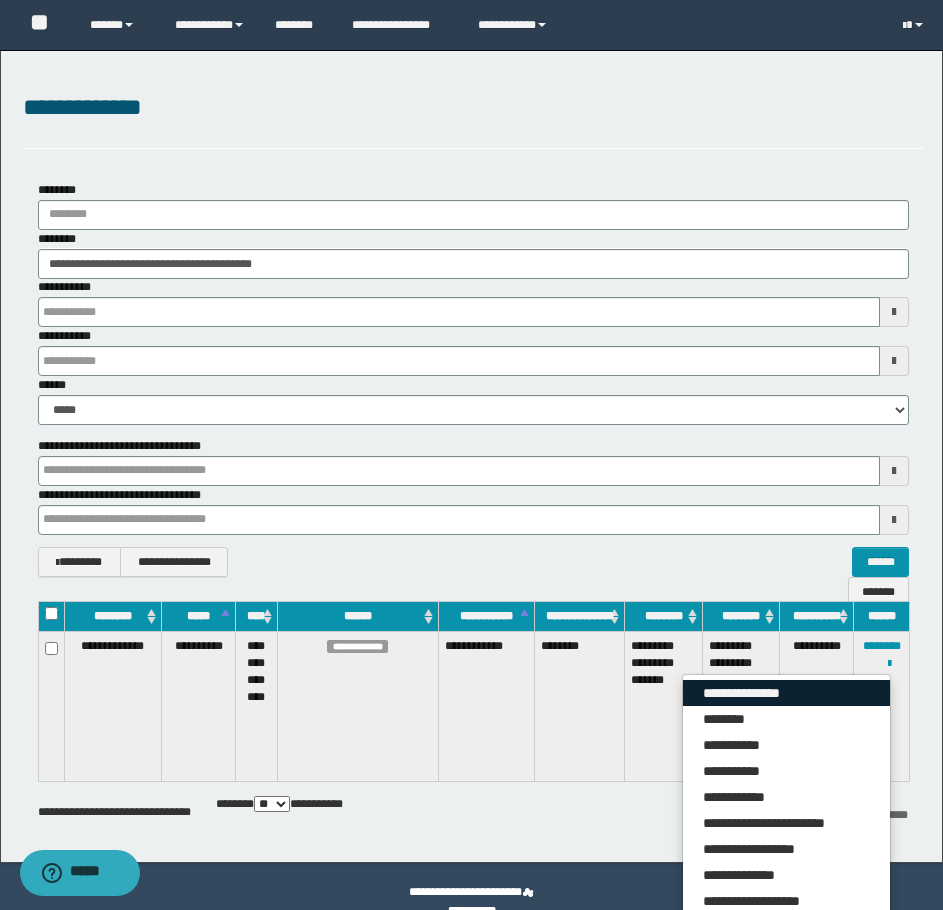 click on "**********" at bounding box center [786, 693] 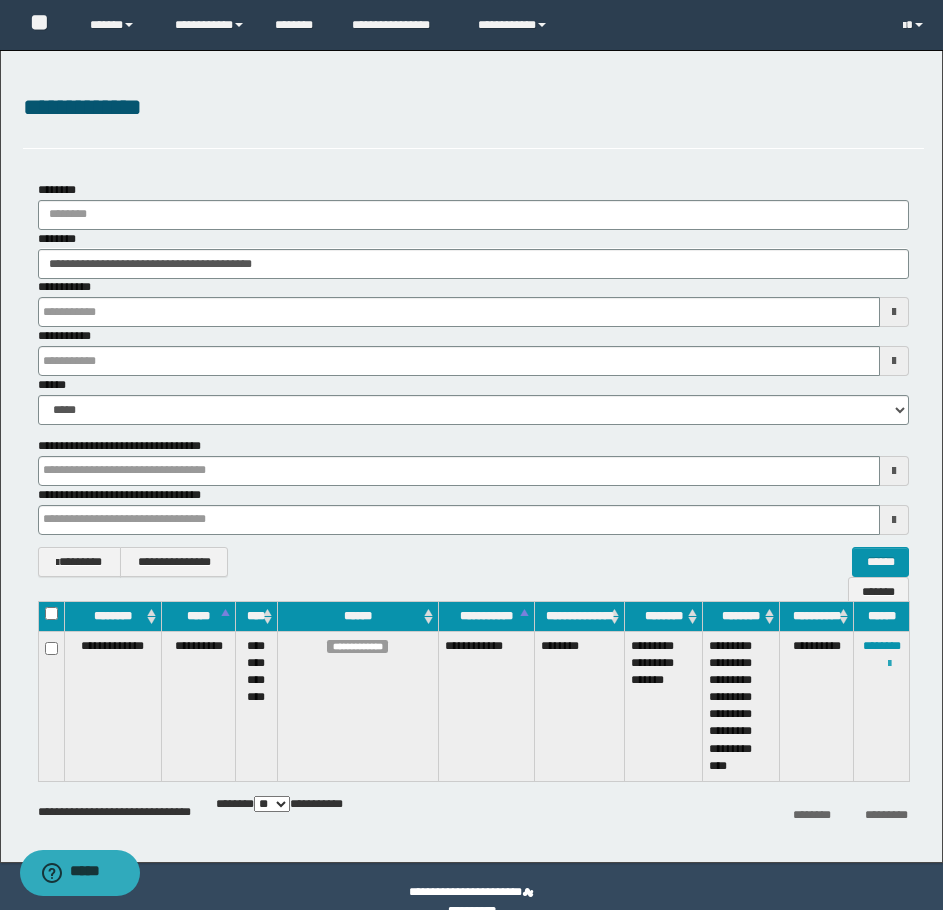 click at bounding box center (889, 664) 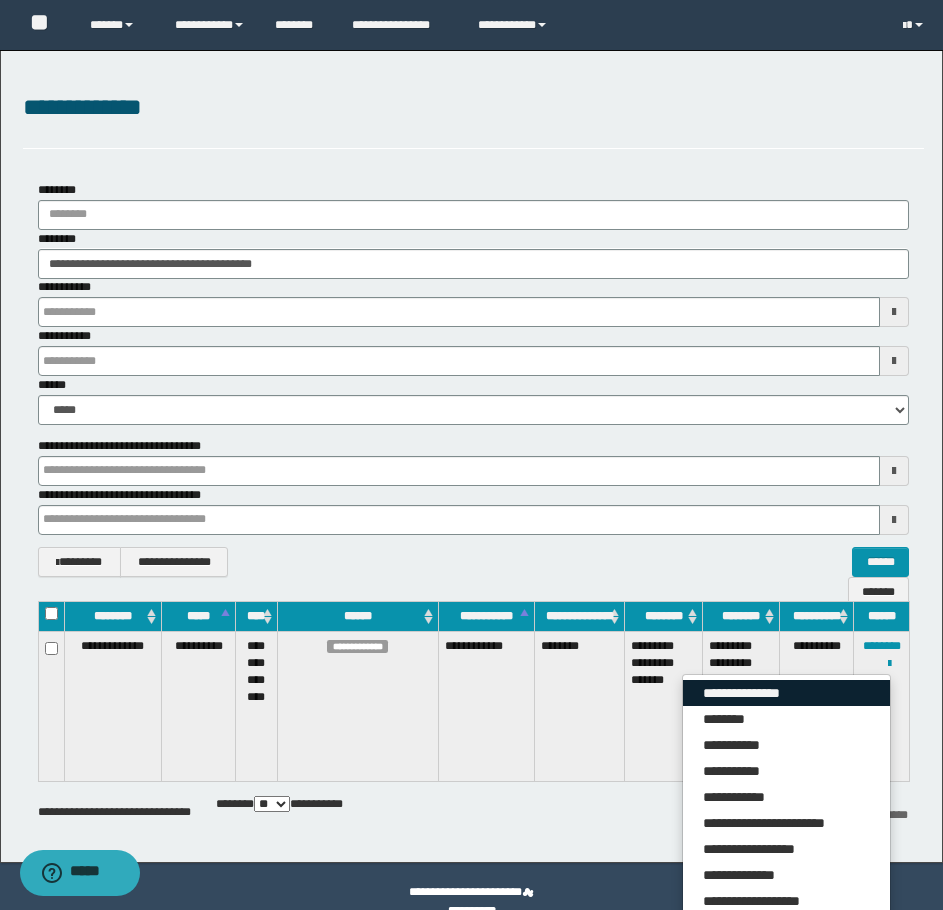click on "**********" at bounding box center [786, 693] 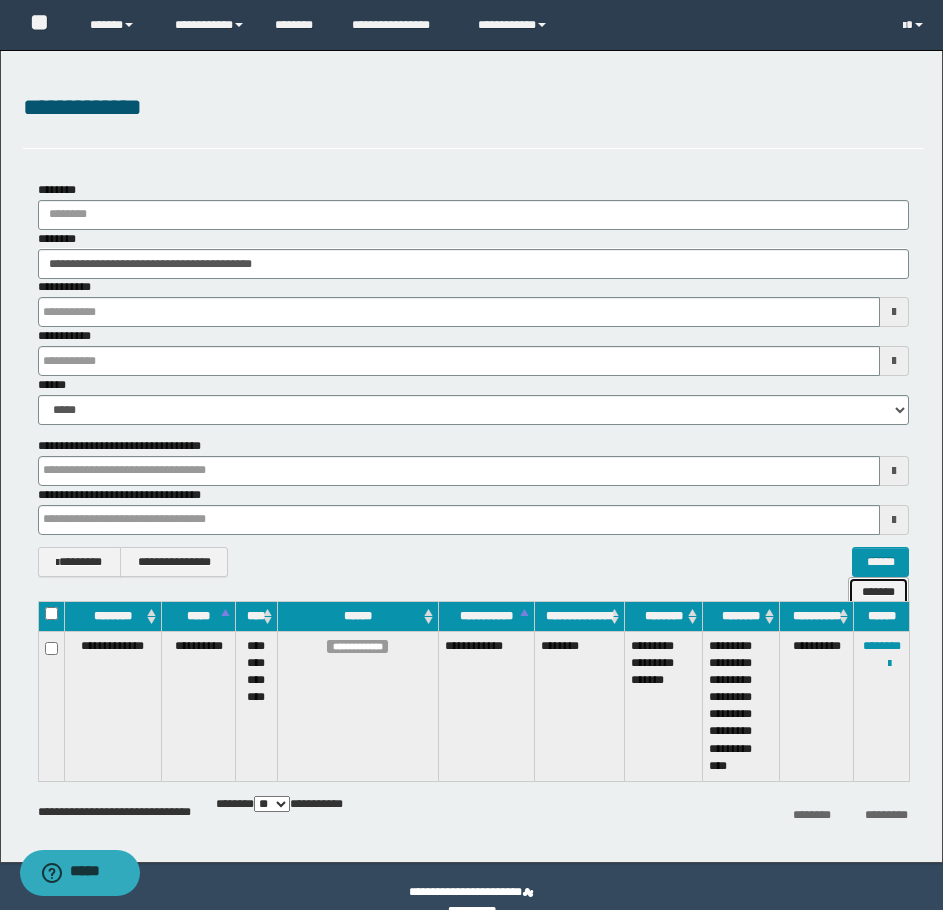 click on "*******" at bounding box center (878, 592) 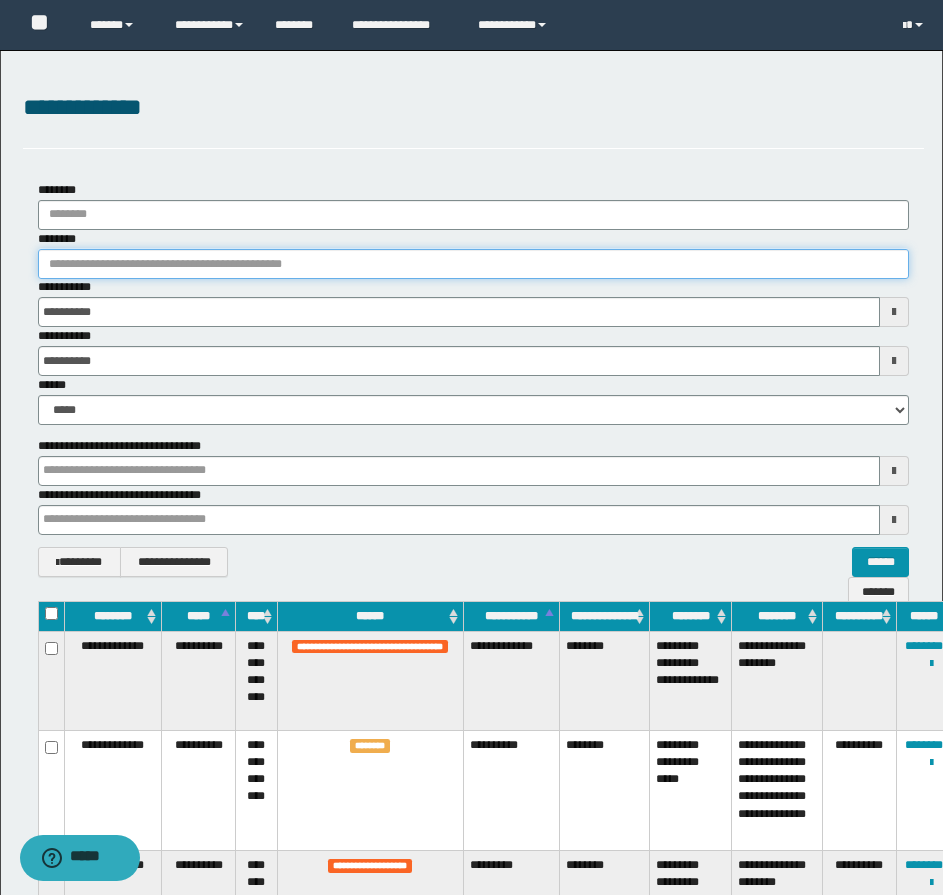 click on "********" at bounding box center [473, 264] 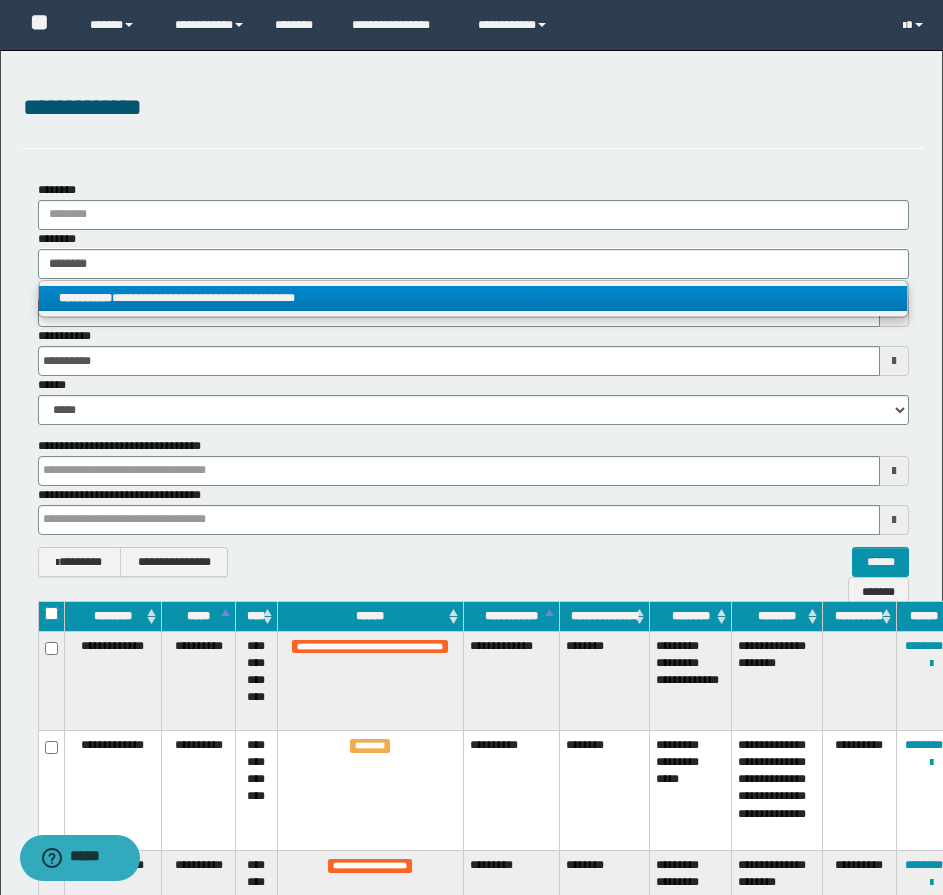 click on "**********" at bounding box center (473, 298) 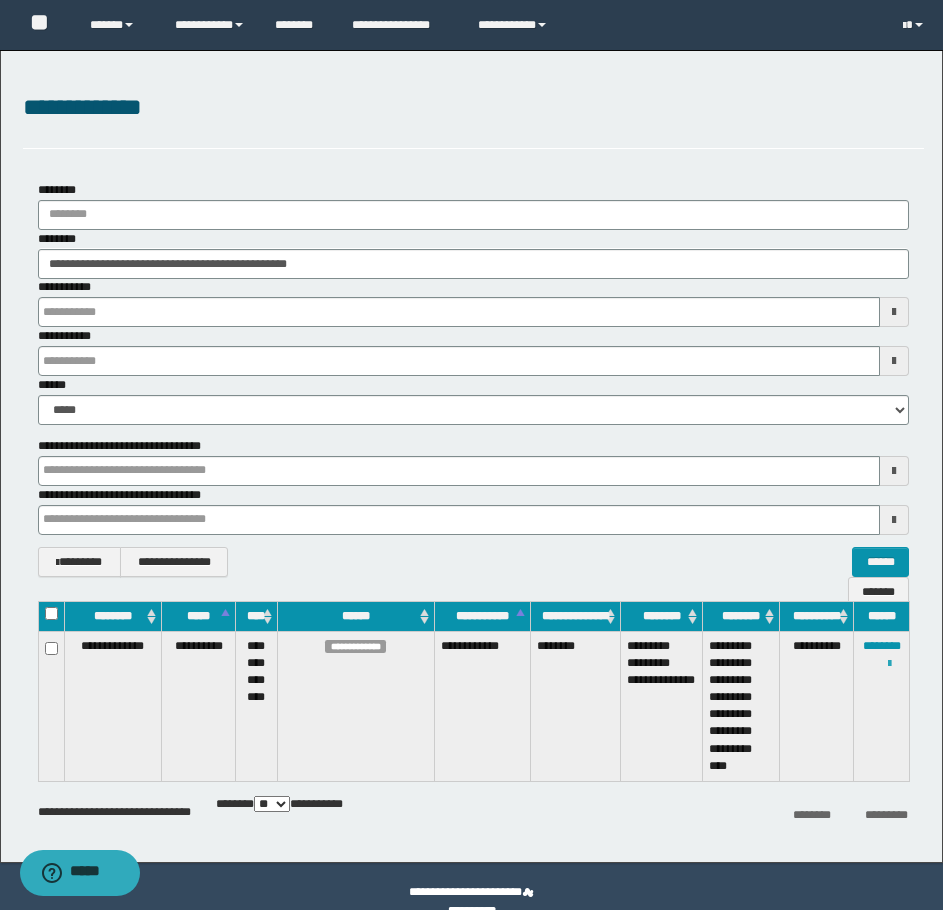 click at bounding box center [889, 664] 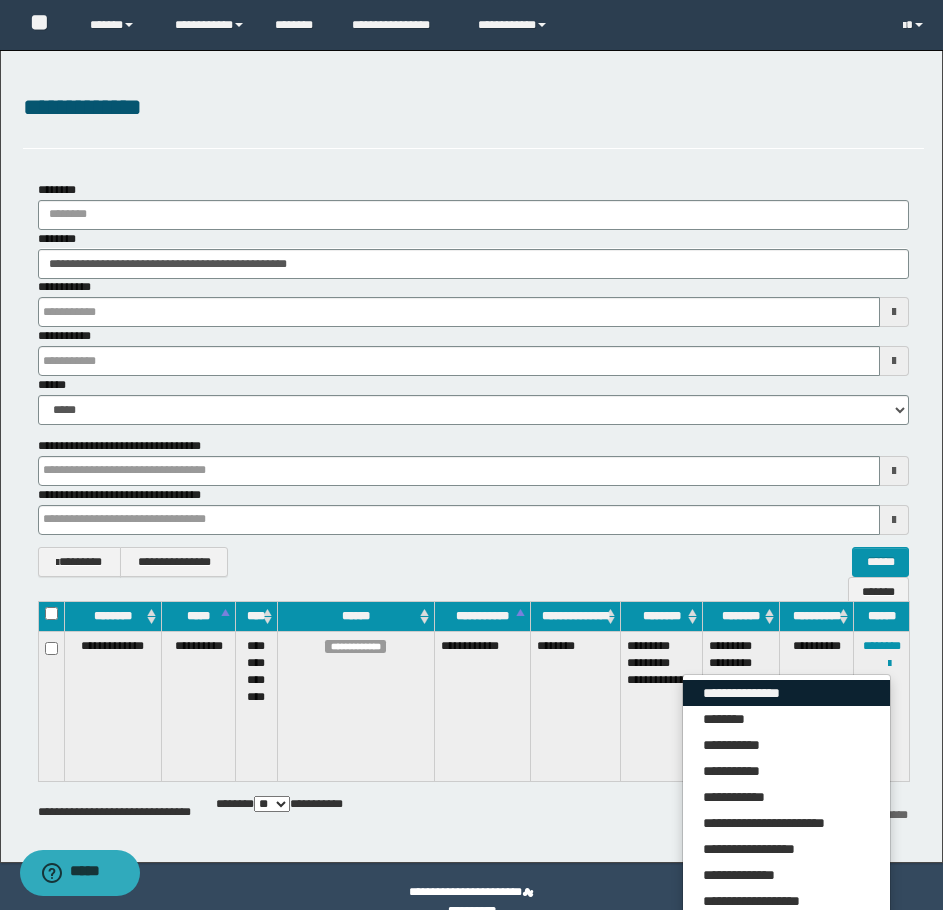 click on "**********" at bounding box center [786, 693] 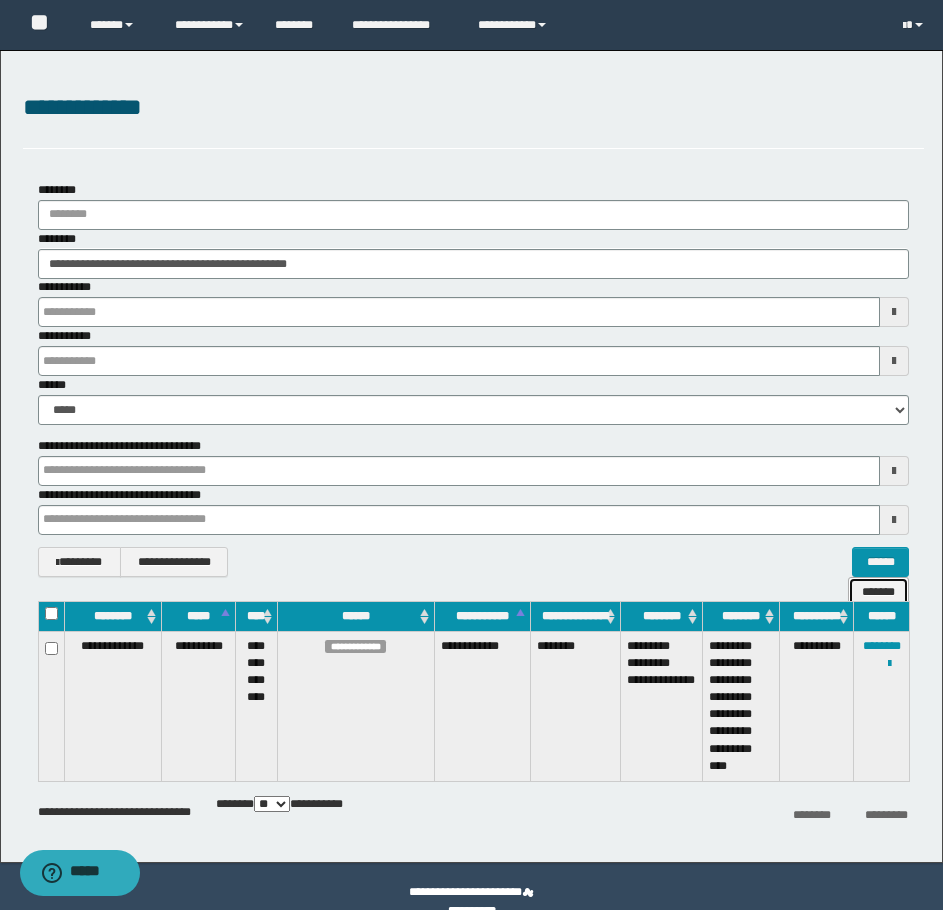 click on "*******" at bounding box center (878, 592) 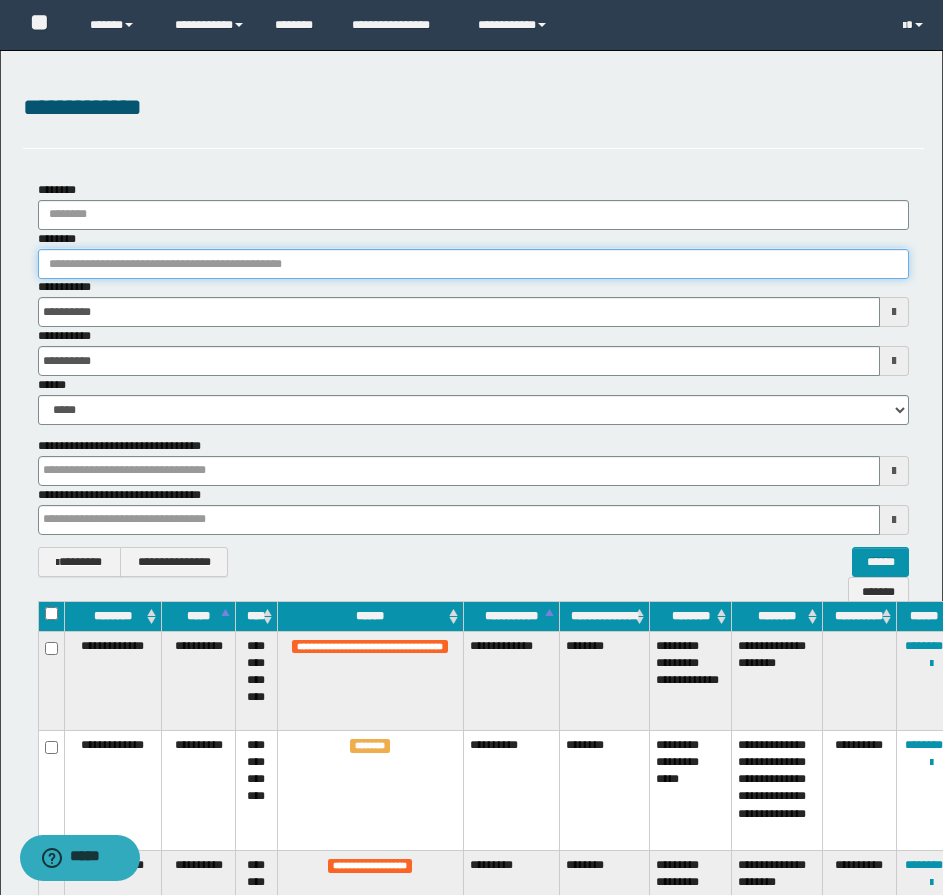 click on "********" at bounding box center [473, 264] 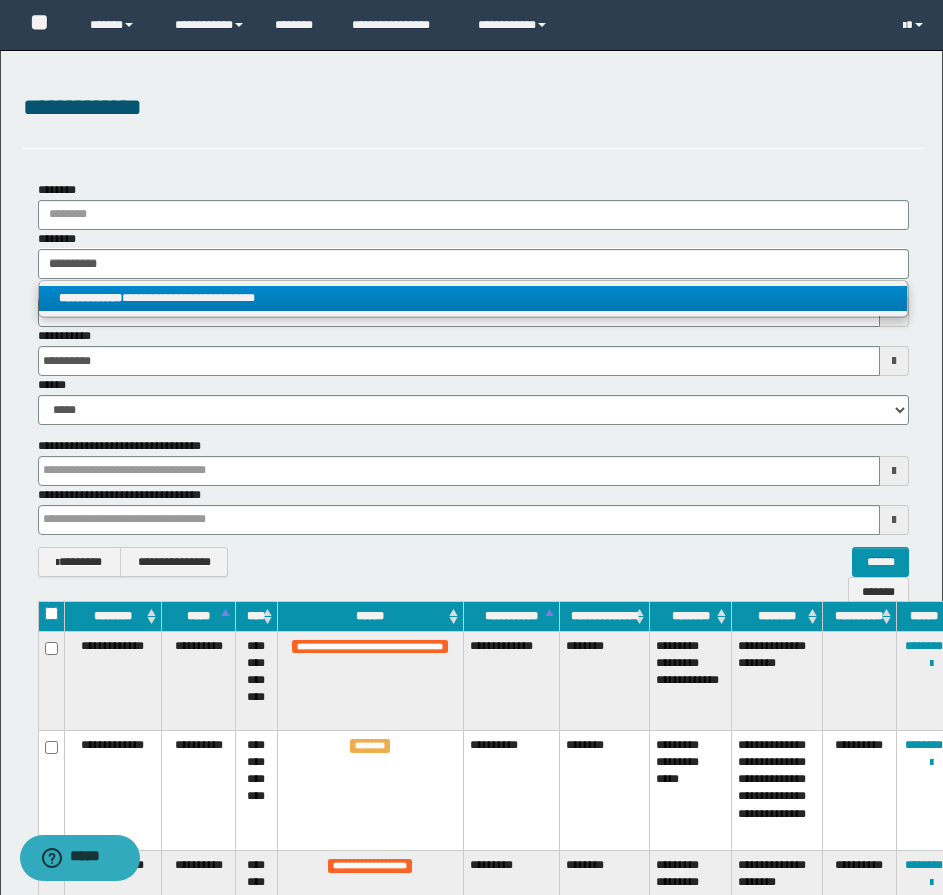 click on "**********" at bounding box center (473, 298) 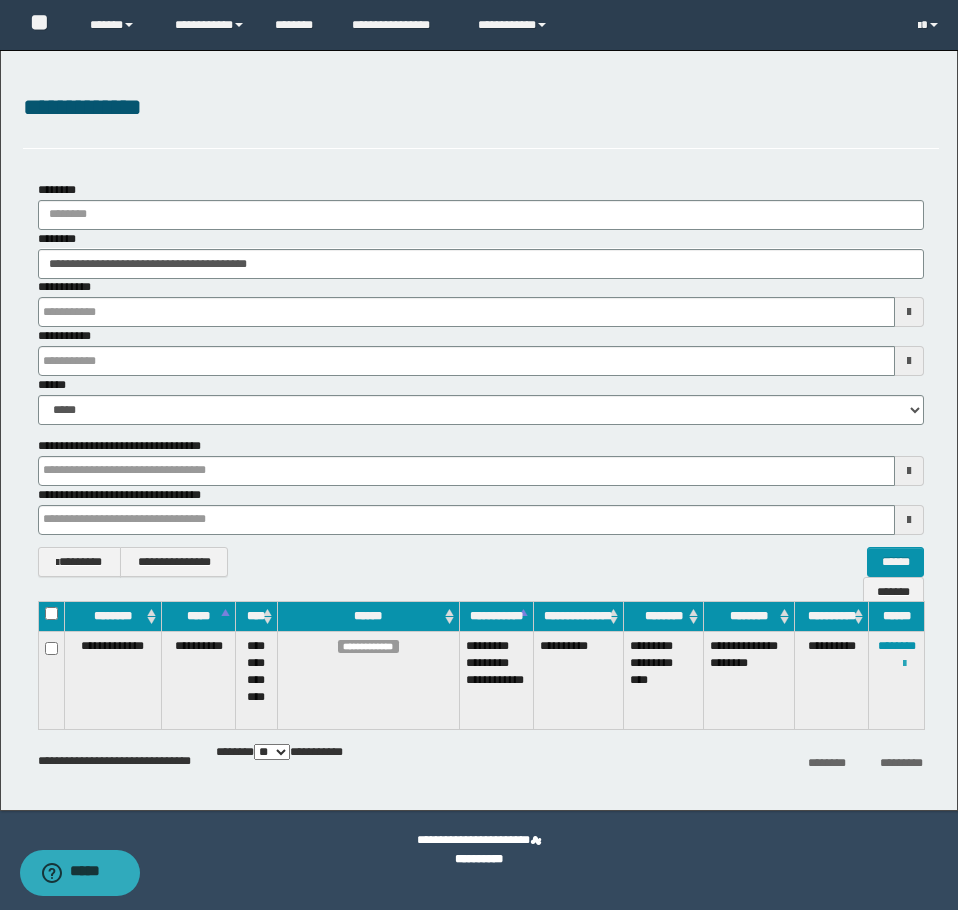 click at bounding box center [904, 664] 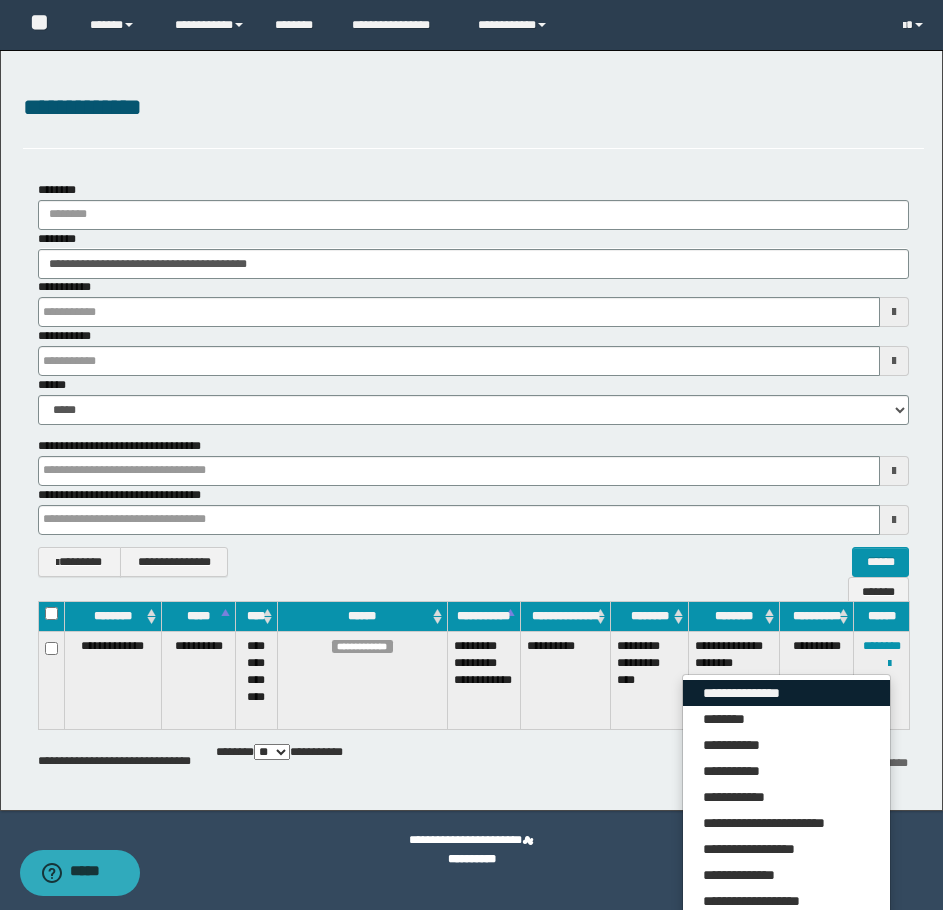 click on "**********" at bounding box center [786, 693] 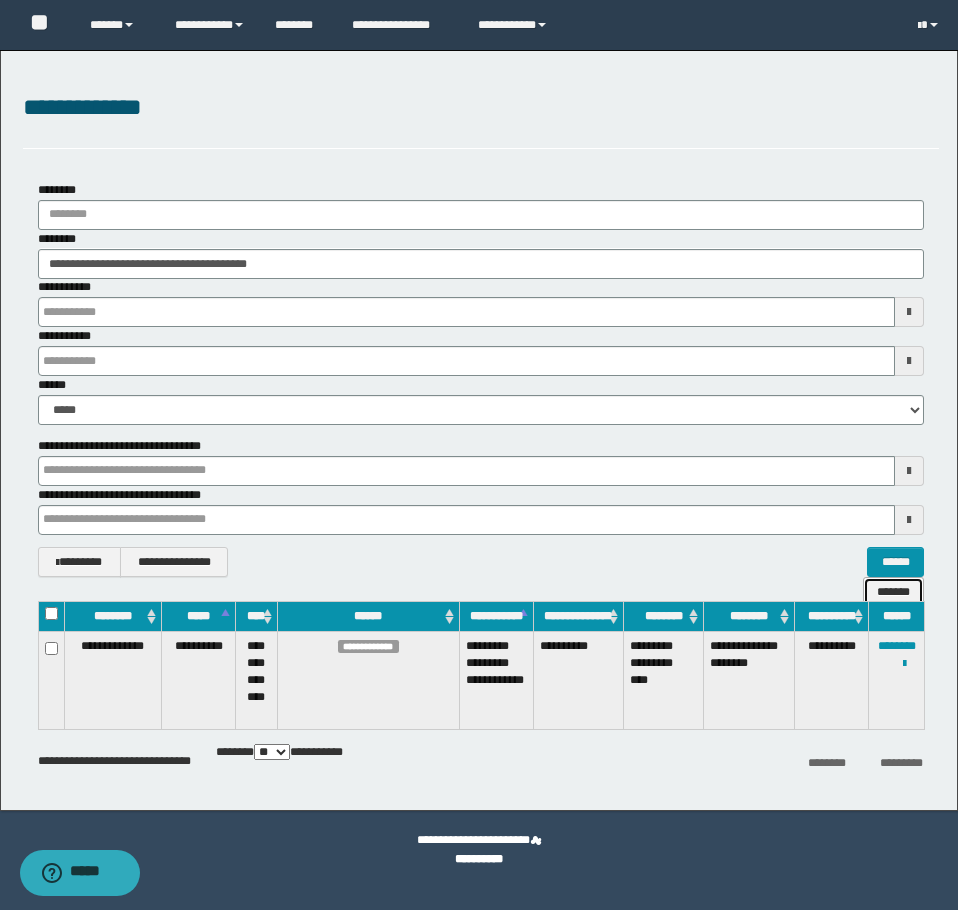 click on "*******" at bounding box center (893, 592) 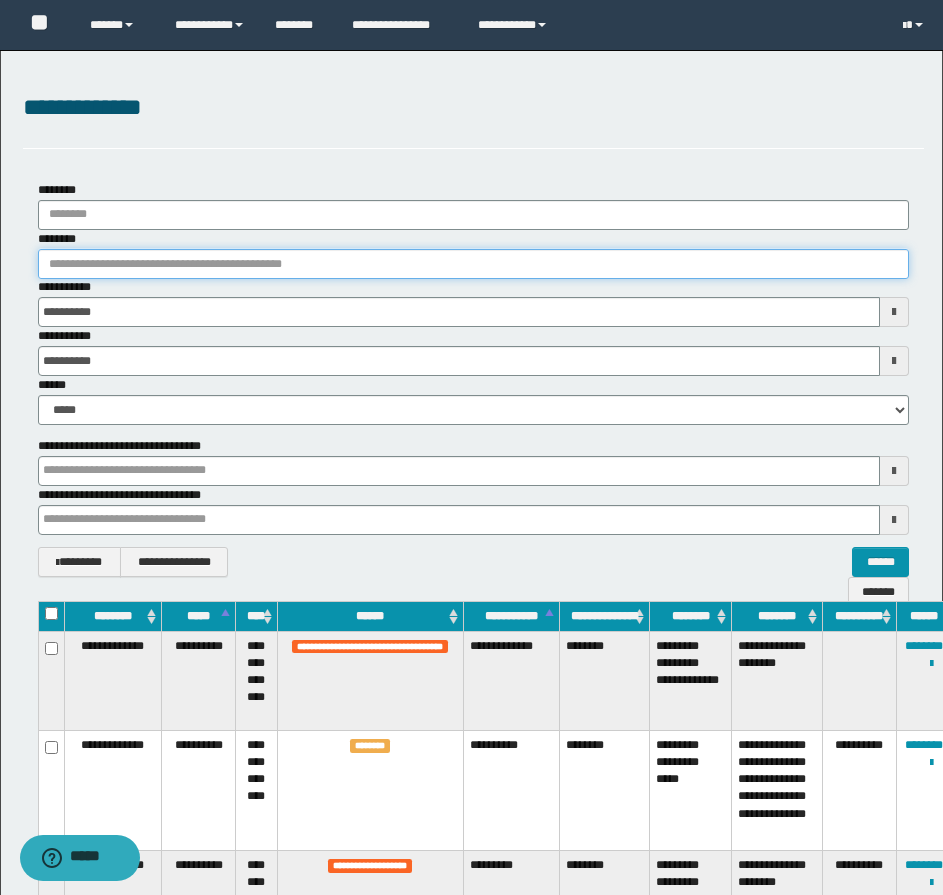 click on "********" at bounding box center (473, 264) 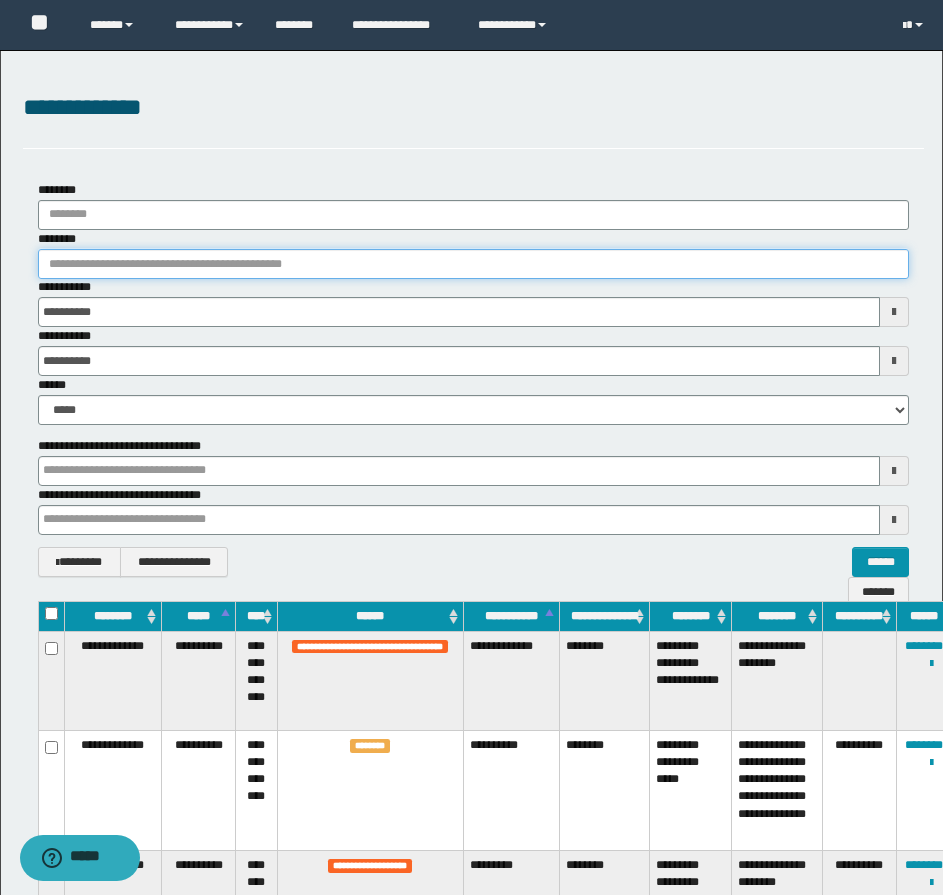 paste on "********" 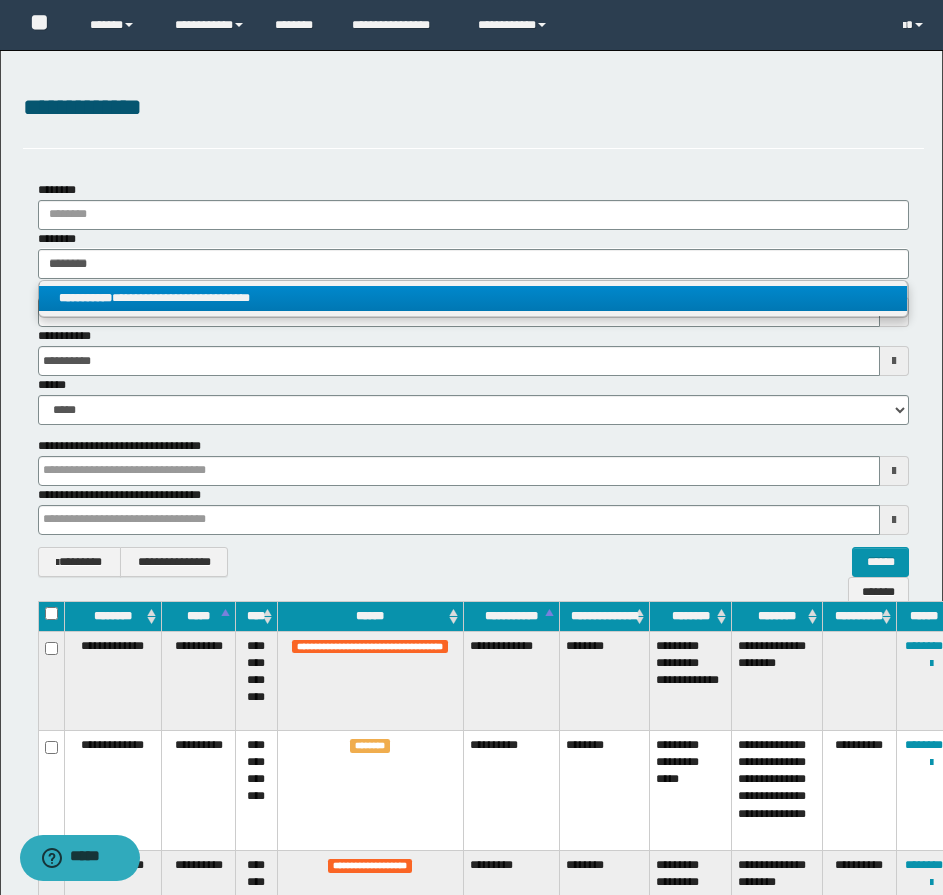 click on "**********" at bounding box center (473, 298) 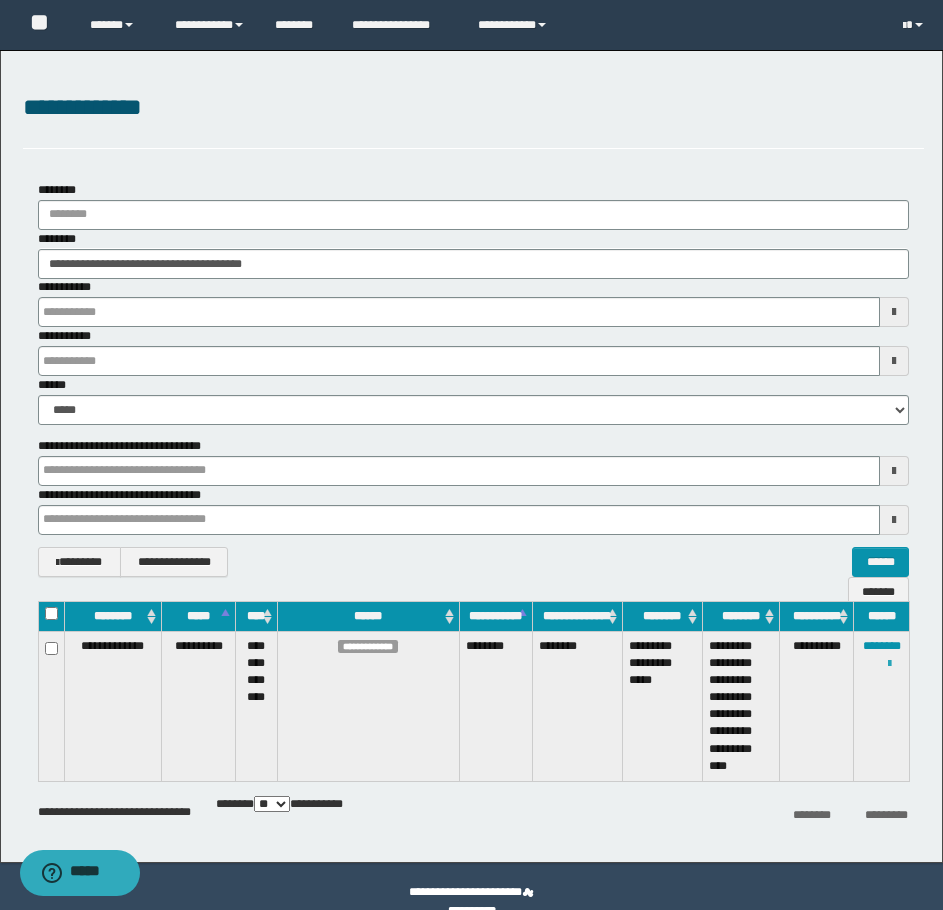 click at bounding box center (889, 664) 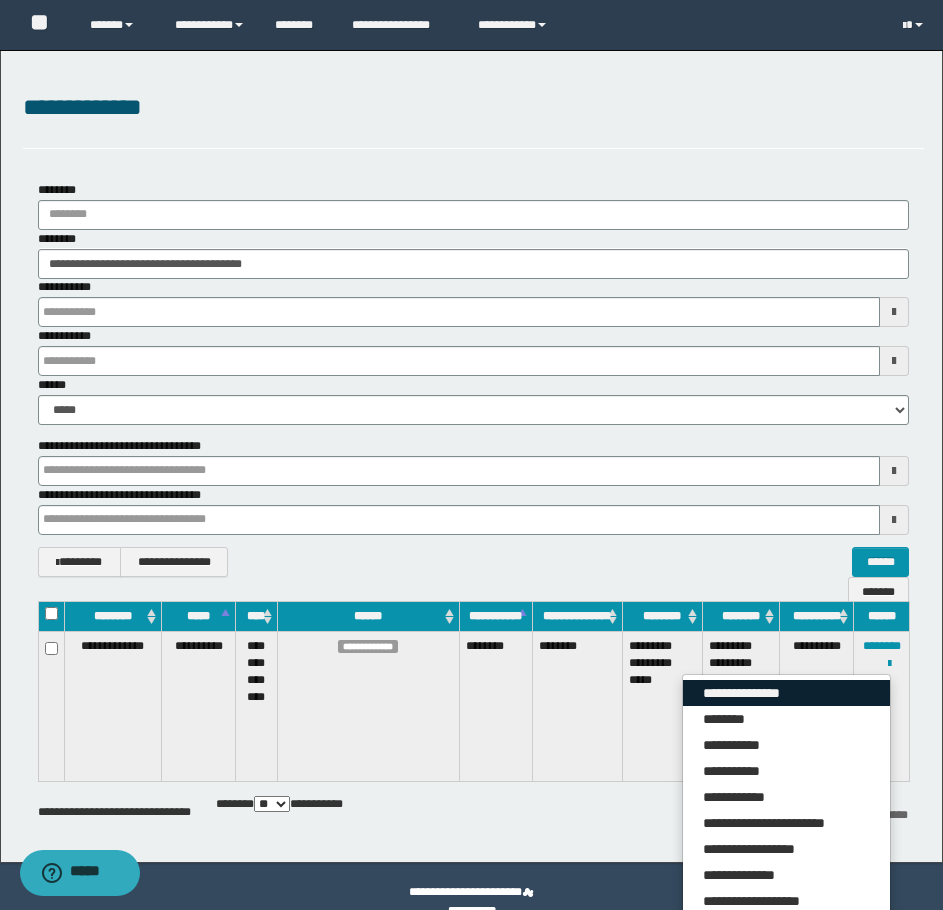 click on "**********" at bounding box center (786, 693) 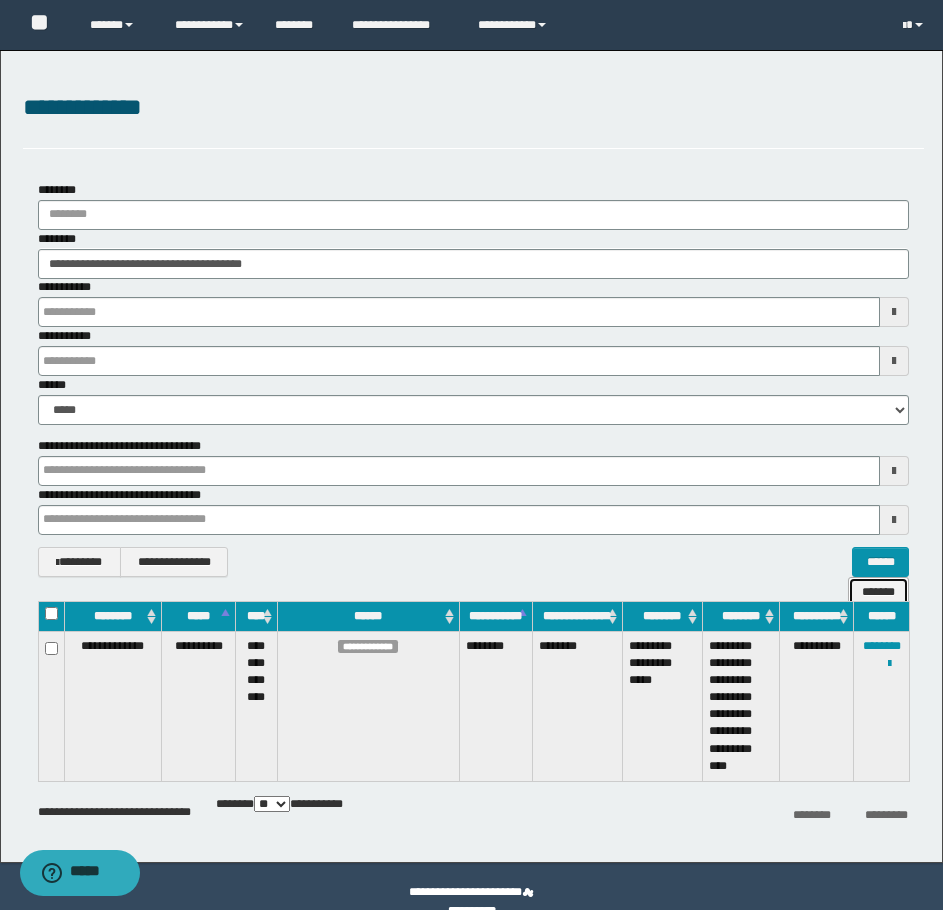 click on "*******" at bounding box center (878, 592) 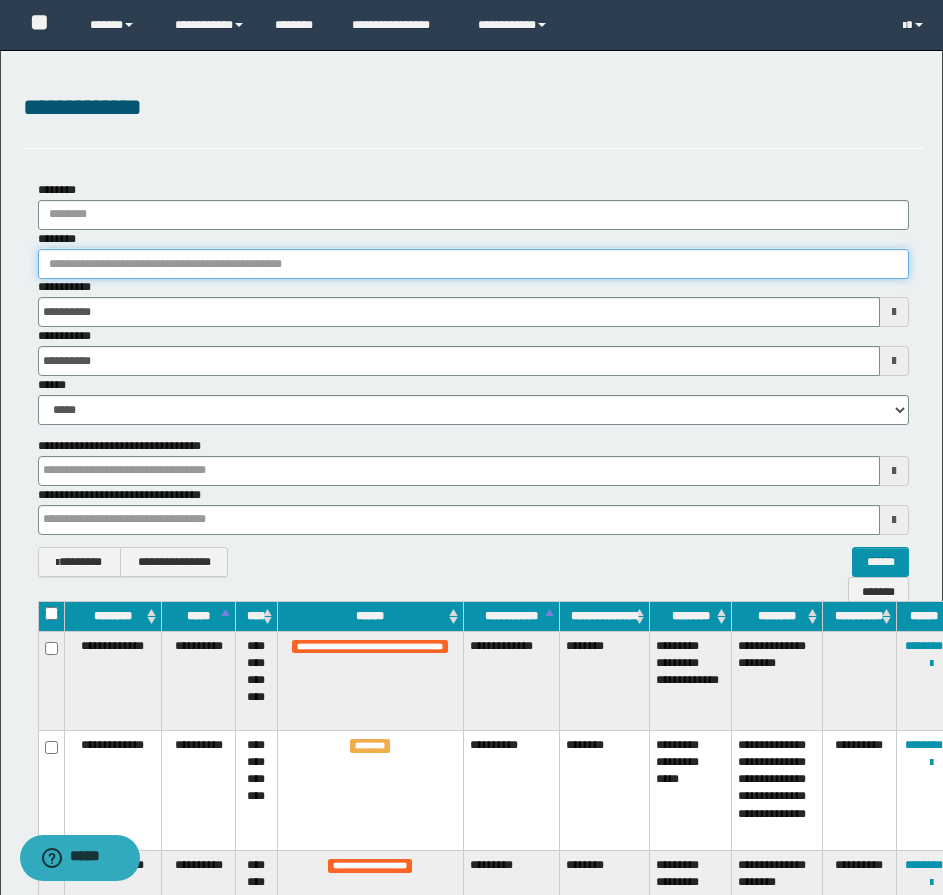 click on "********" at bounding box center [473, 264] 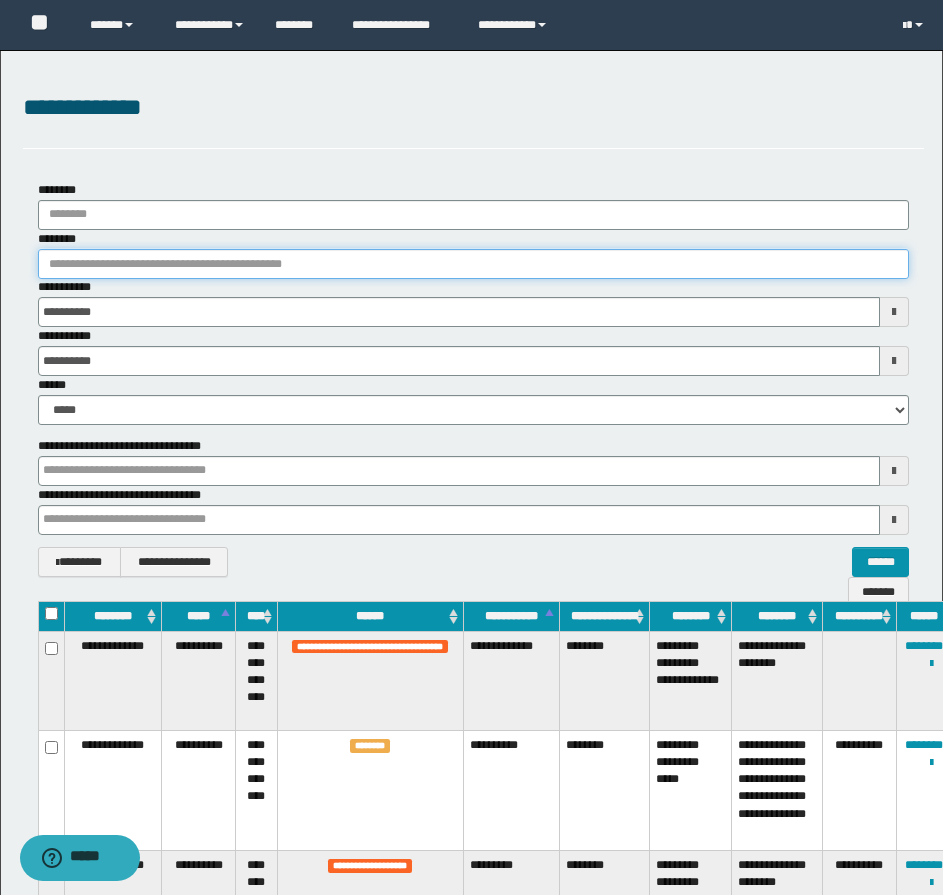 paste on "********" 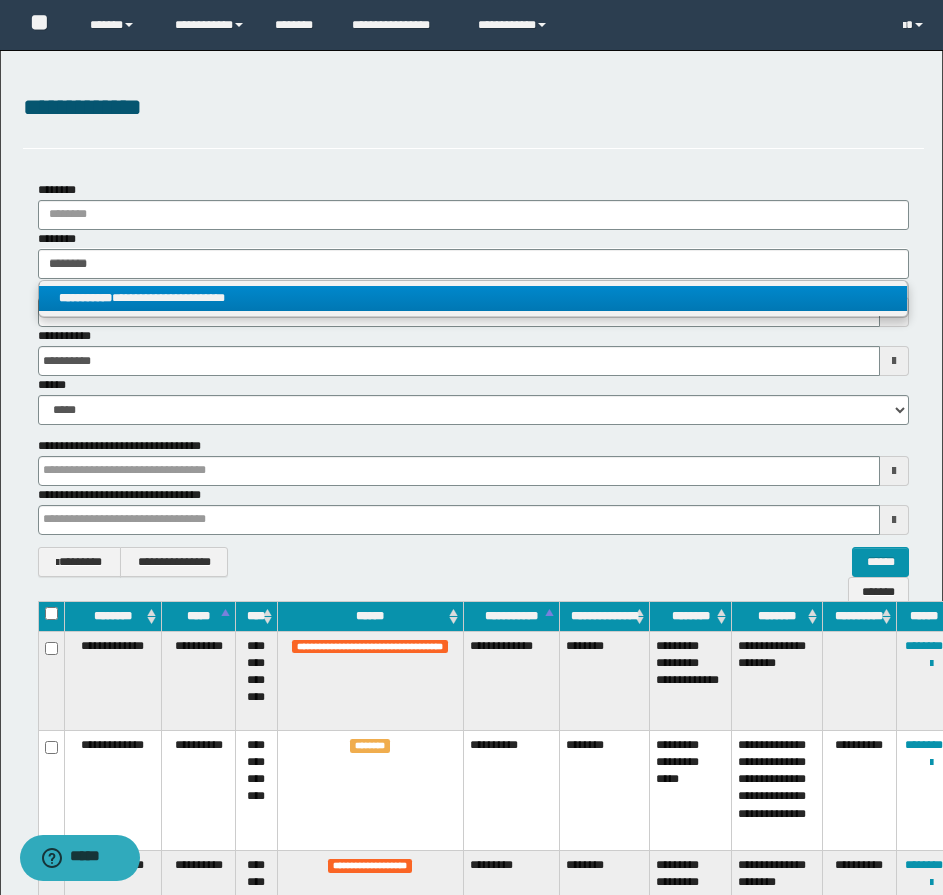 click on "**********" at bounding box center [473, 298] 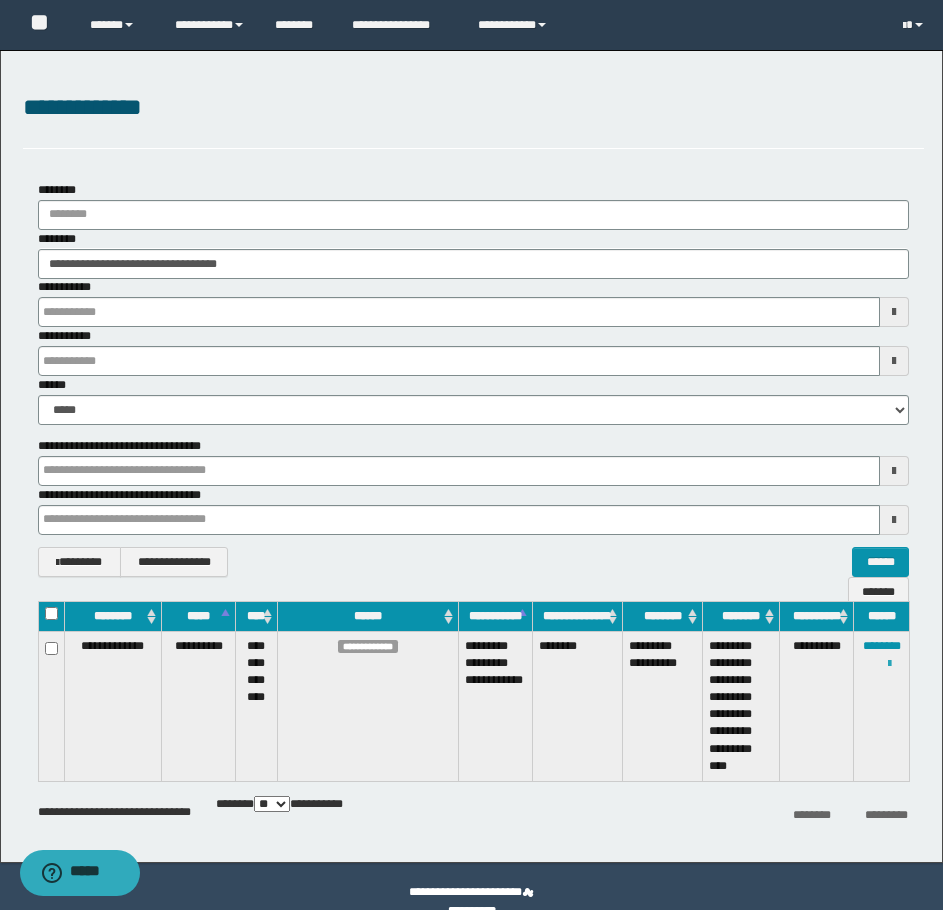 click at bounding box center [889, 664] 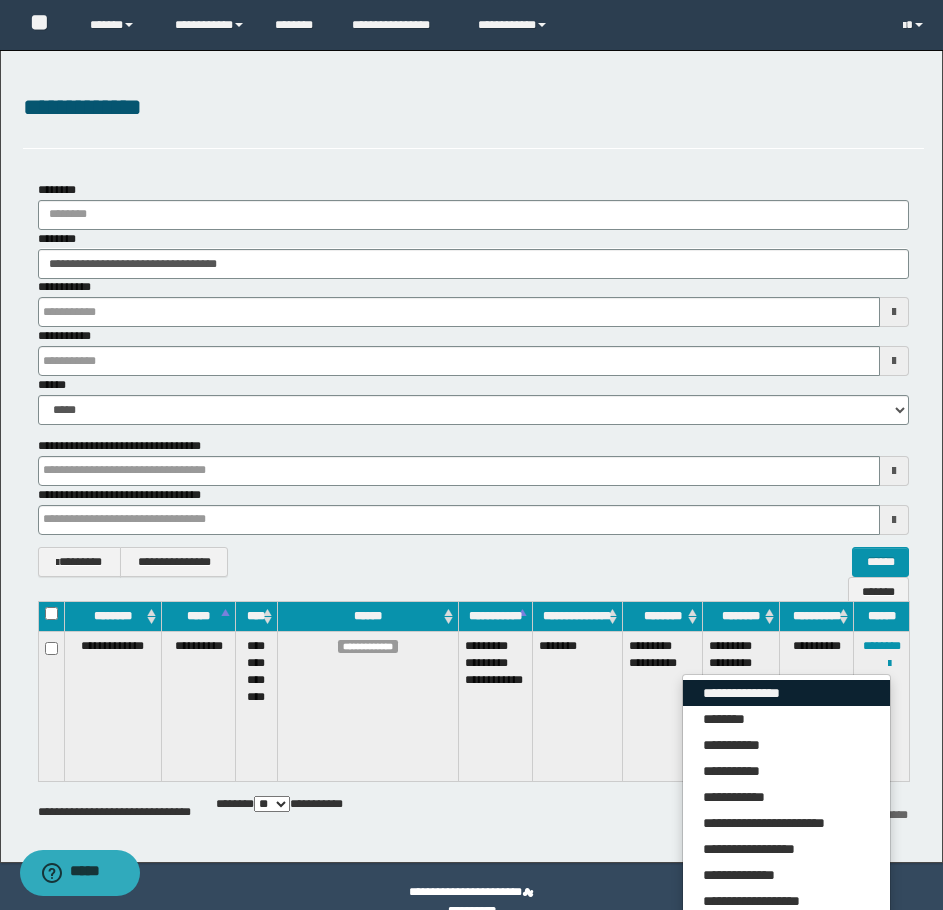 click on "**********" at bounding box center (786, 693) 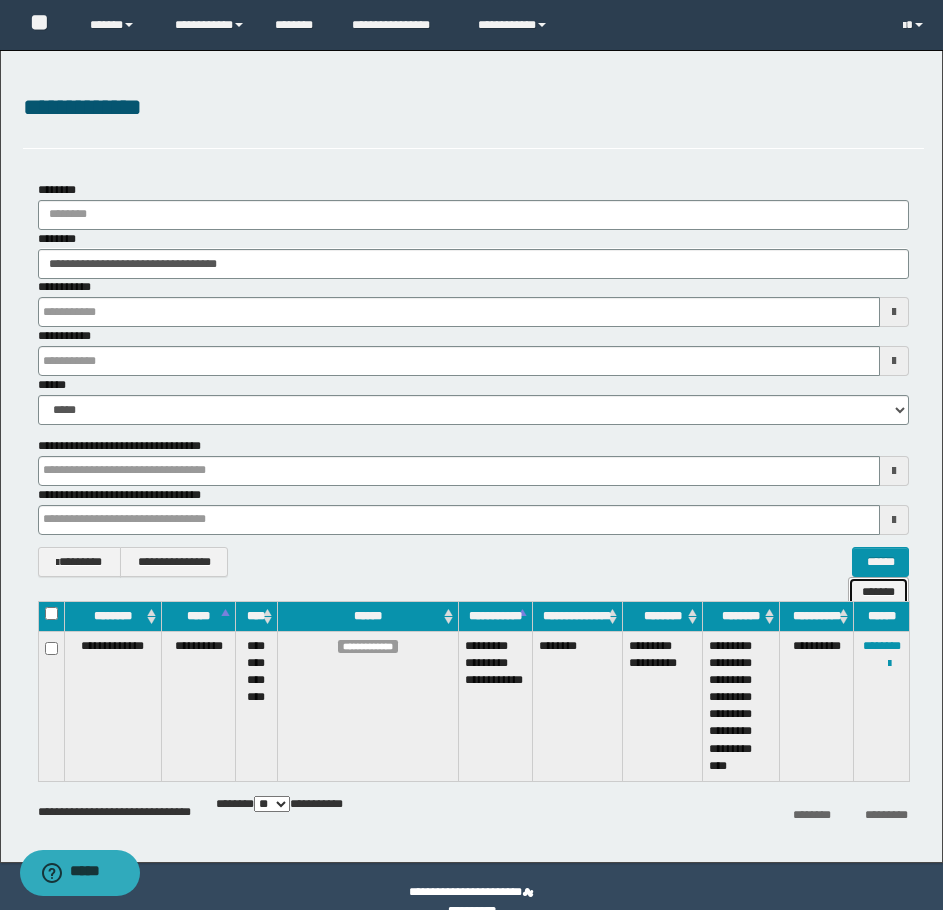 click on "*******" at bounding box center (878, 592) 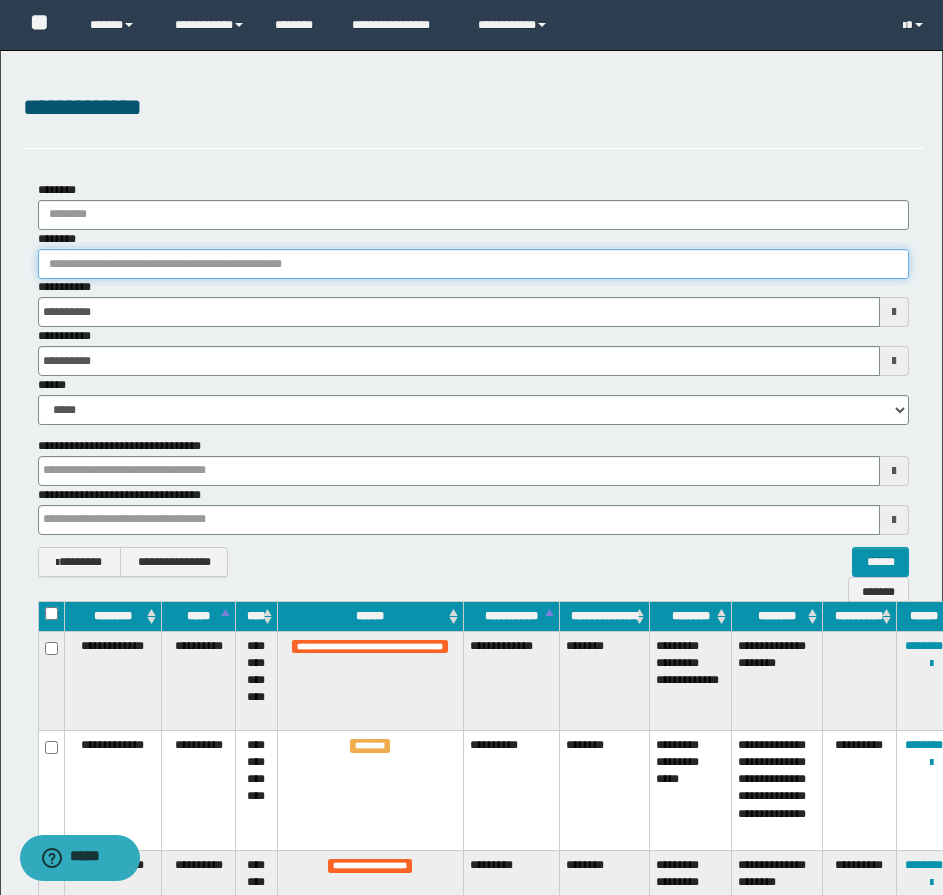 click on "********" at bounding box center (473, 264) 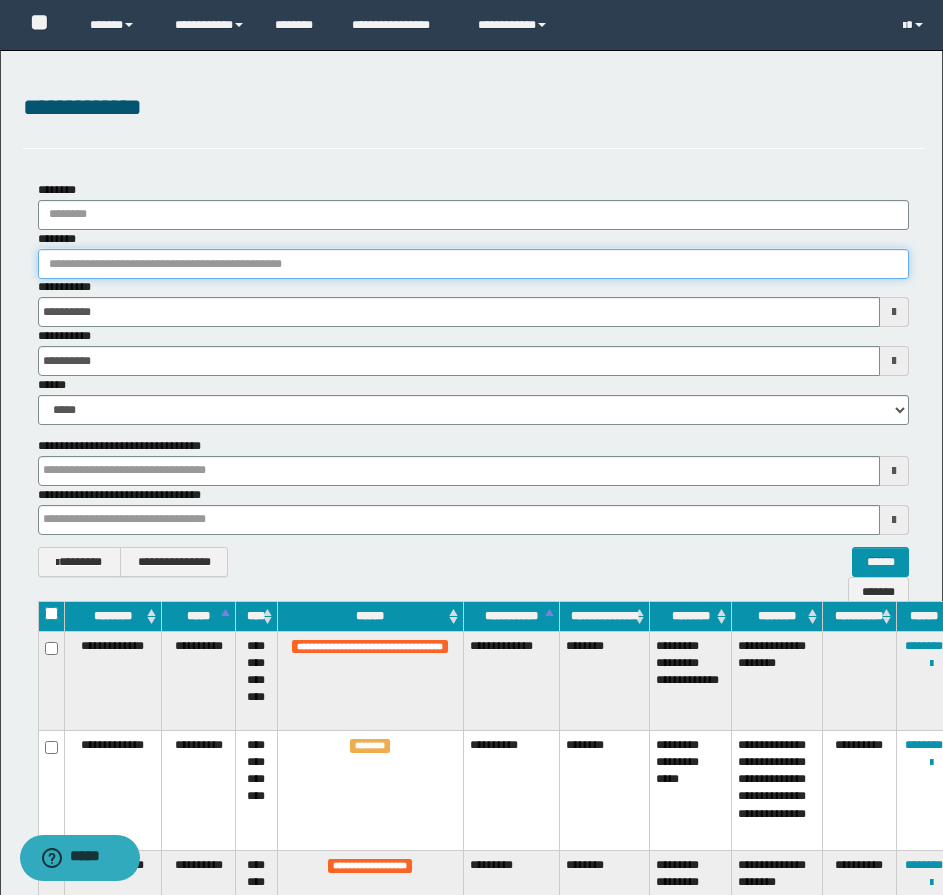 paste on "********" 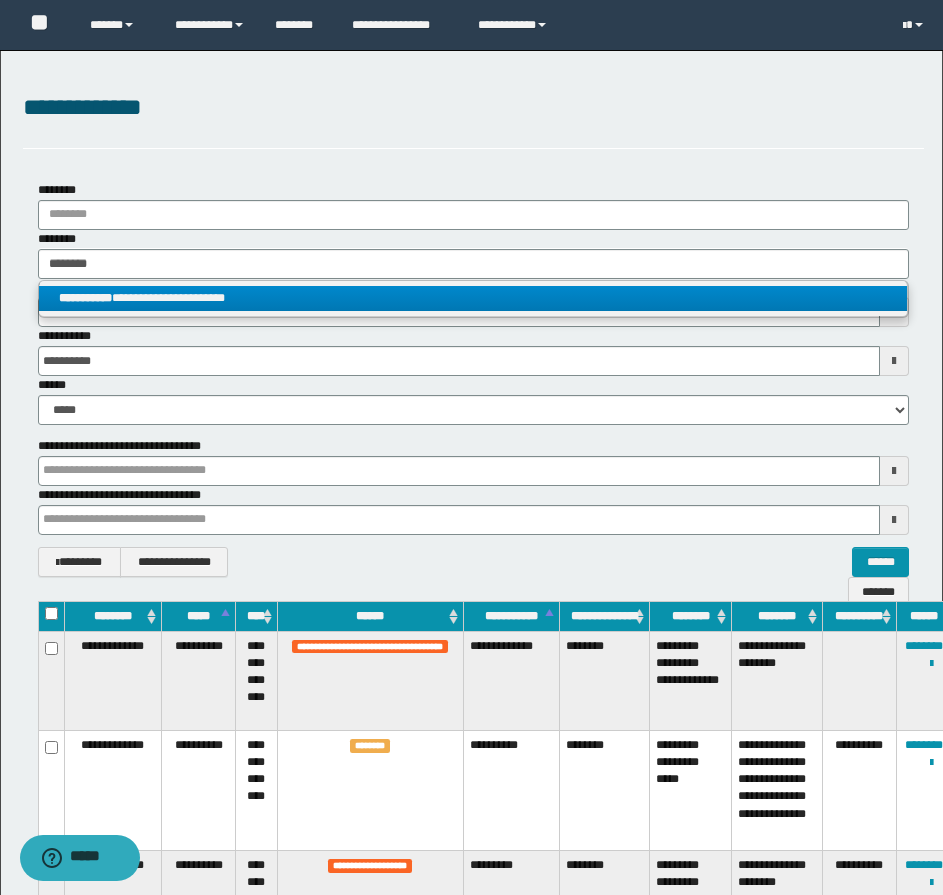 click on "**********" at bounding box center (473, 298) 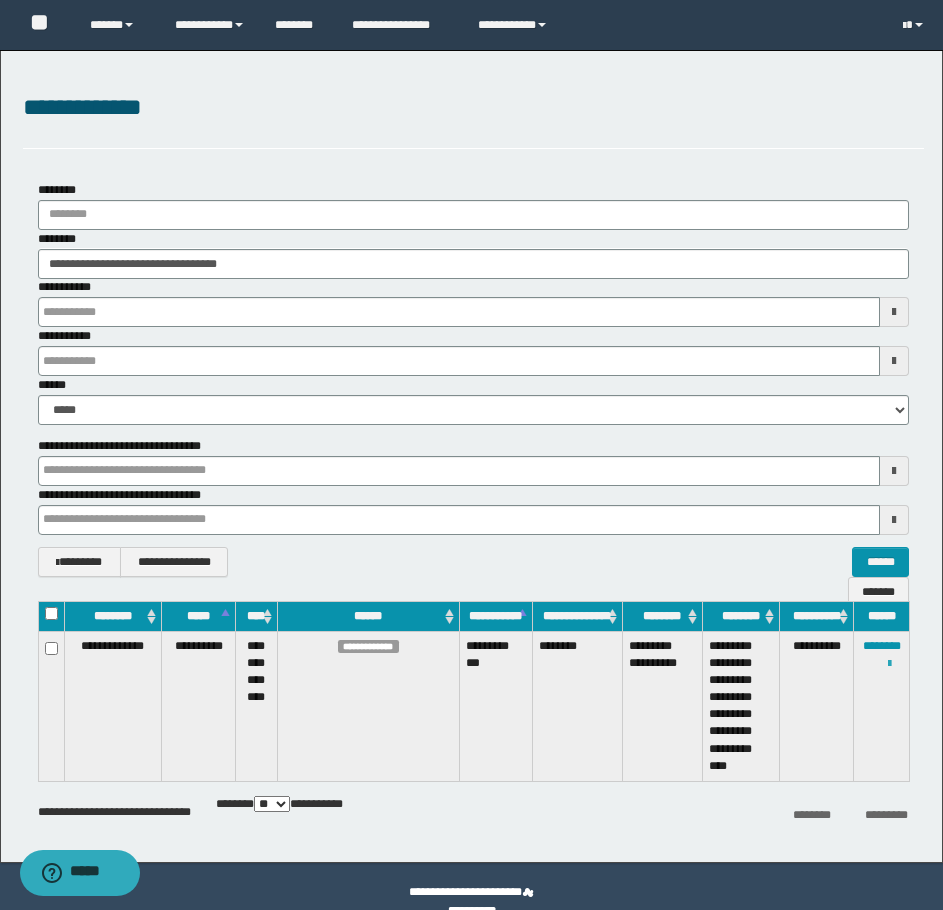 click at bounding box center [889, 664] 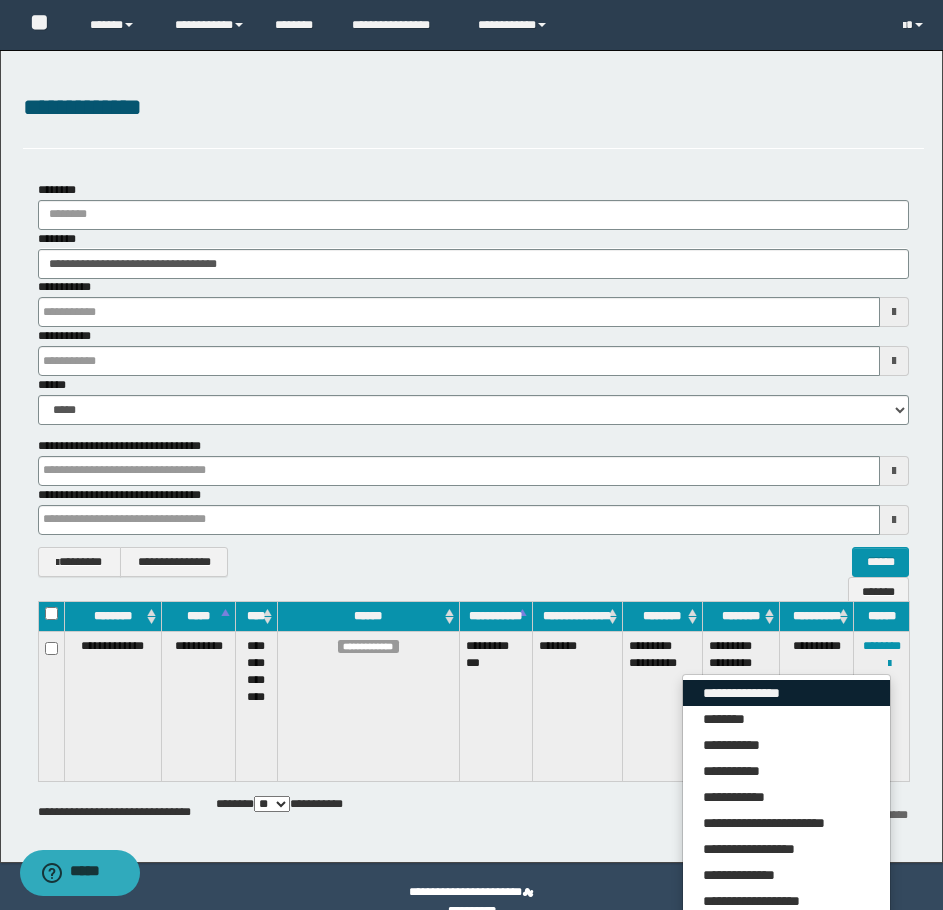 click on "**********" at bounding box center (786, 693) 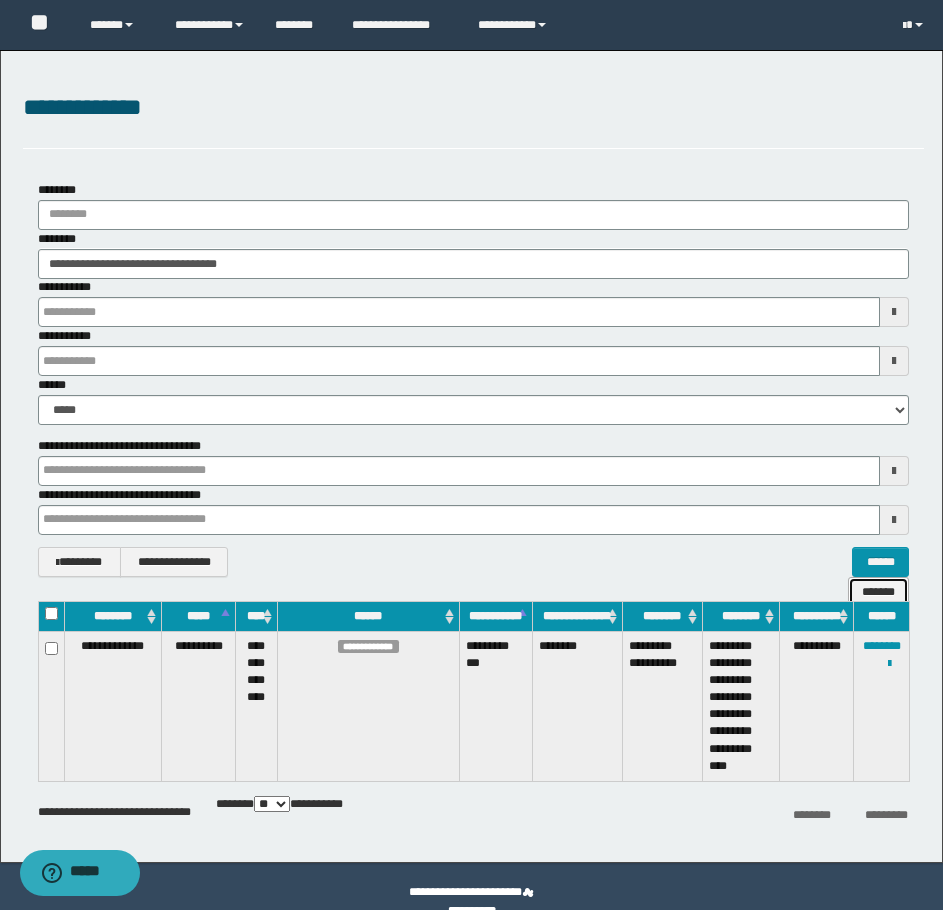 click on "*******" at bounding box center [878, 592] 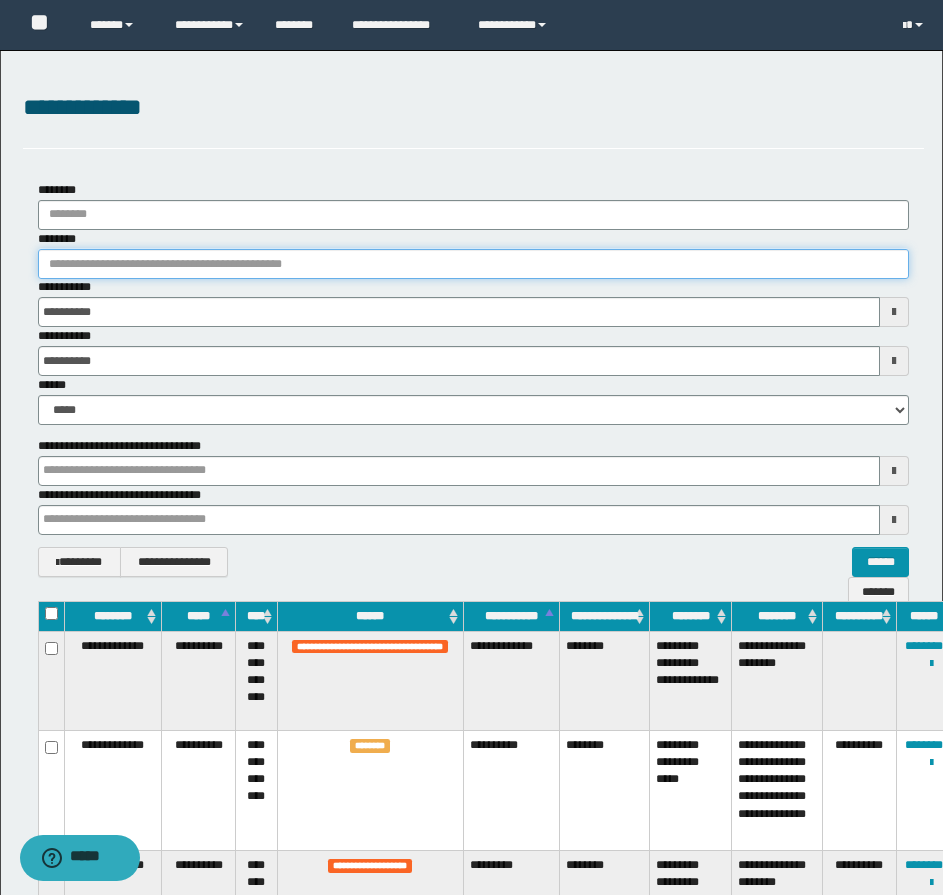 click on "********" at bounding box center (473, 264) 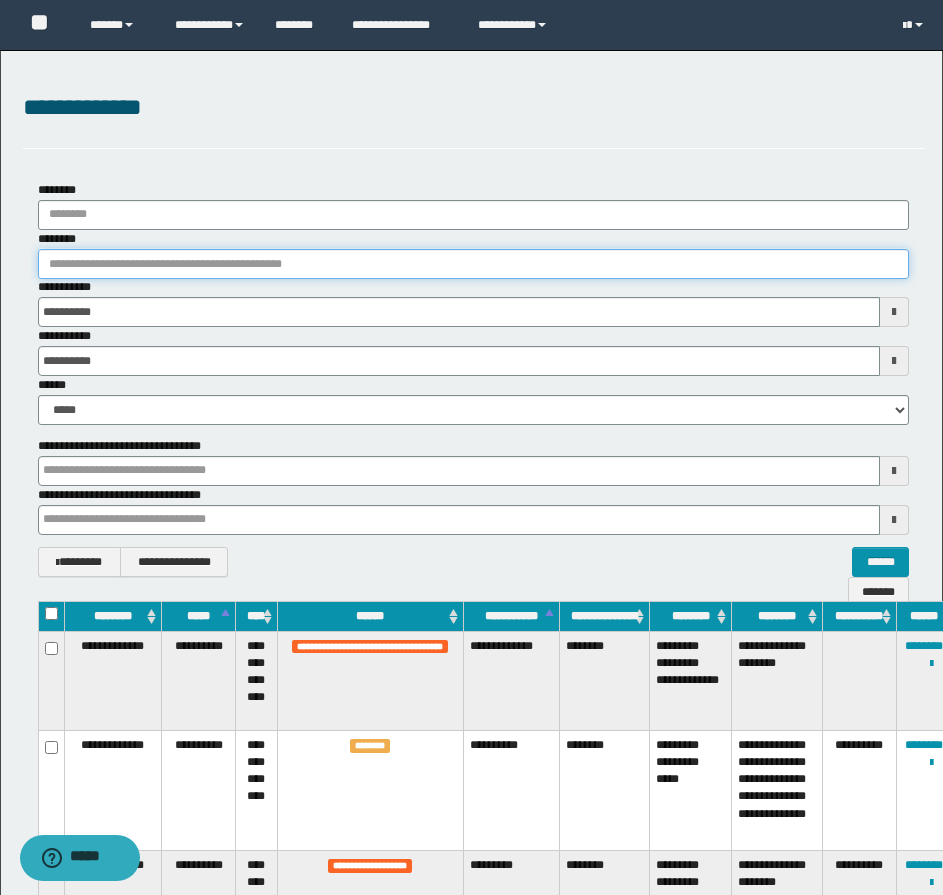 paste on "********" 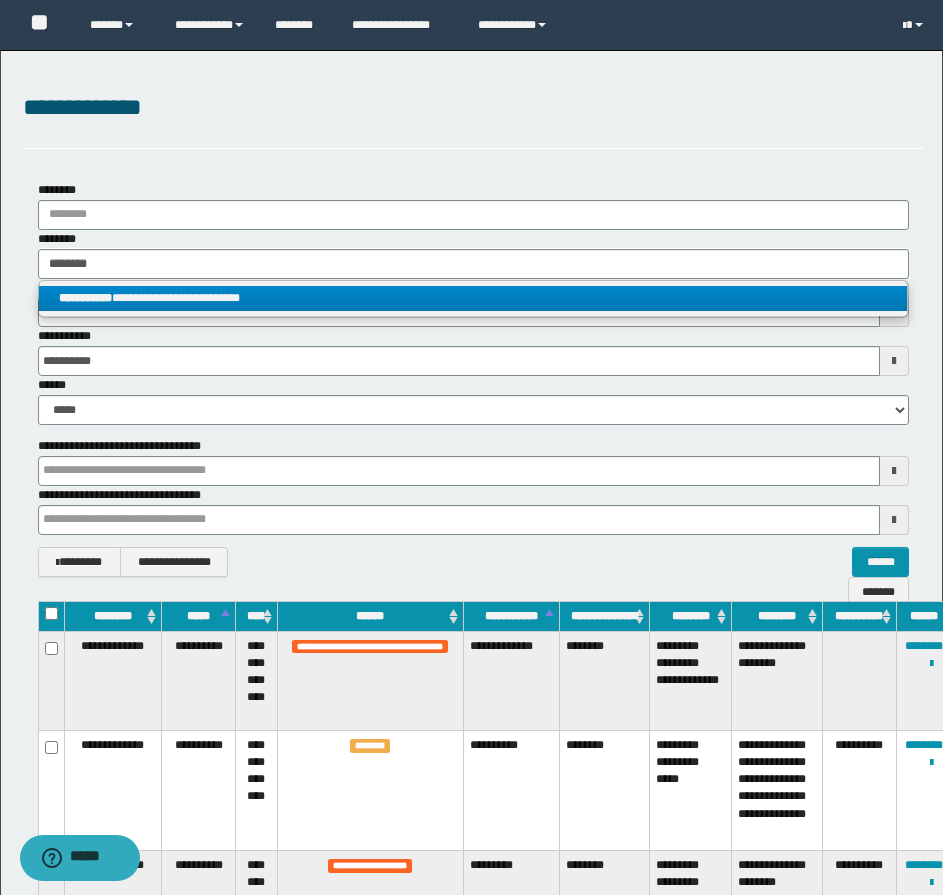 click on "**********" at bounding box center (473, 298) 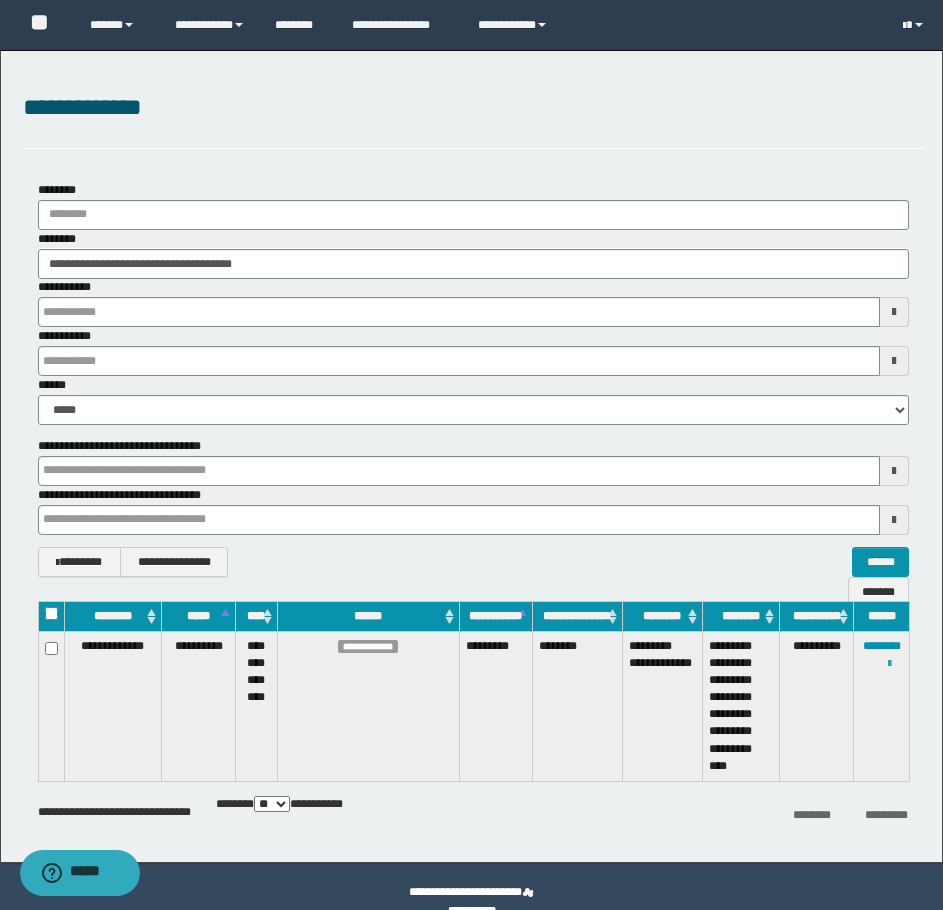 click at bounding box center [889, 664] 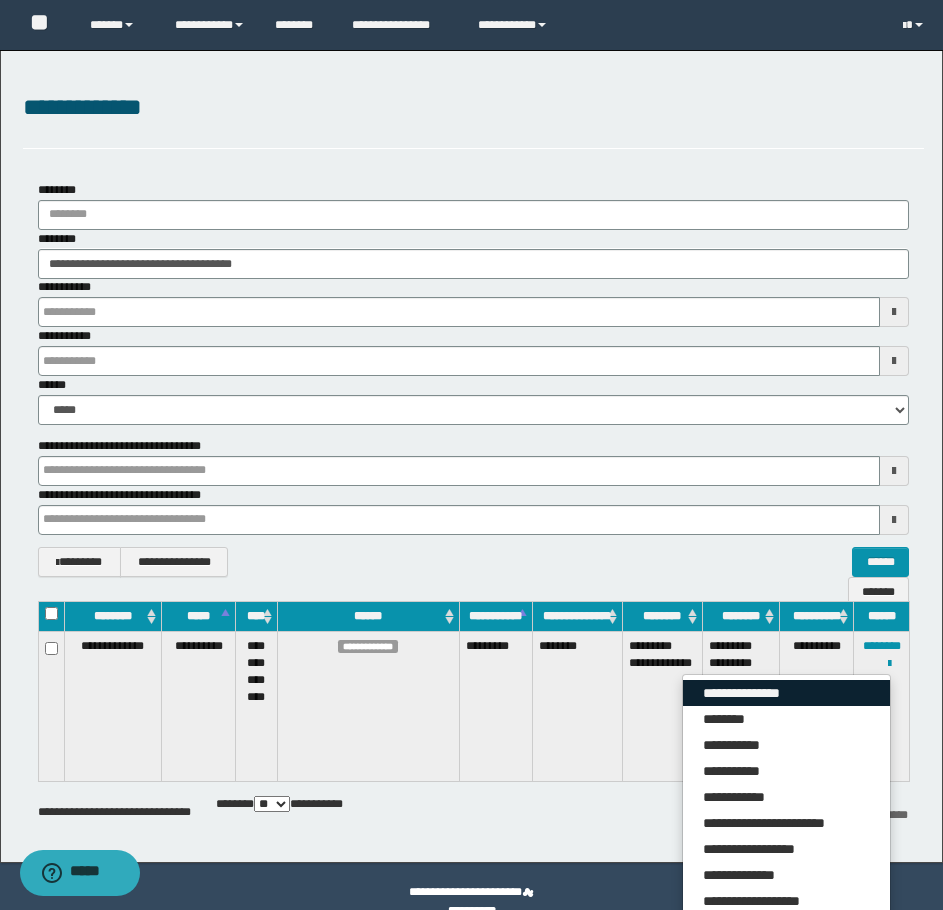 click on "**********" at bounding box center [786, 693] 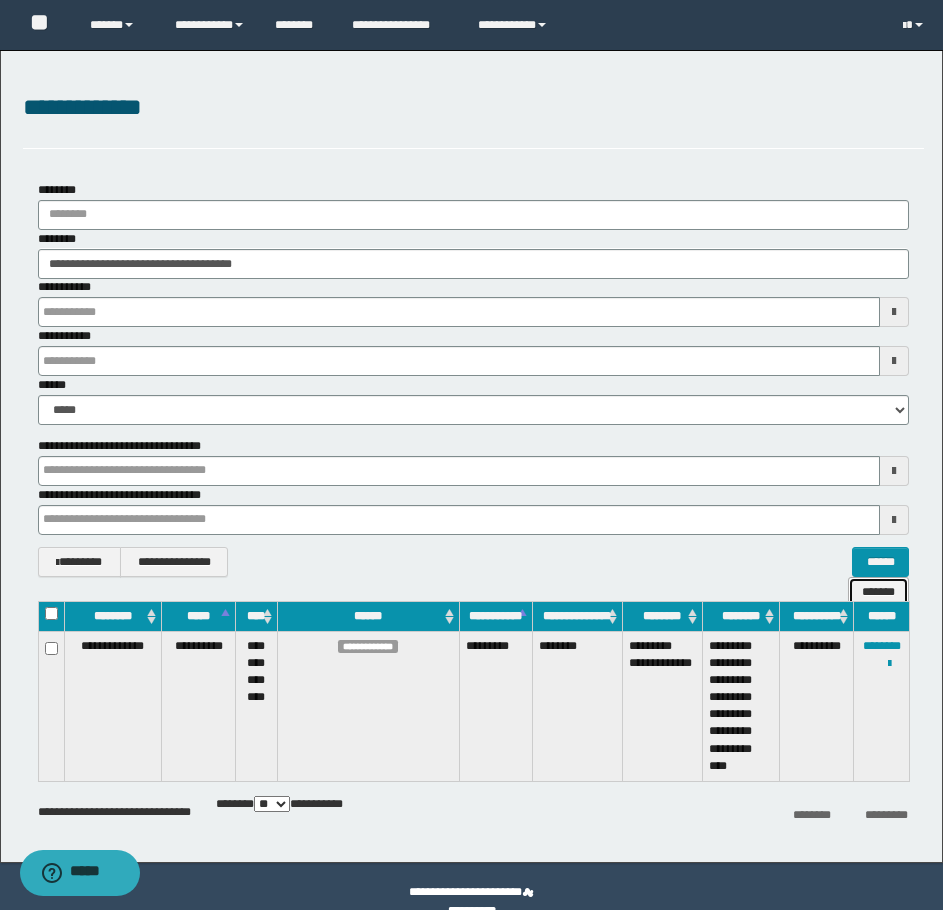 click on "*******" at bounding box center (878, 592) 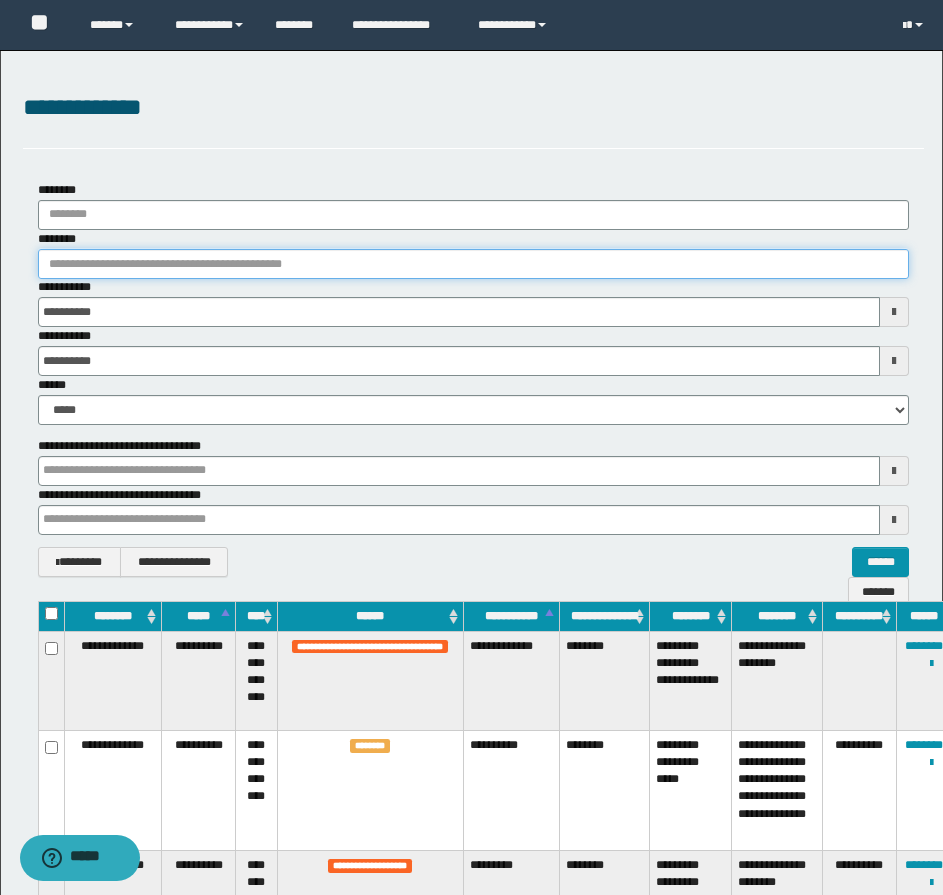 click on "********" at bounding box center [473, 264] 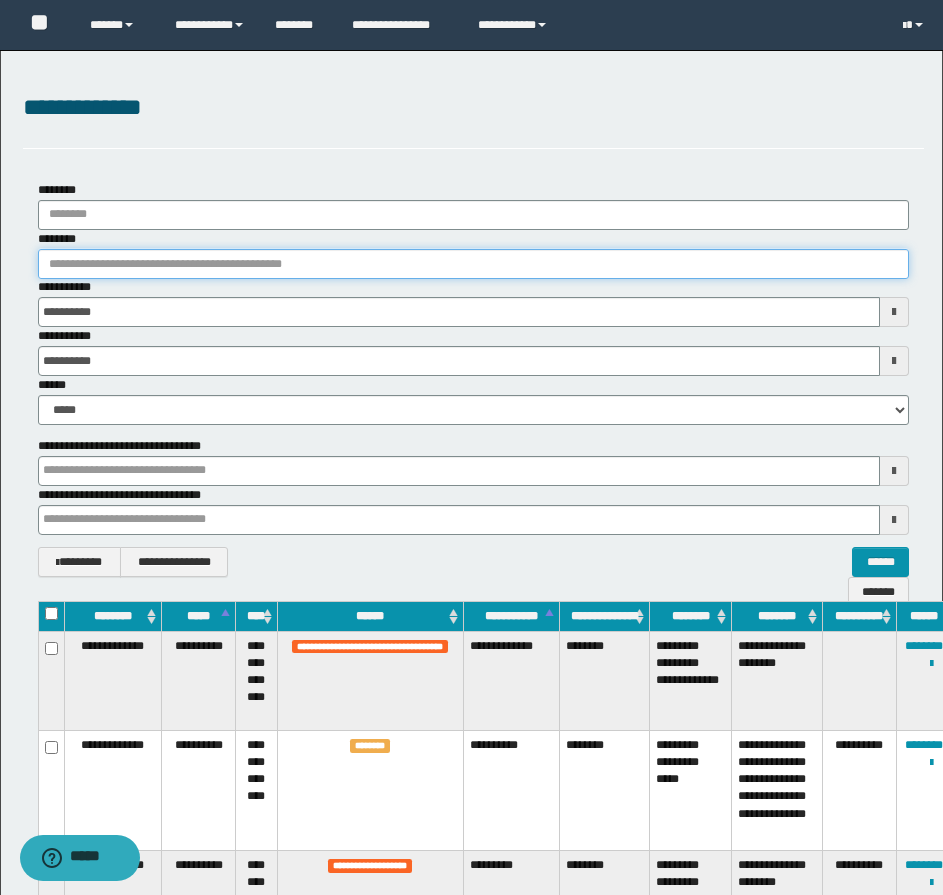 paste on "********" 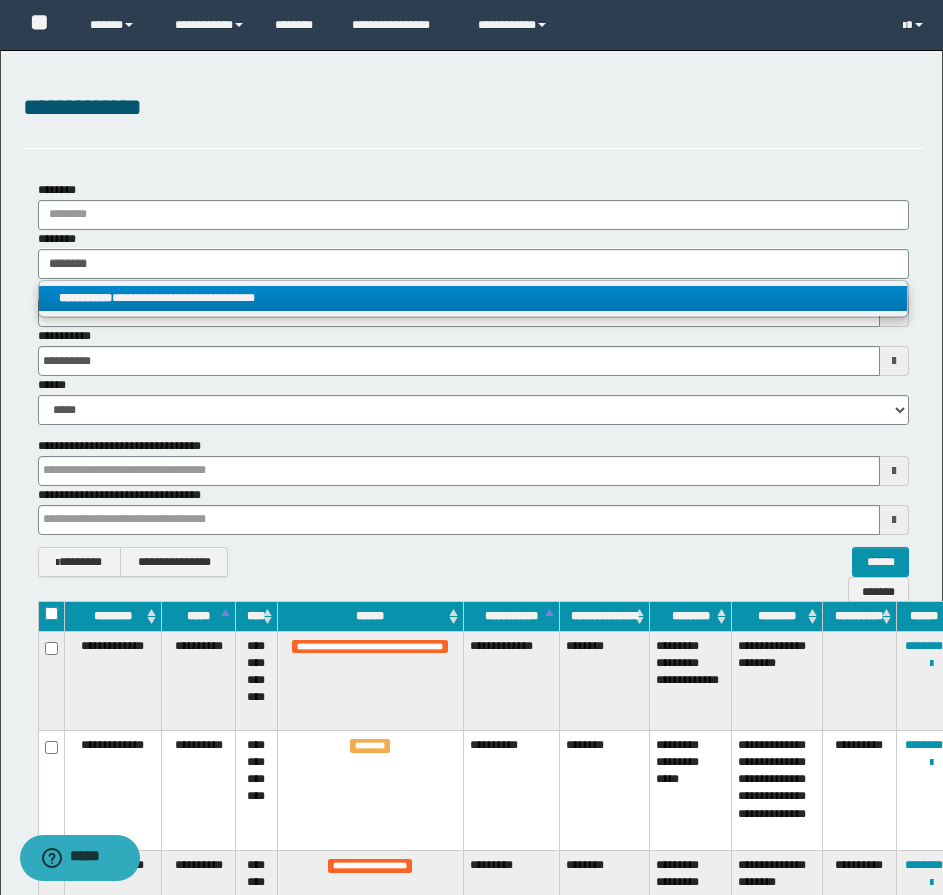 click on "**********" at bounding box center (473, 298) 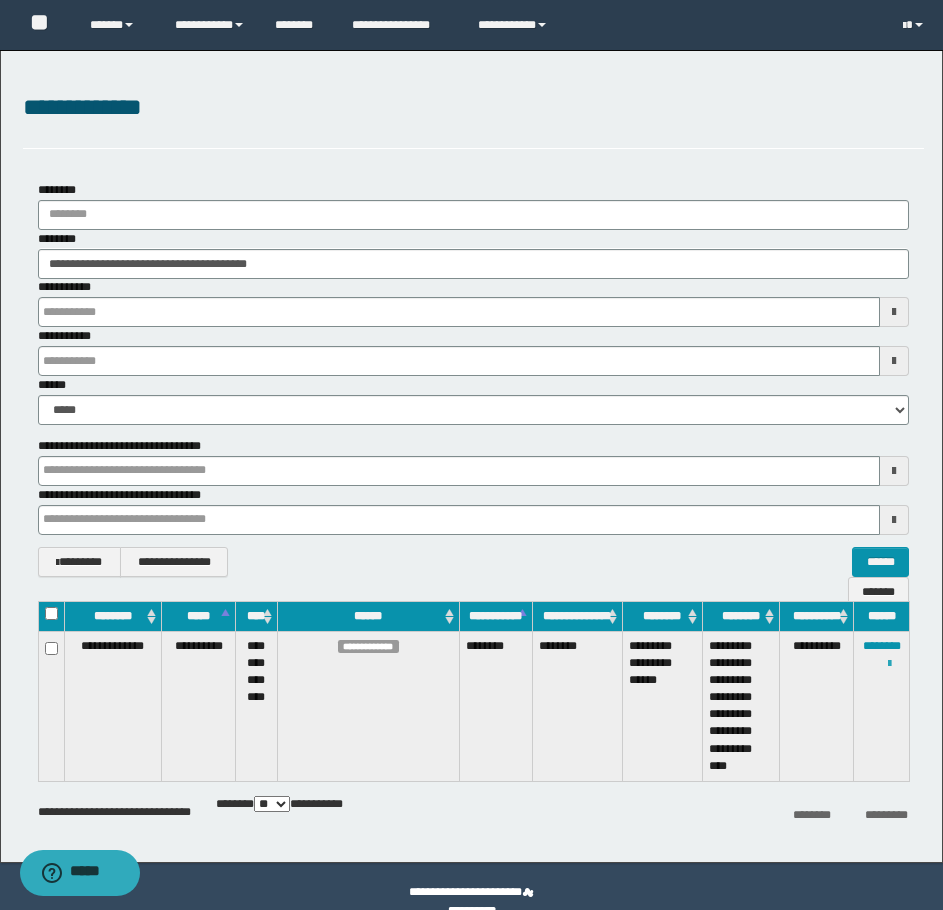 click at bounding box center [889, 664] 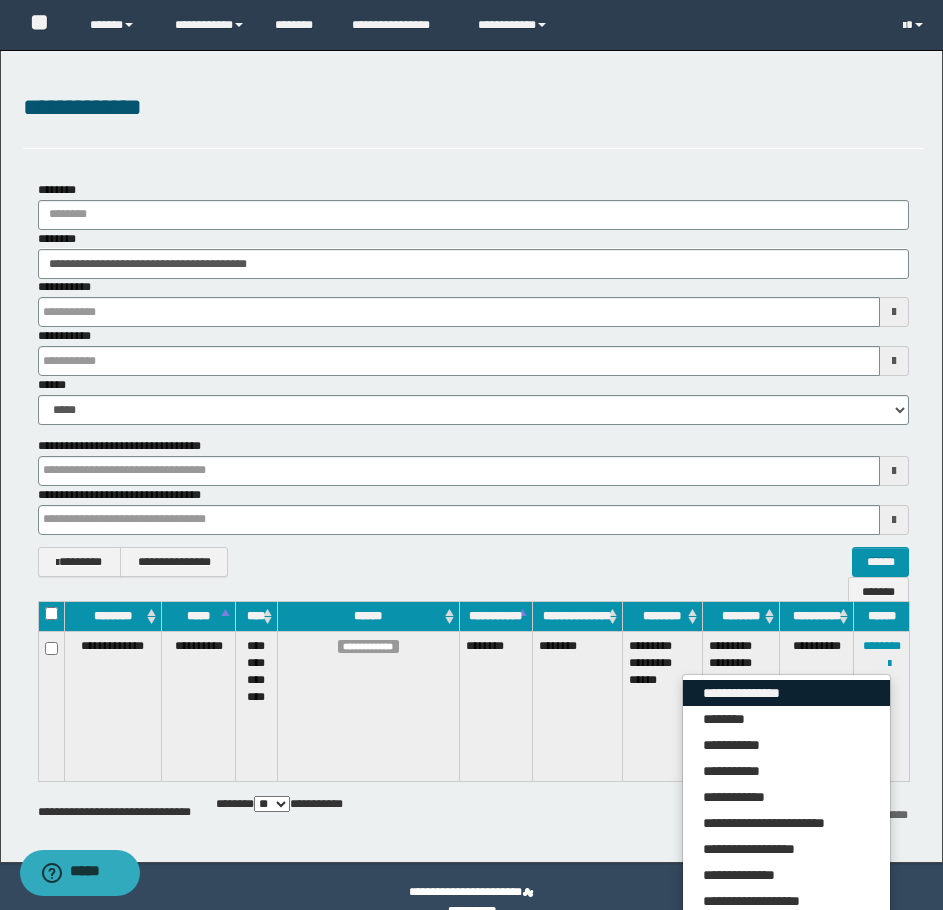 click on "**********" at bounding box center [786, 693] 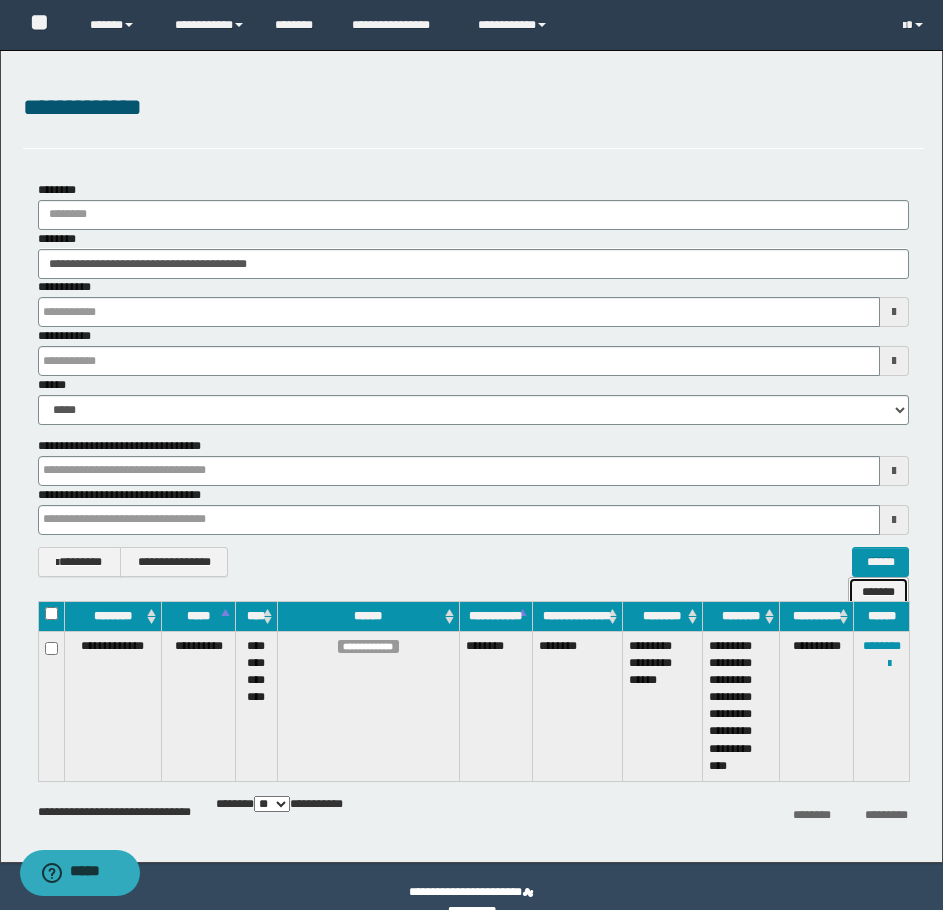 click on "*******" at bounding box center (878, 592) 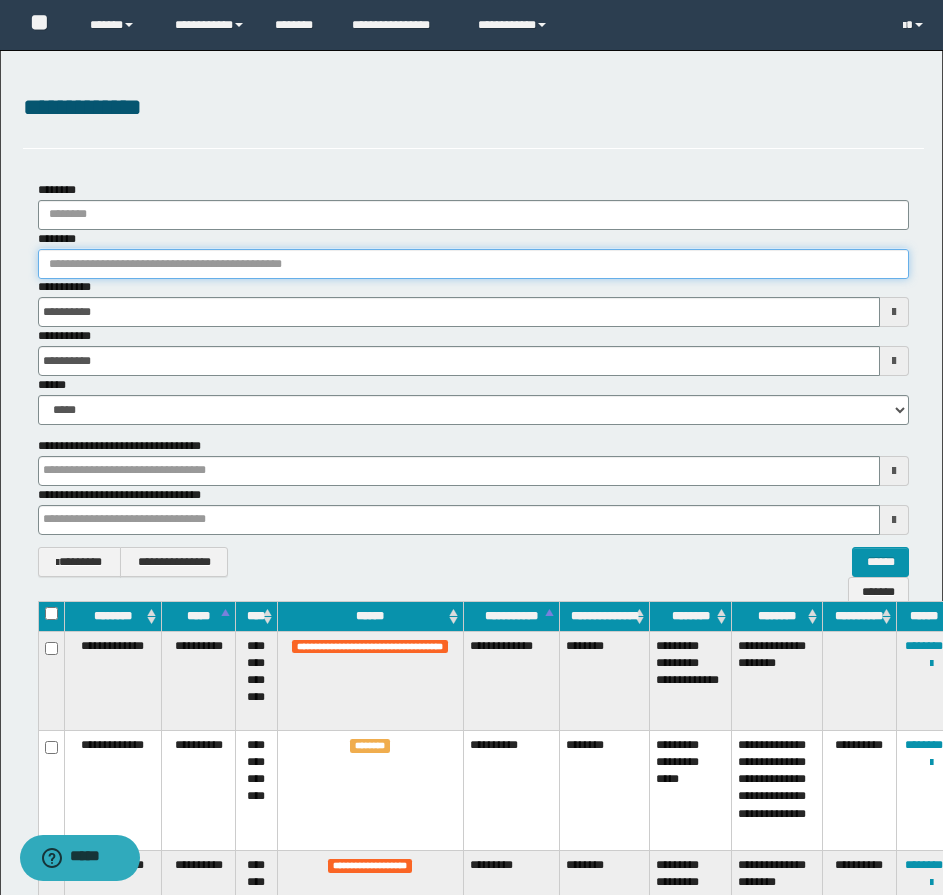 click on "********" at bounding box center (473, 264) 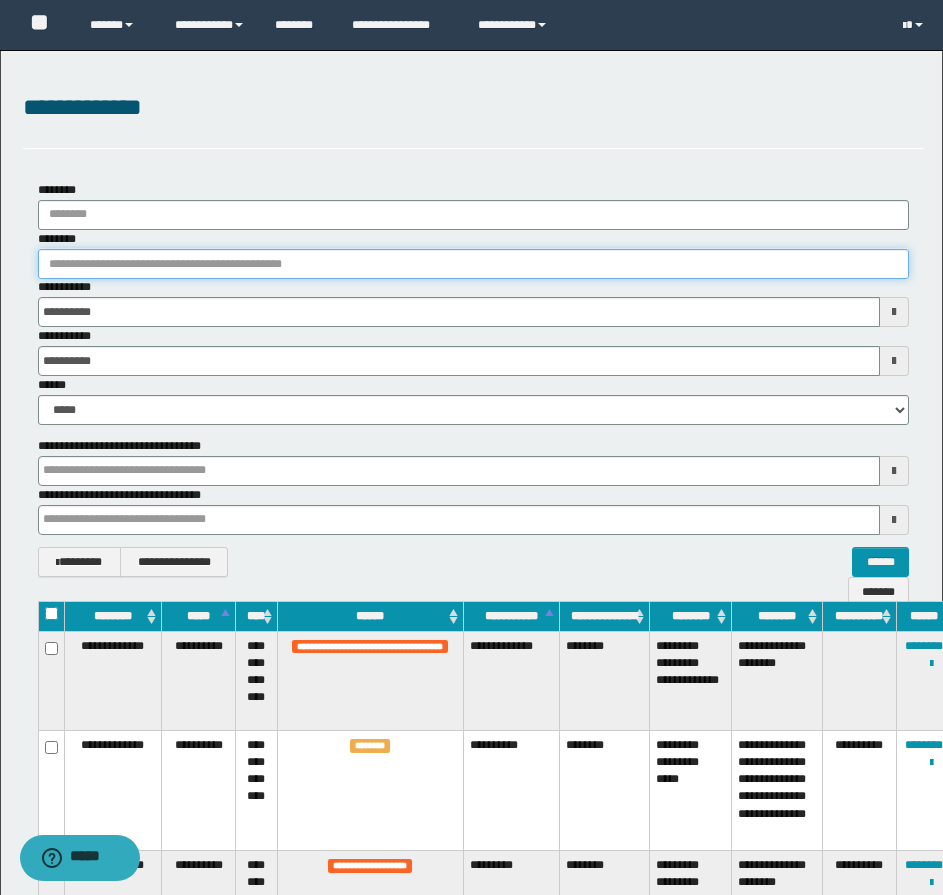 paste on "**********" 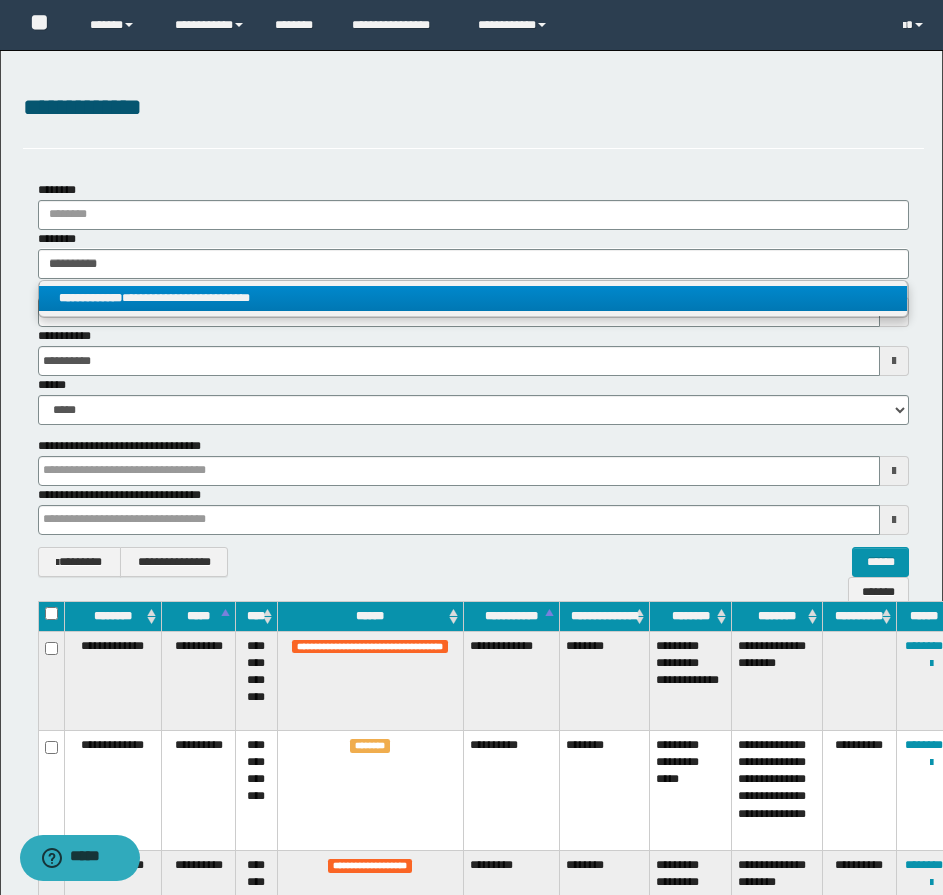 click on "**********" at bounding box center [473, 298] 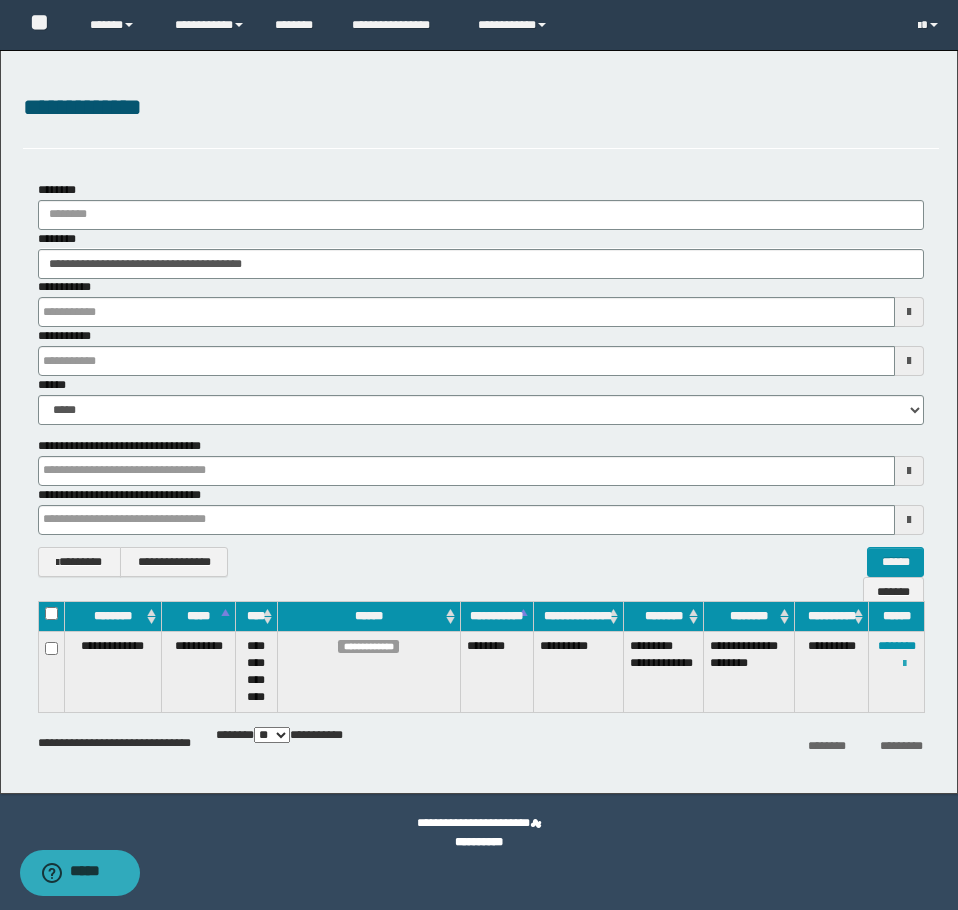click at bounding box center [904, 664] 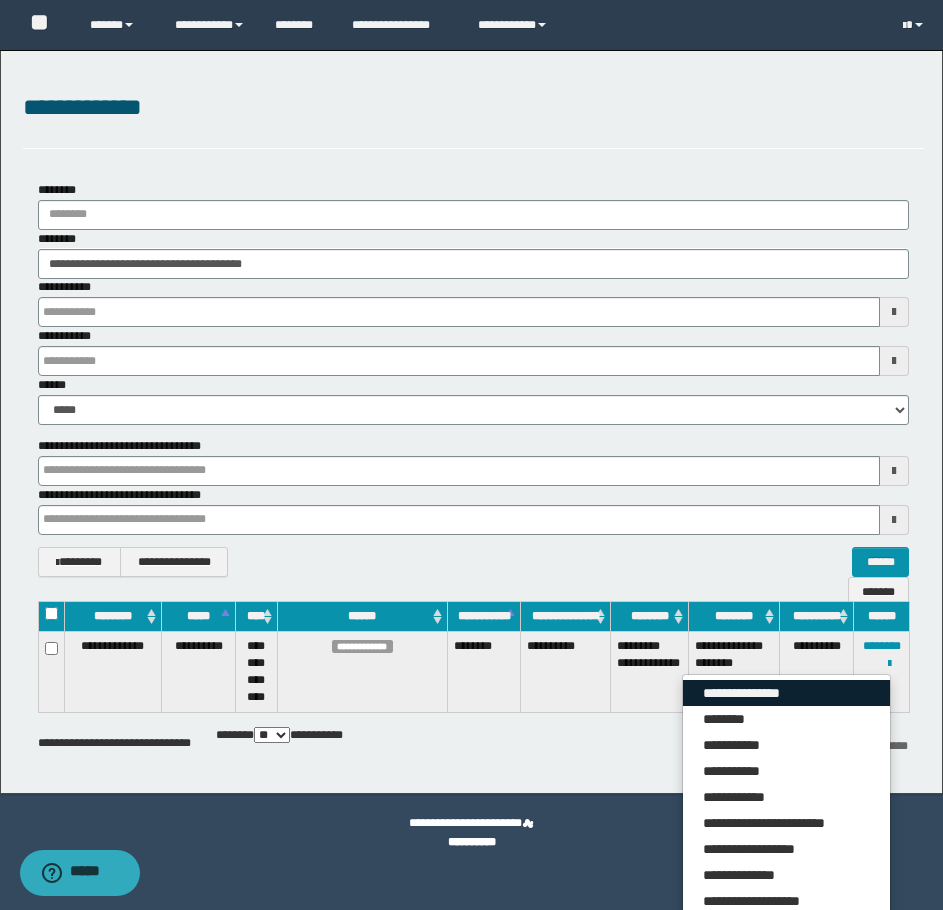 click on "**********" at bounding box center [786, 693] 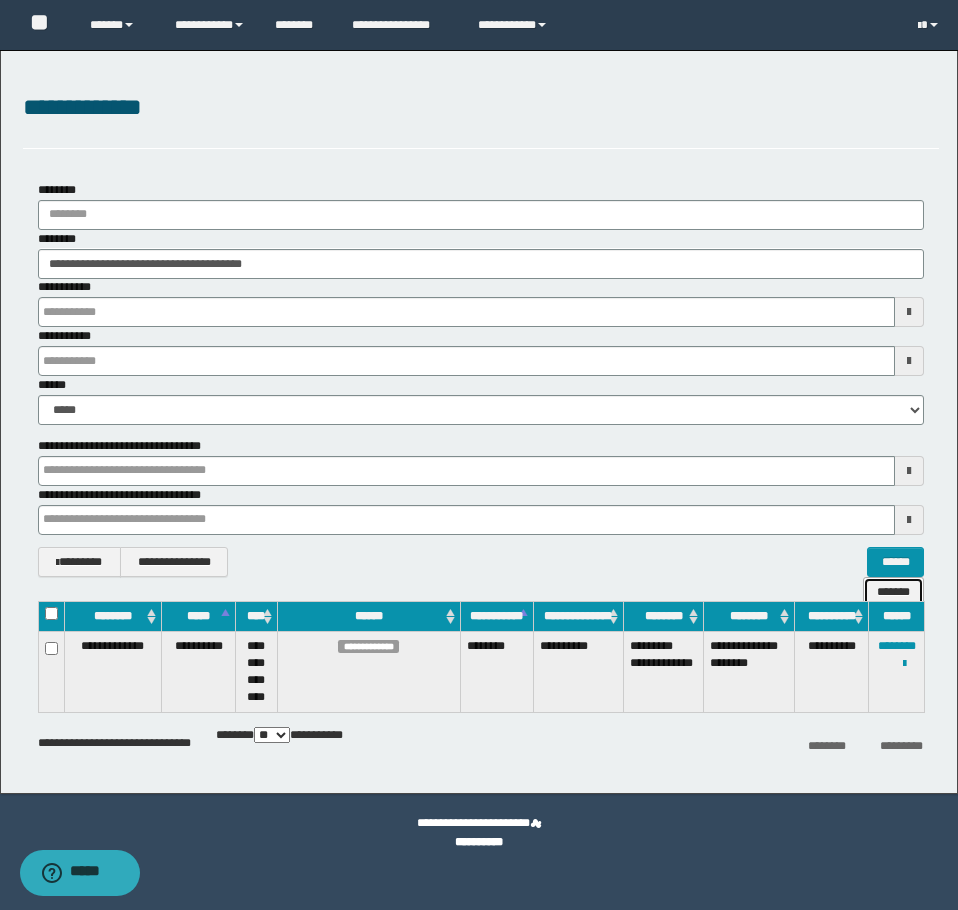 click on "*******" at bounding box center (893, 592) 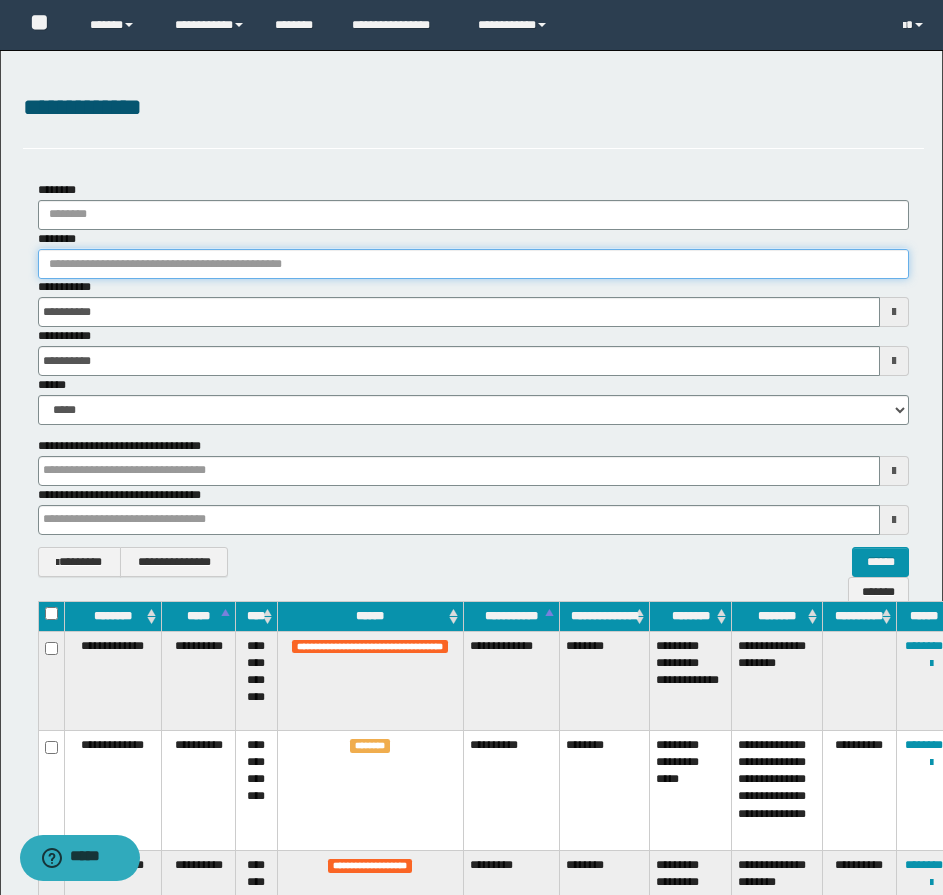click on "********" at bounding box center (473, 264) 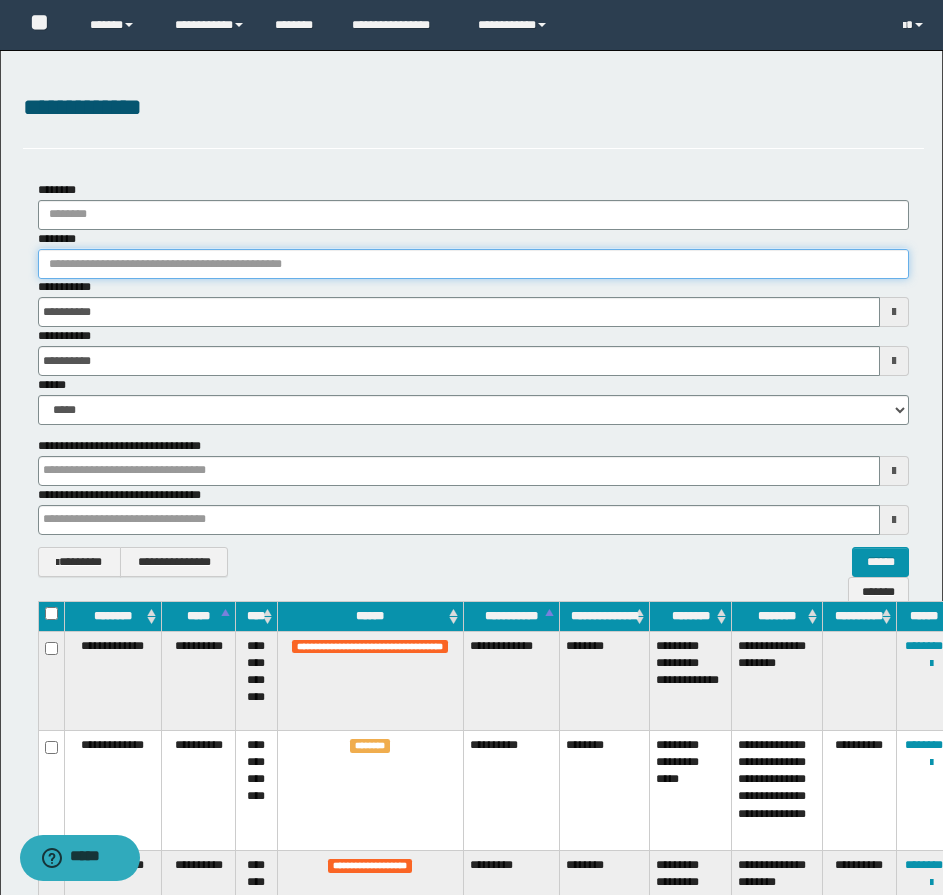 paste on "********" 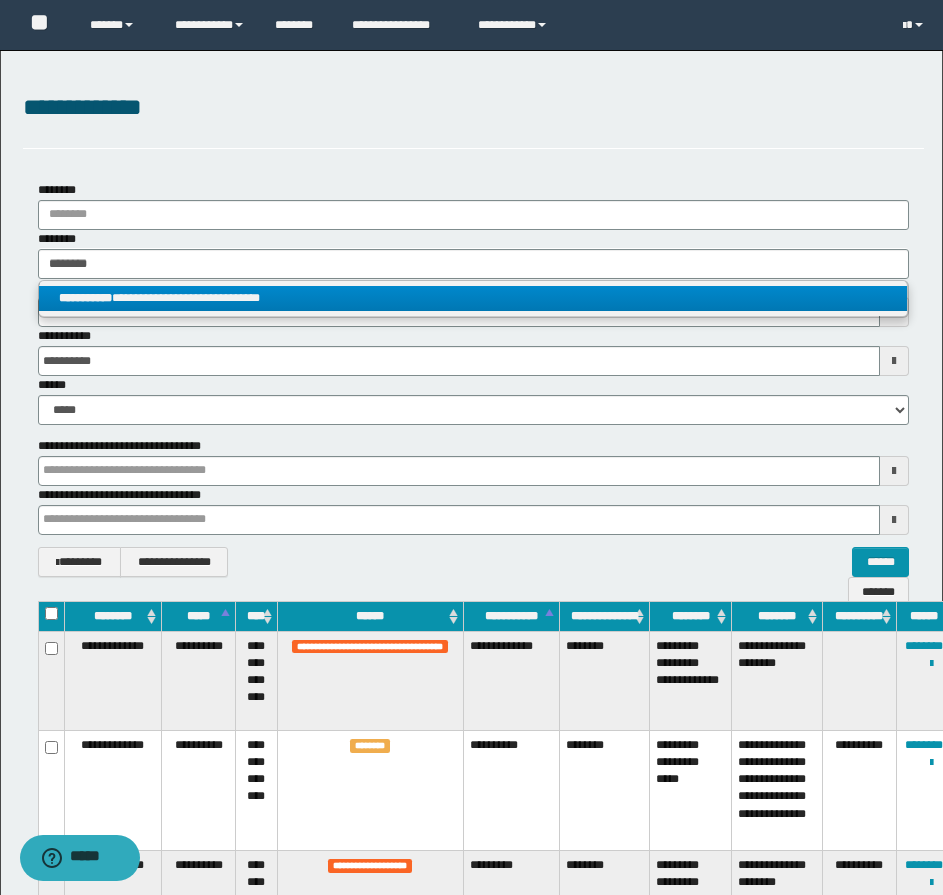click on "**********" at bounding box center [473, 298] 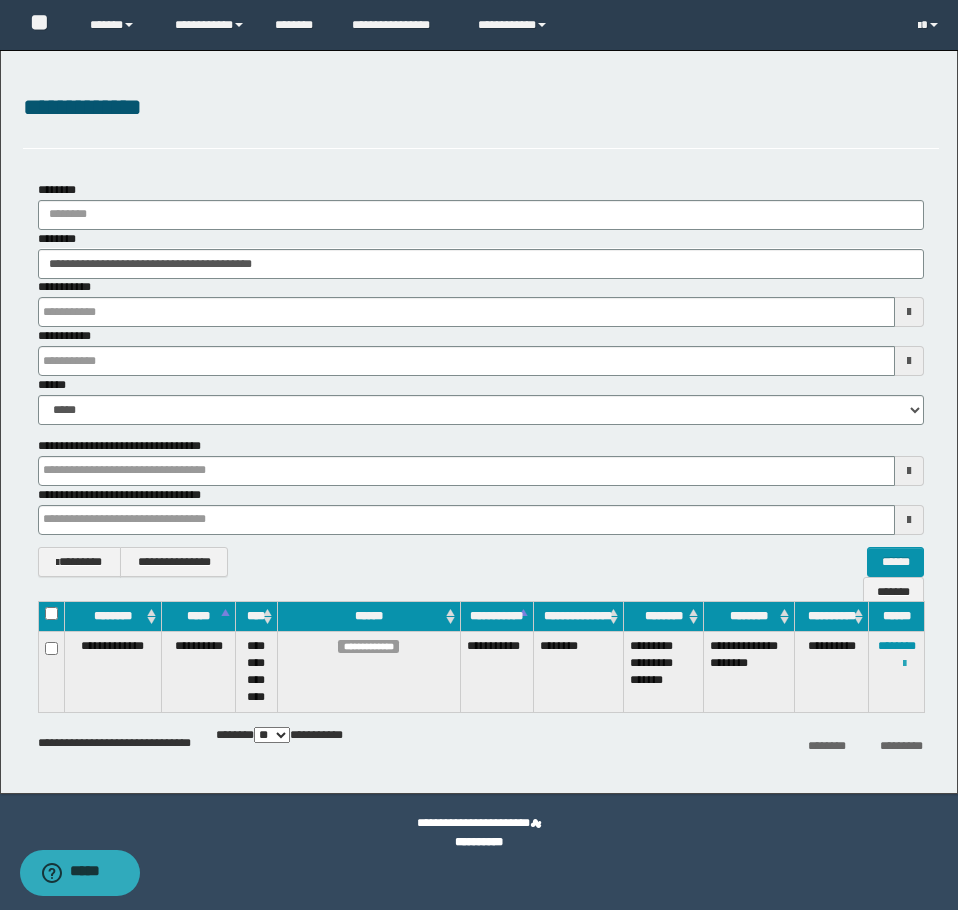 click at bounding box center [904, 664] 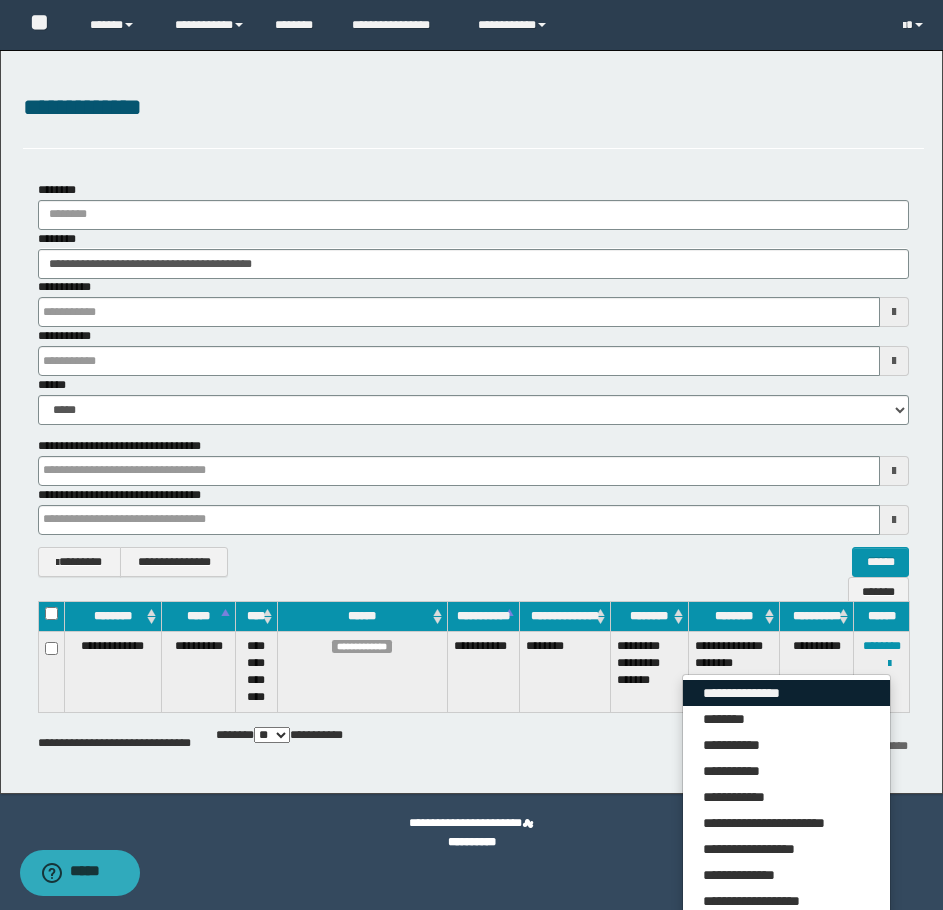click on "**********" at bounding box center (786, 693) 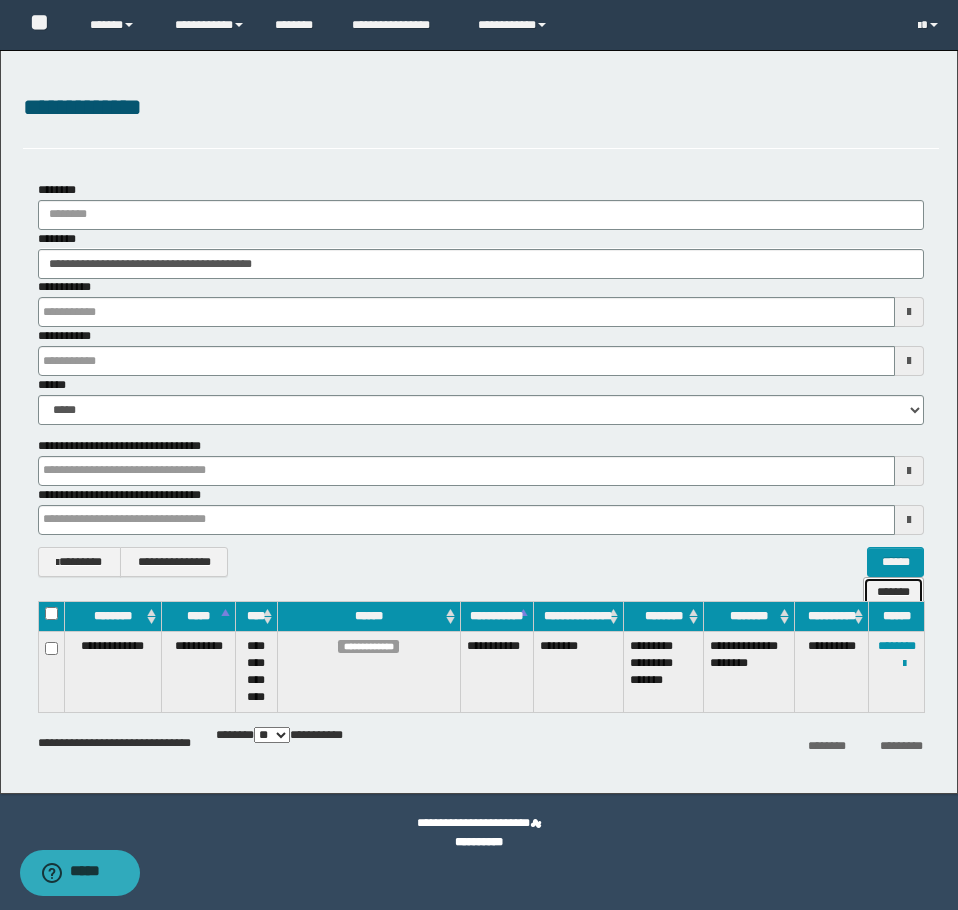 click on "*******" at bounding box center (893, 592) 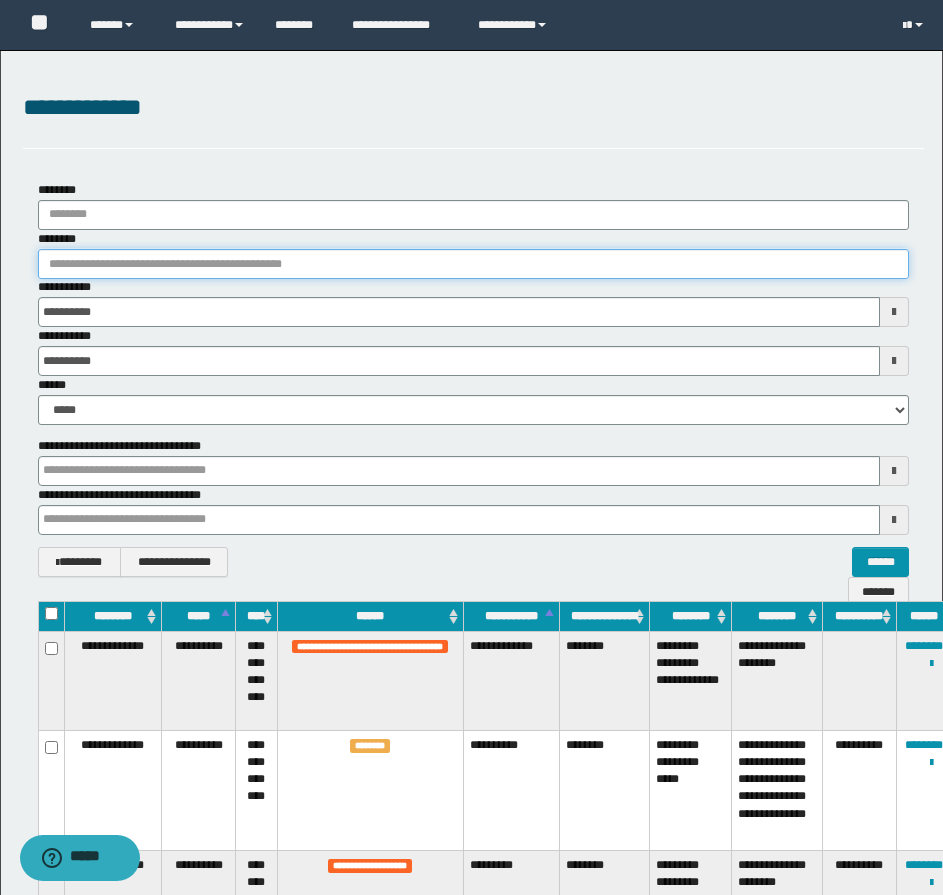 click on "********" at bounding box center (473, 264) 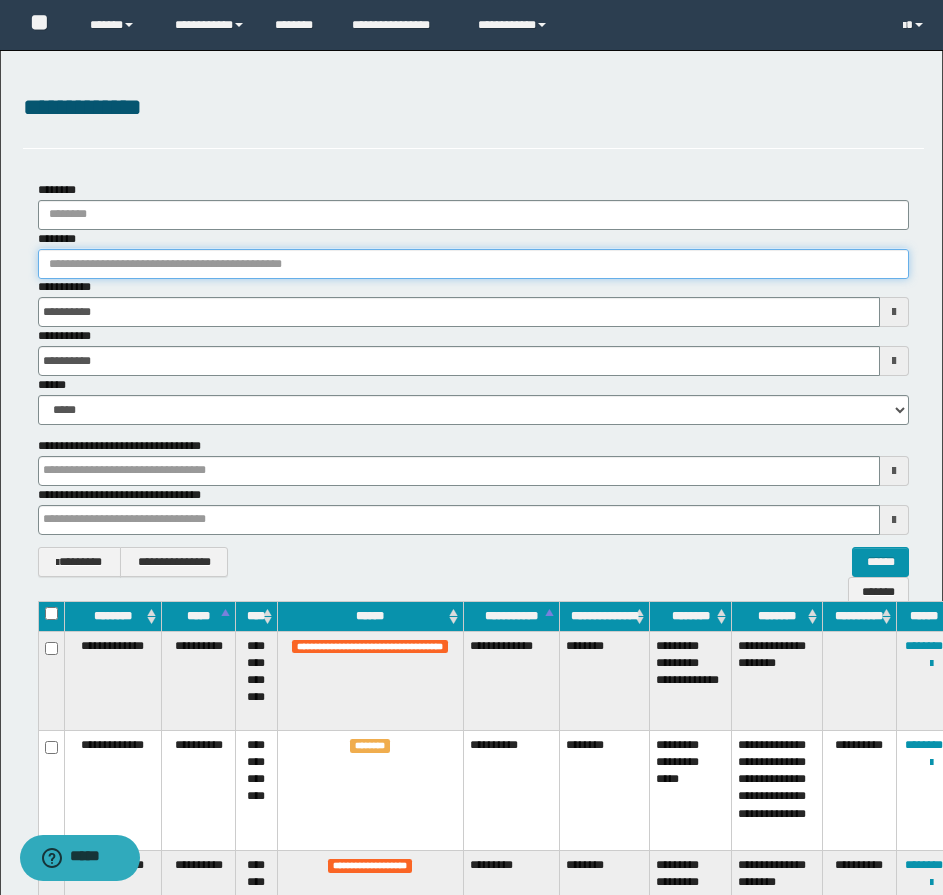 paste on "********" 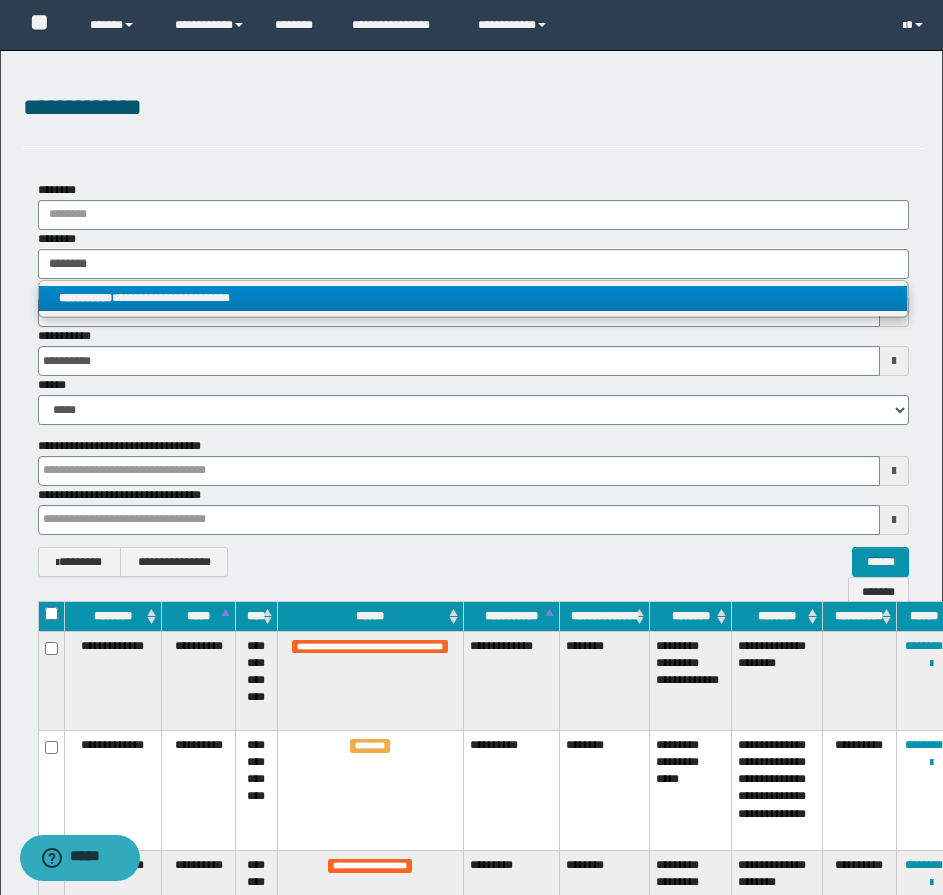 click on "**********" at bounding box center (473, 298) 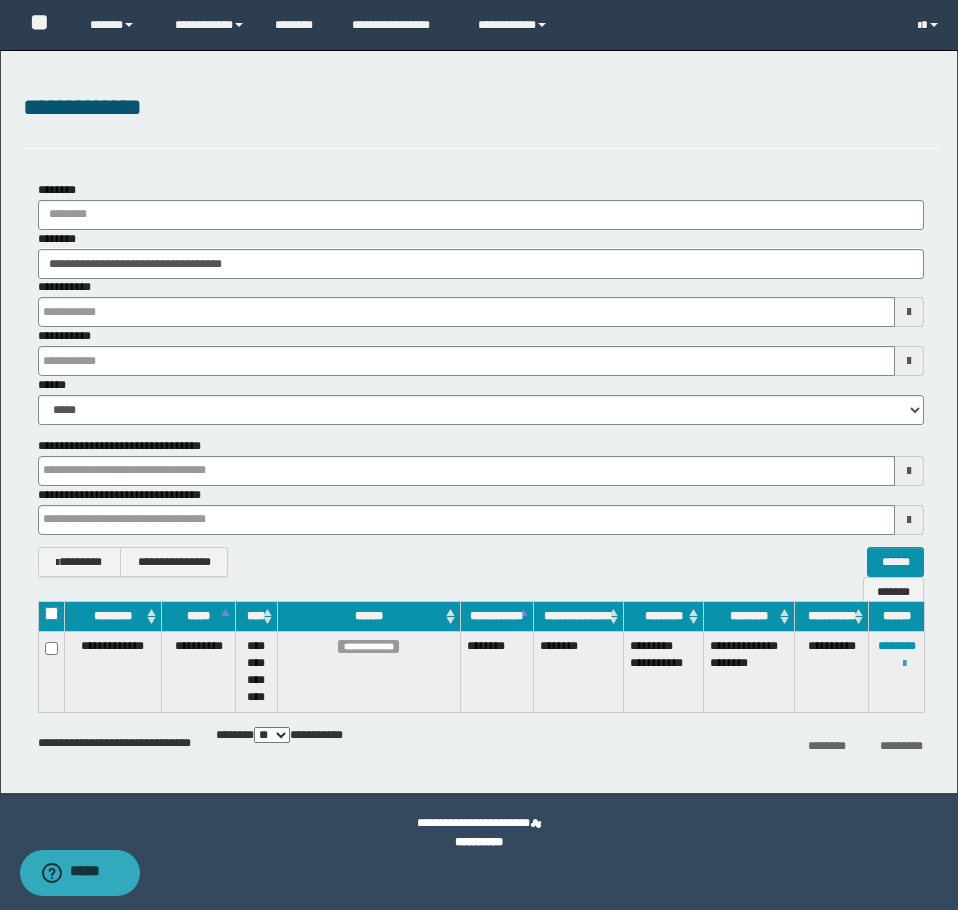 click at bounding box center (904, 664) 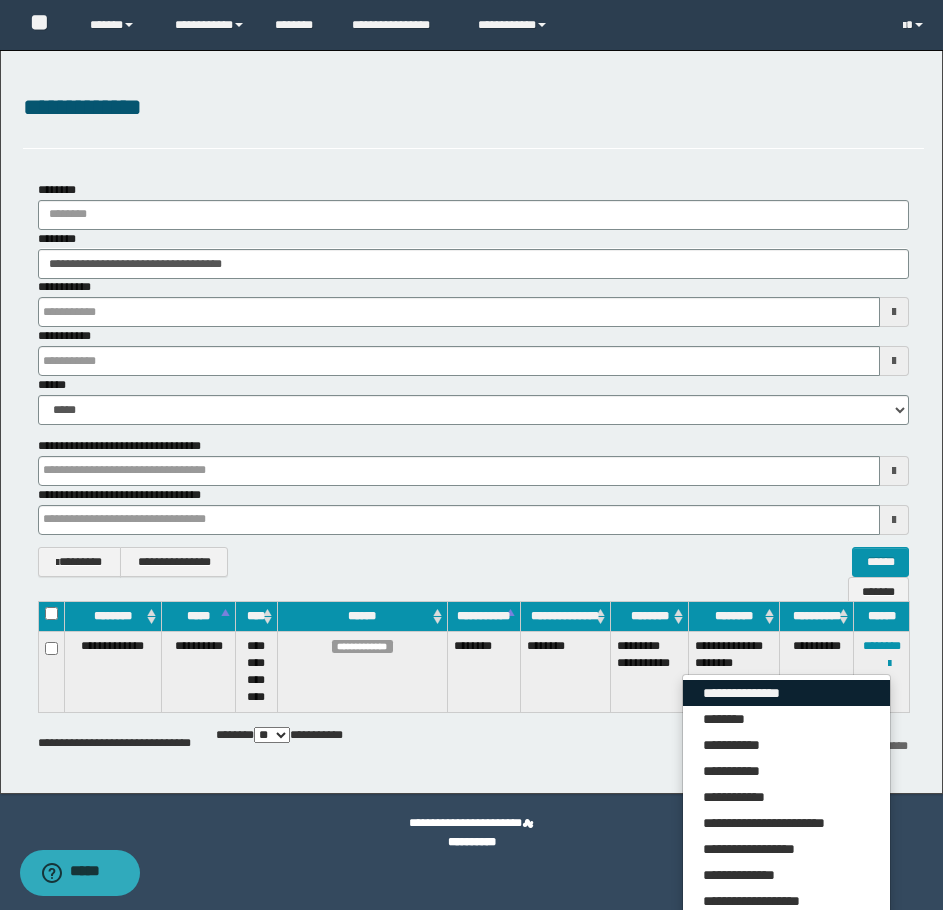 click on "**********" at bounding box center [786, 693] 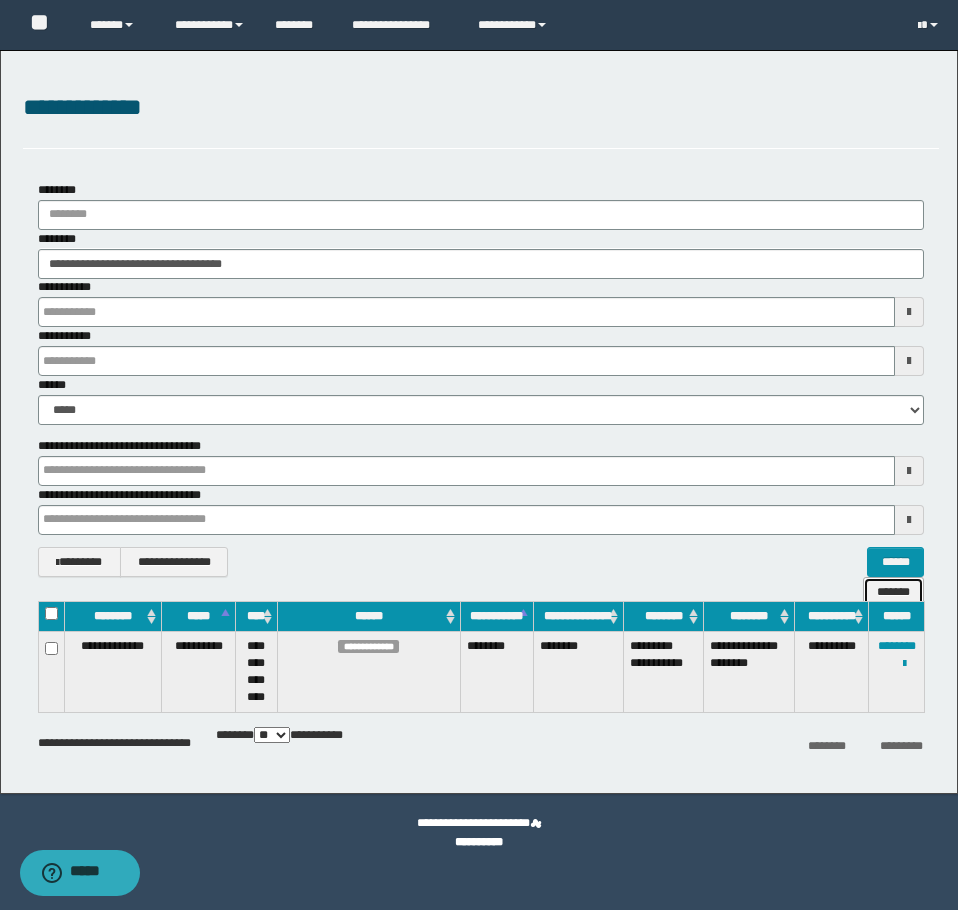 click on "*******" at bounding box center [893, 592] 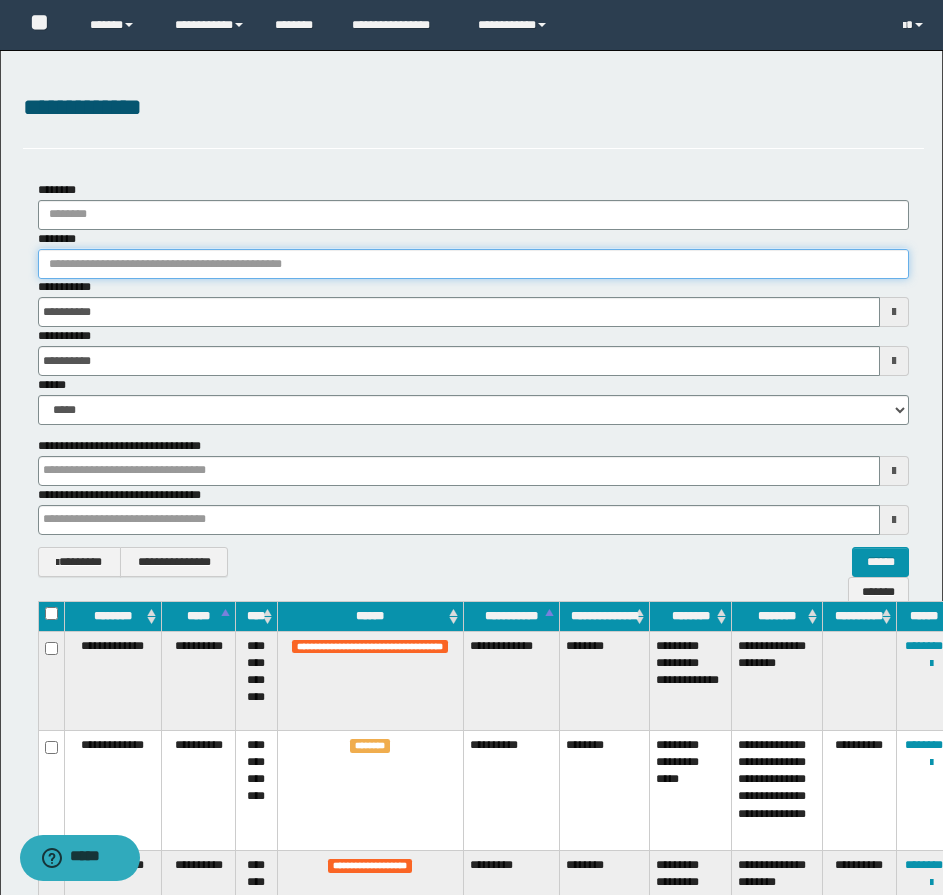 click on "********" at bounding box center (473, 264) 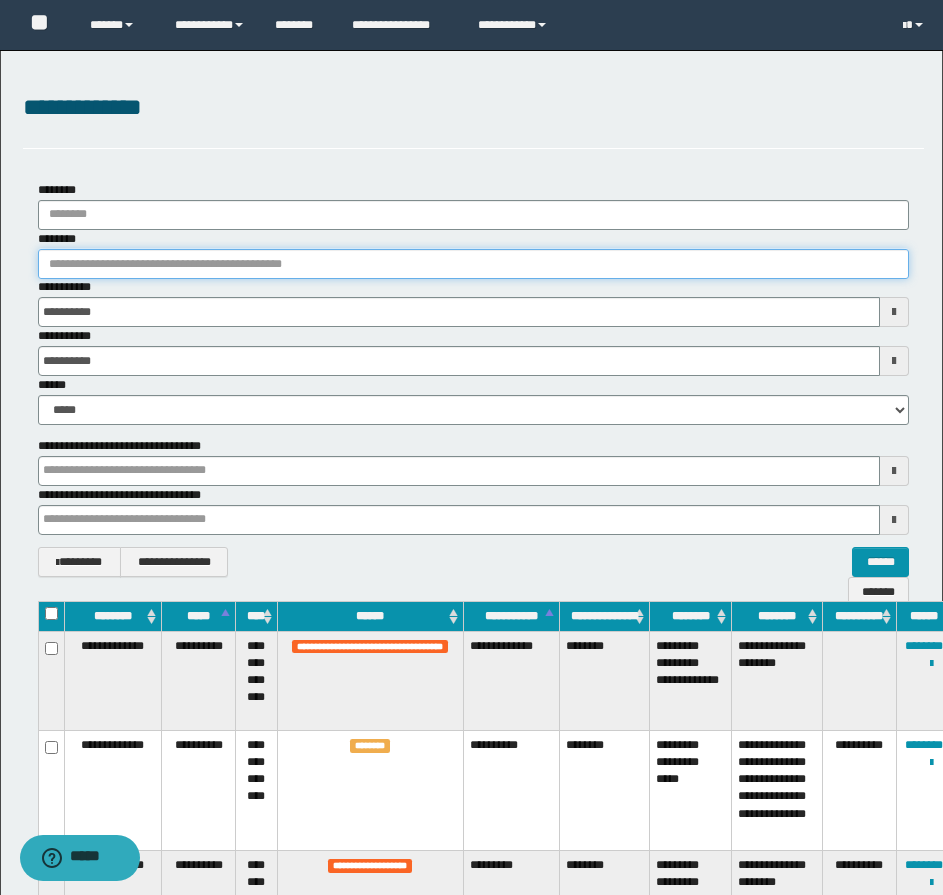 paste on "********" 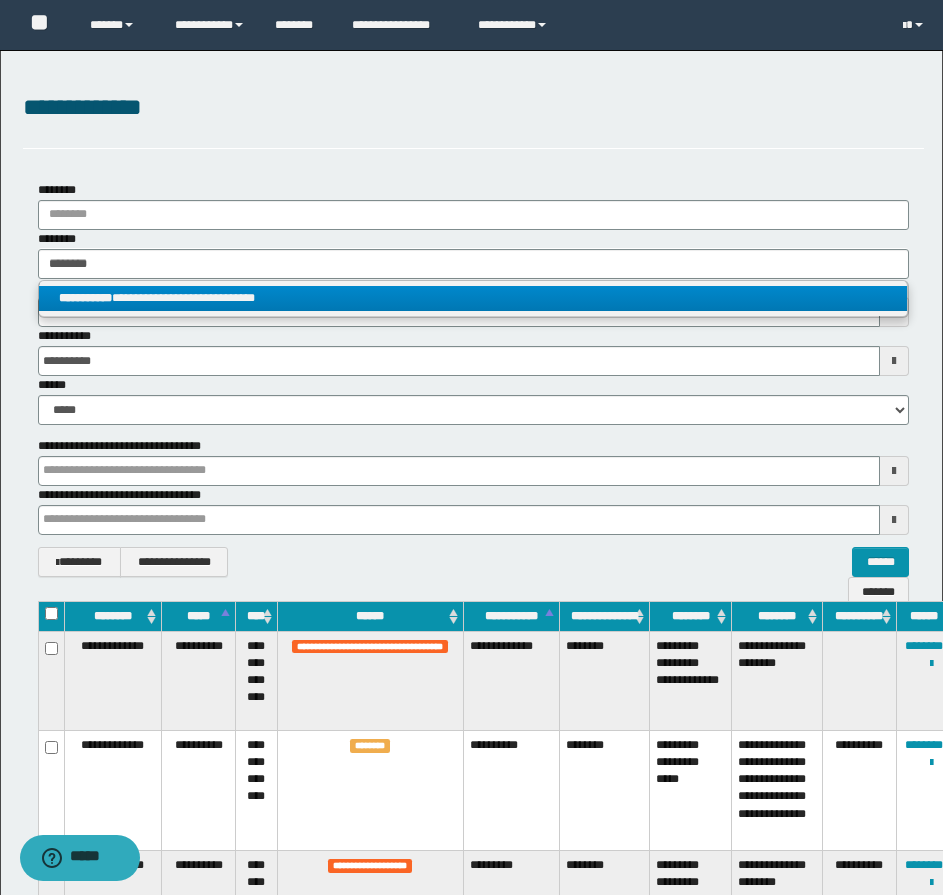 click on "**********" at bounding box center [473, 298] 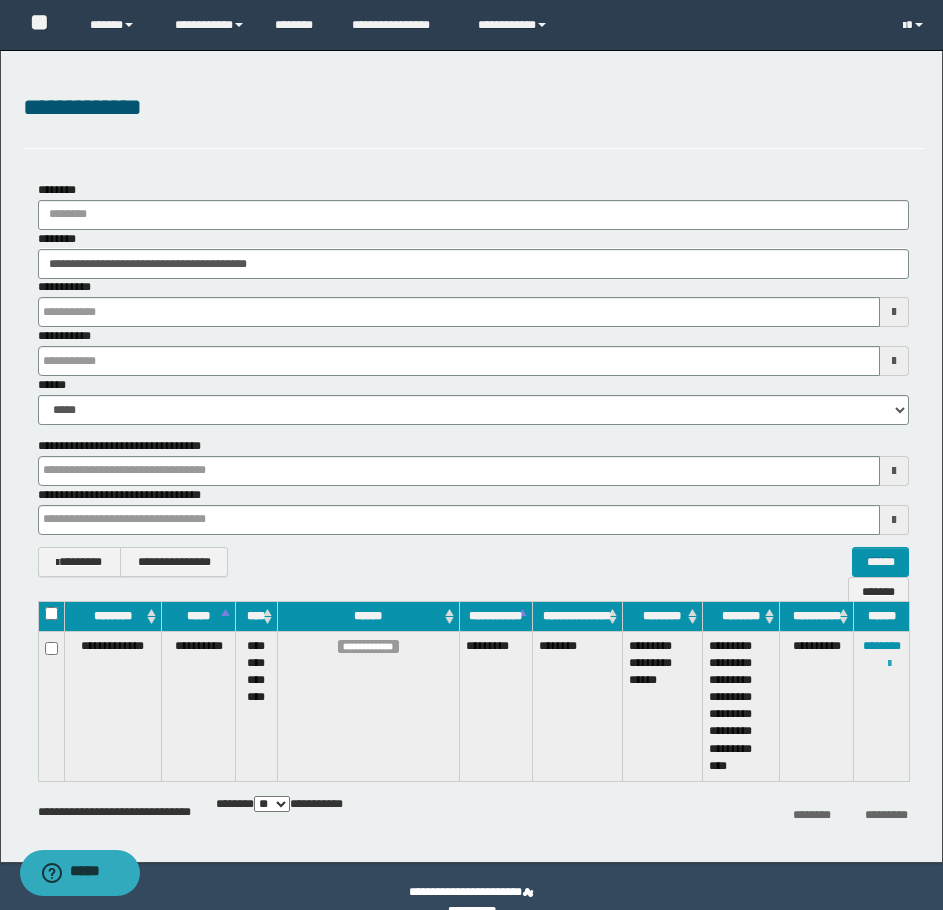 click at bounding box center [889, 664] 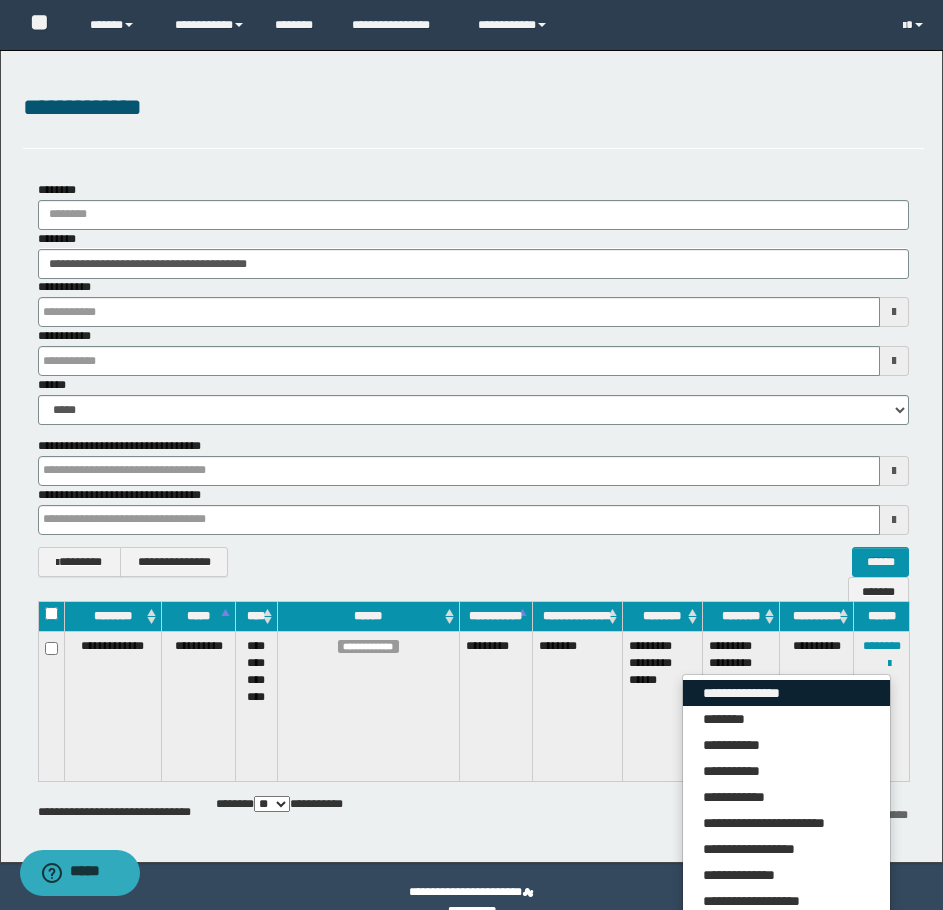 click on "**********" at bounding box center [786, 693] 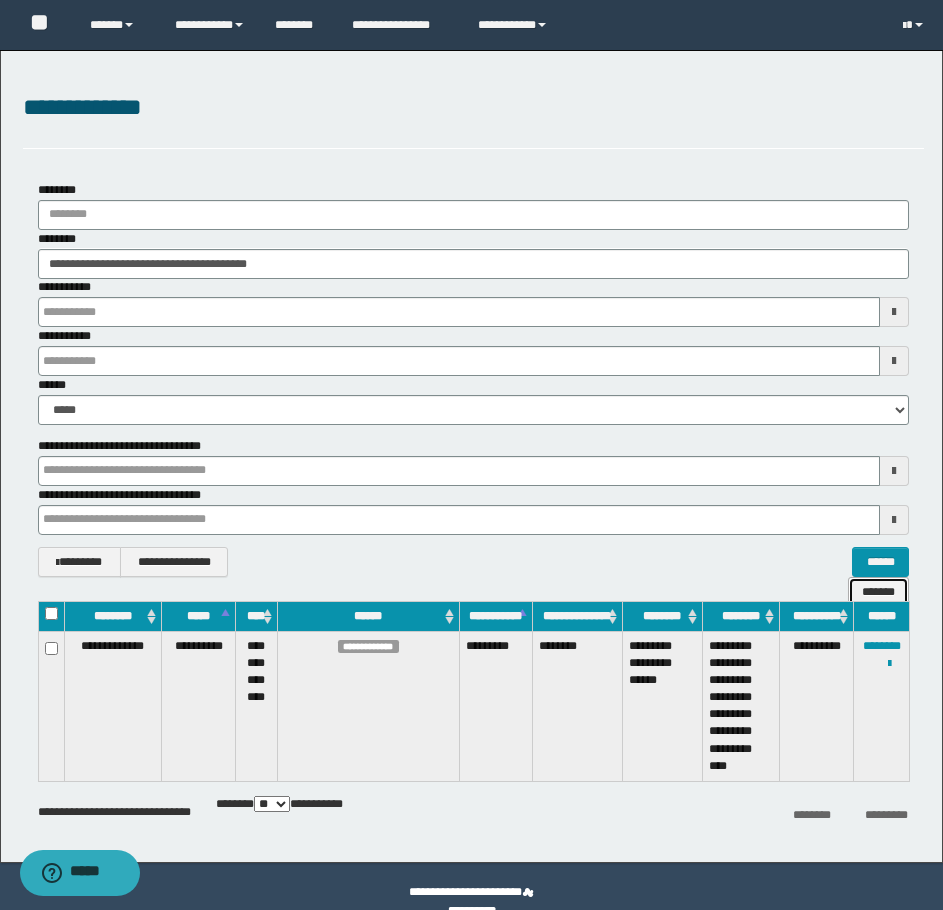 click on "*******" at bounding box center (878, 592) 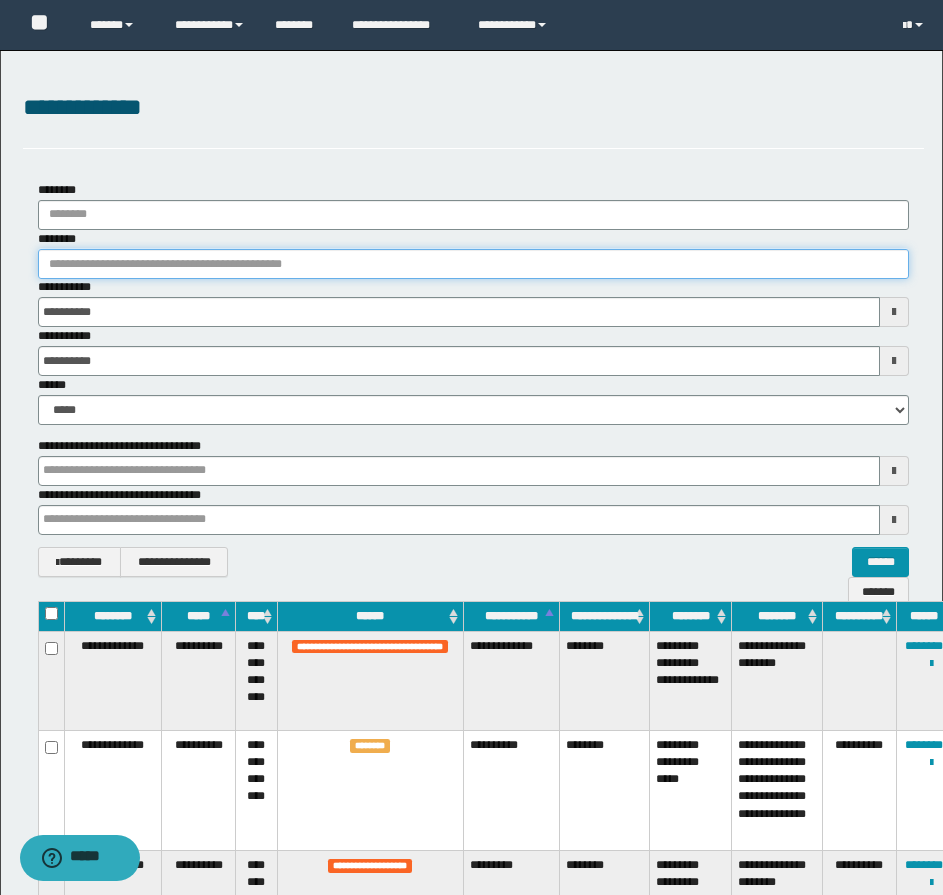 click on "********" at bounding box center (473, 264) 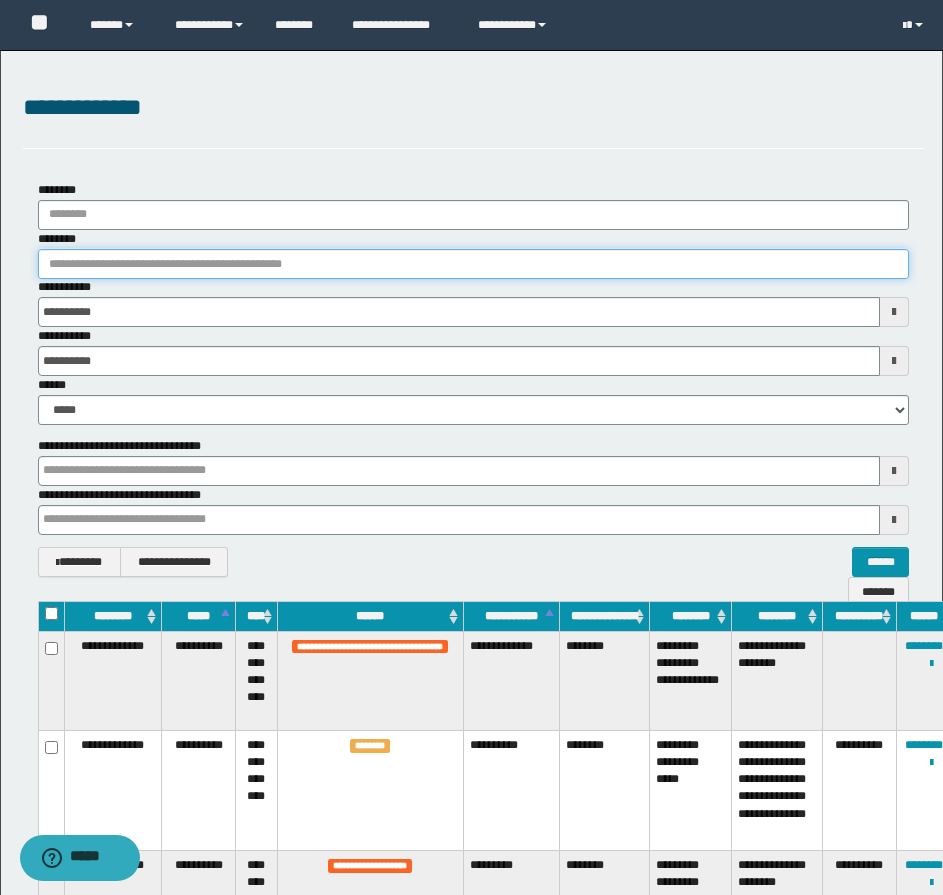 paste on "********" 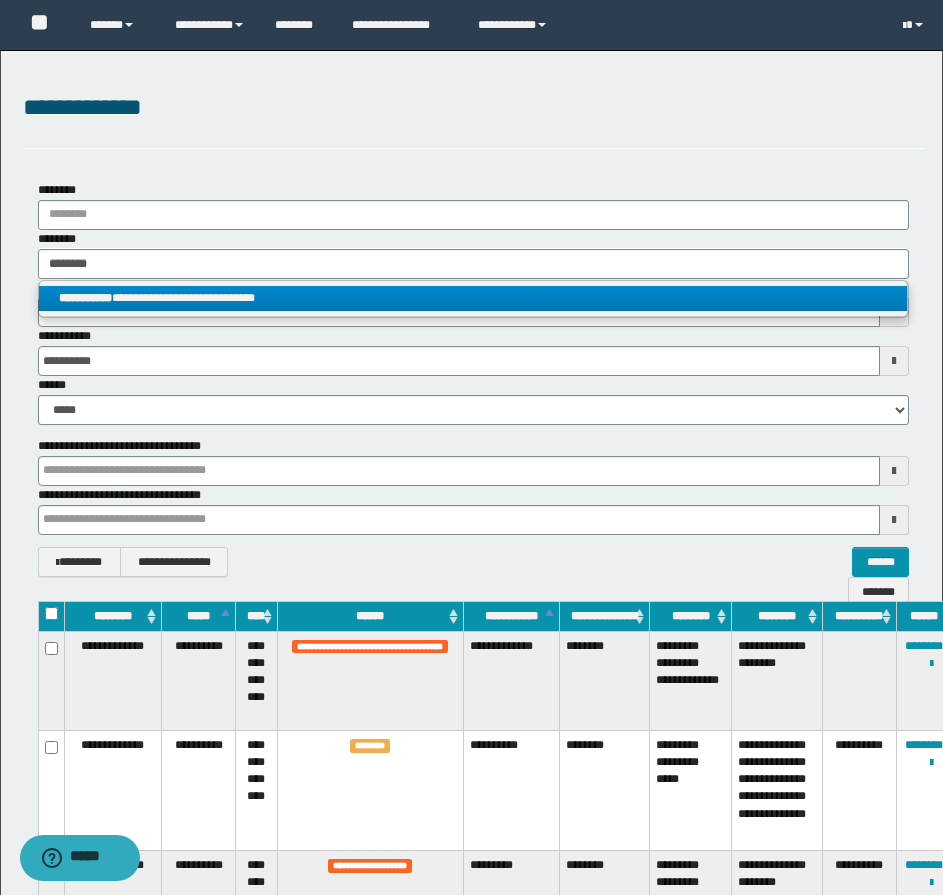 click on "**********" at bounding box center [473, 298] 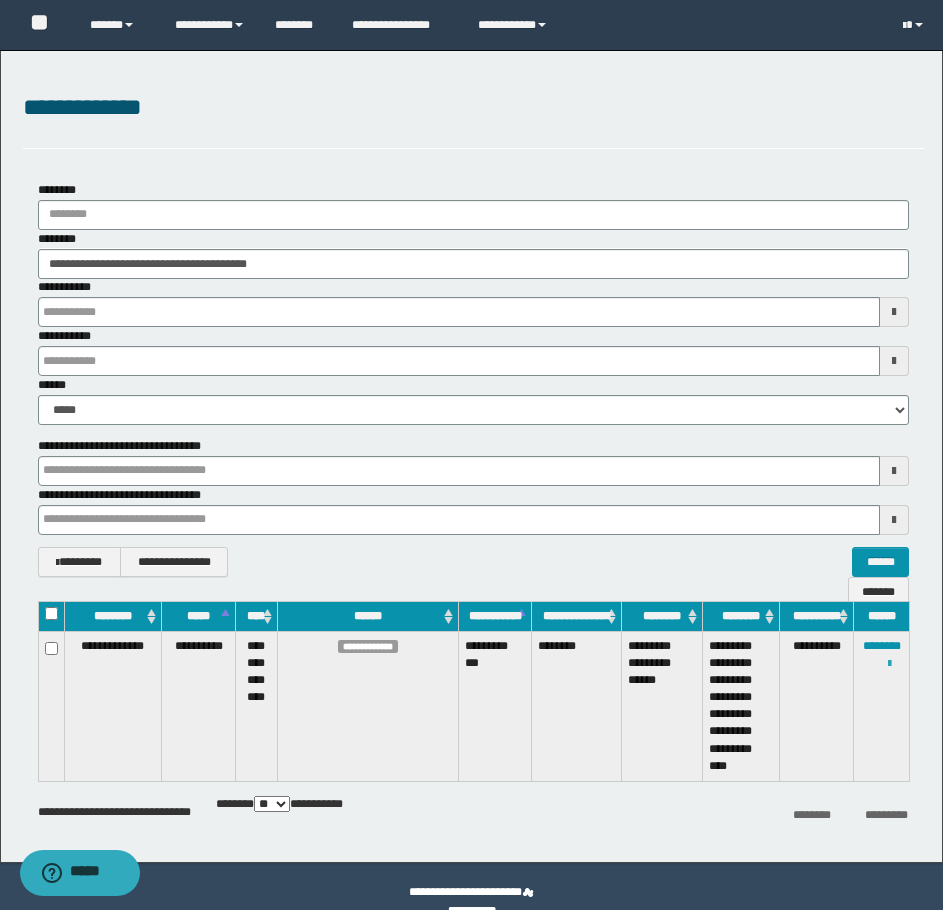 click at bounding box center (889, 664) 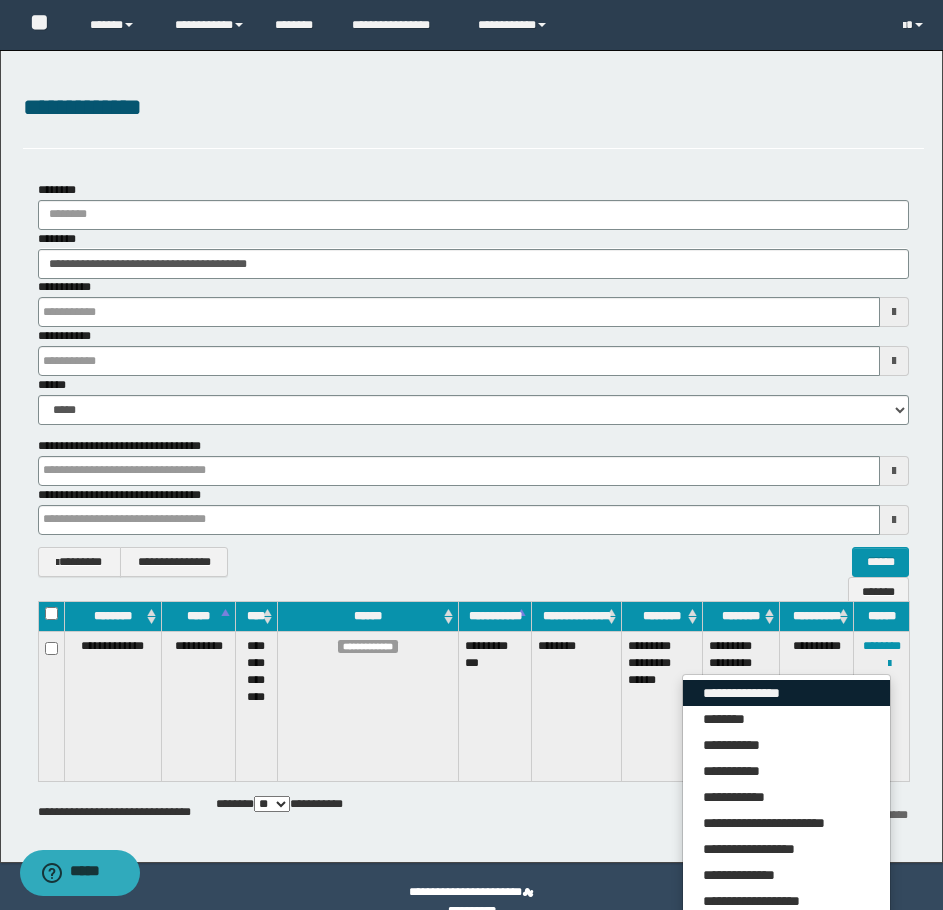 click on "**********" at bounding box center (786, 693) 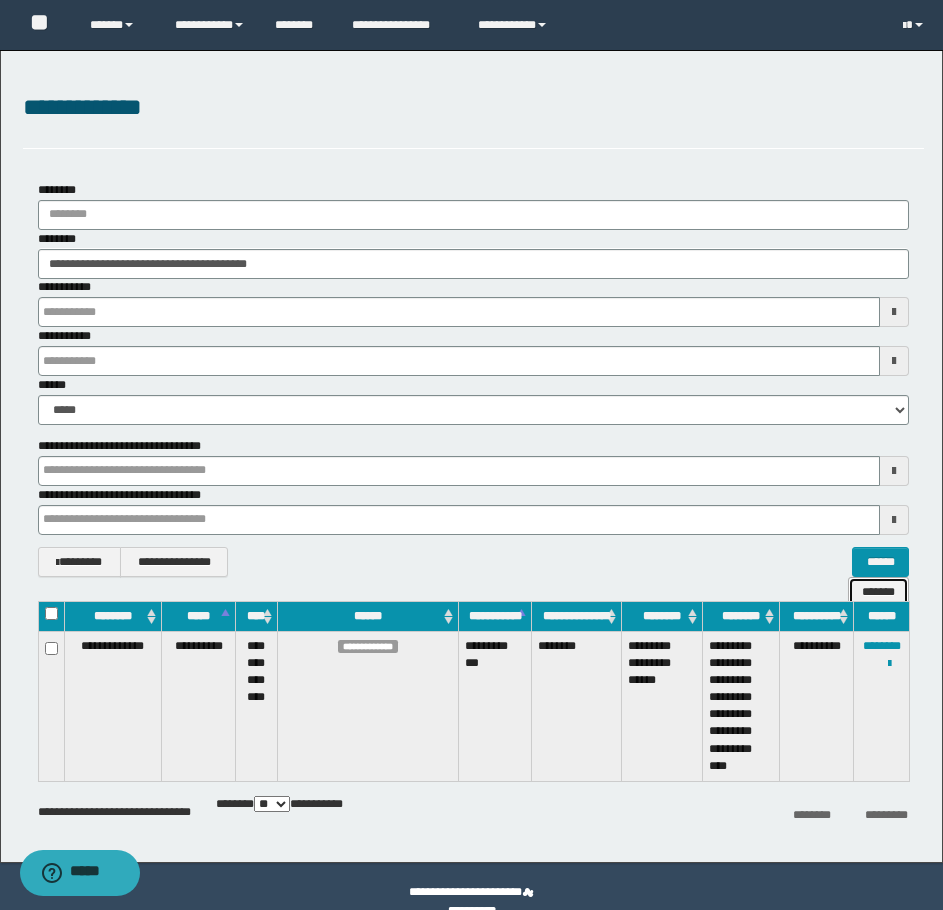 click on "*******" at bounding box center [878, 592] 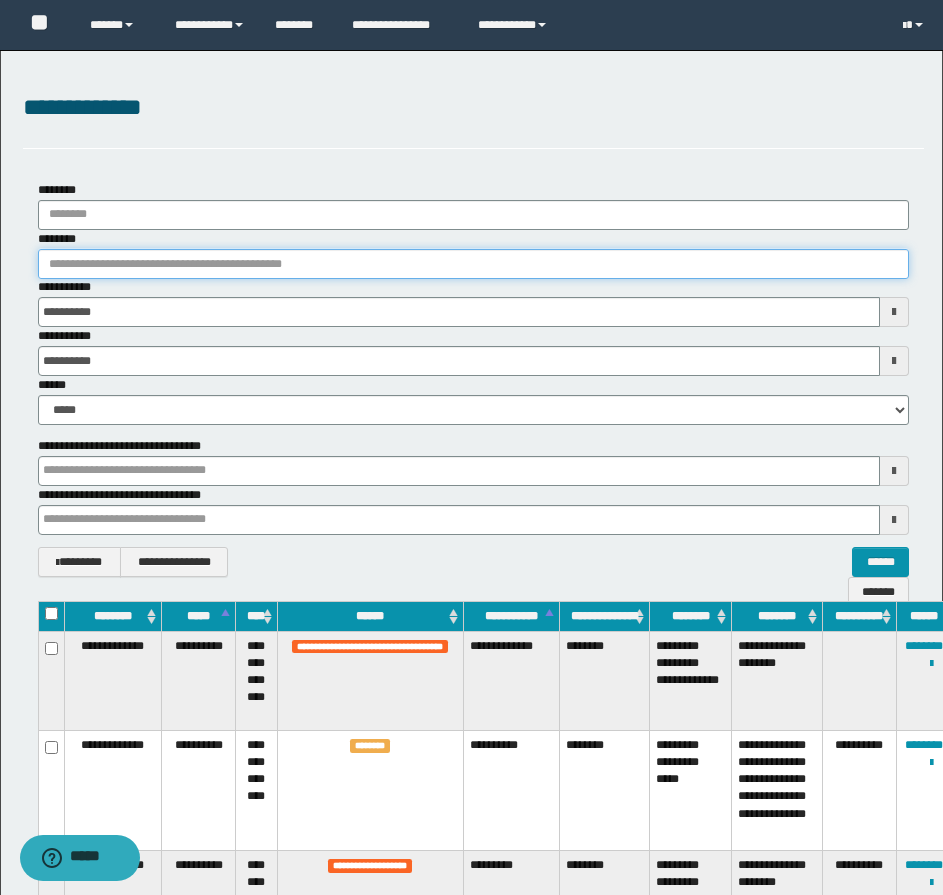 click on "********" at bounding box center (473, 264) 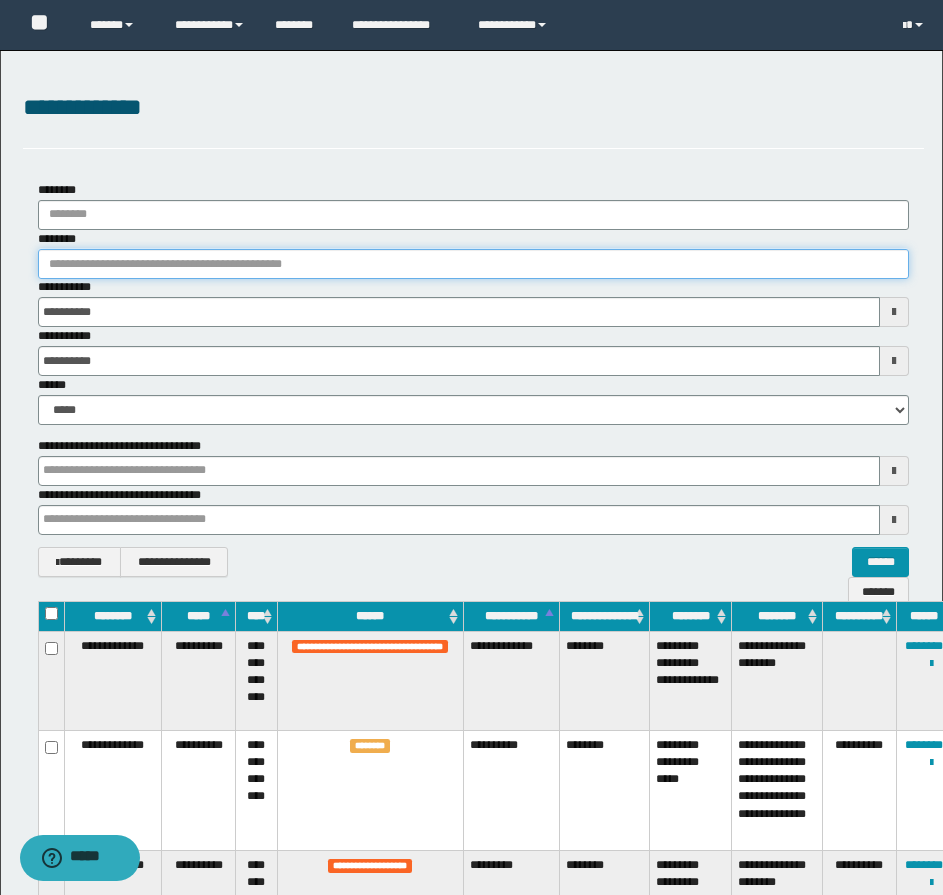 paste on "**********" 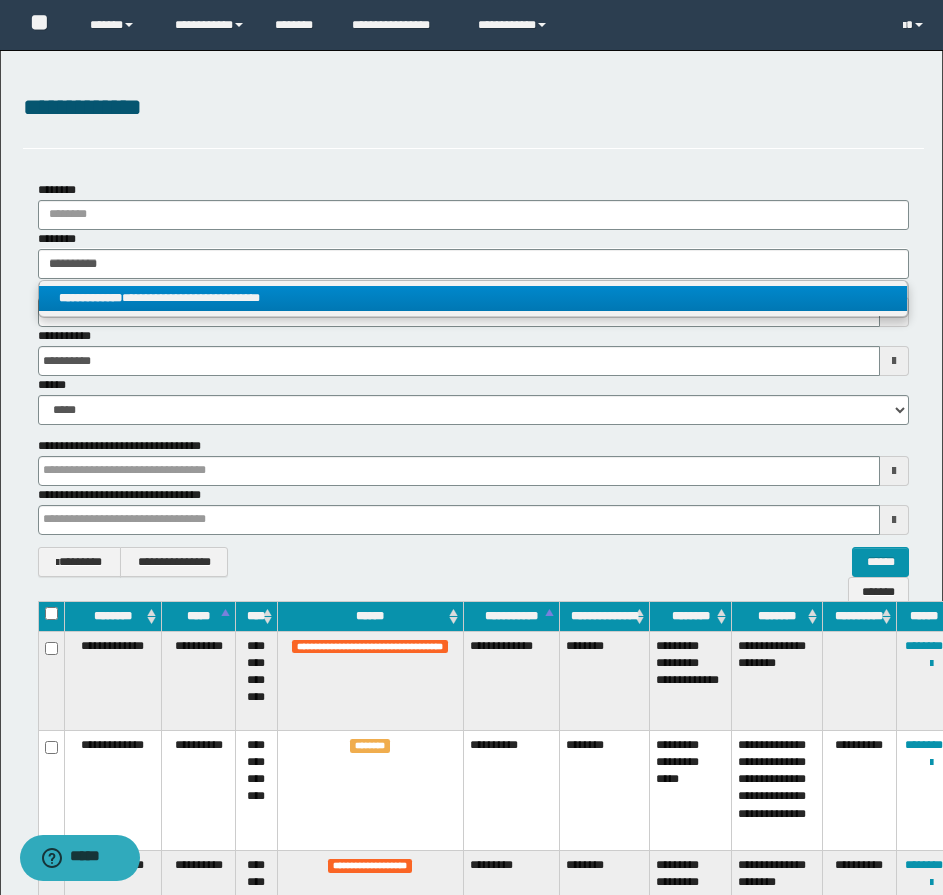 click on "**********" at bounding box center [473, 298] 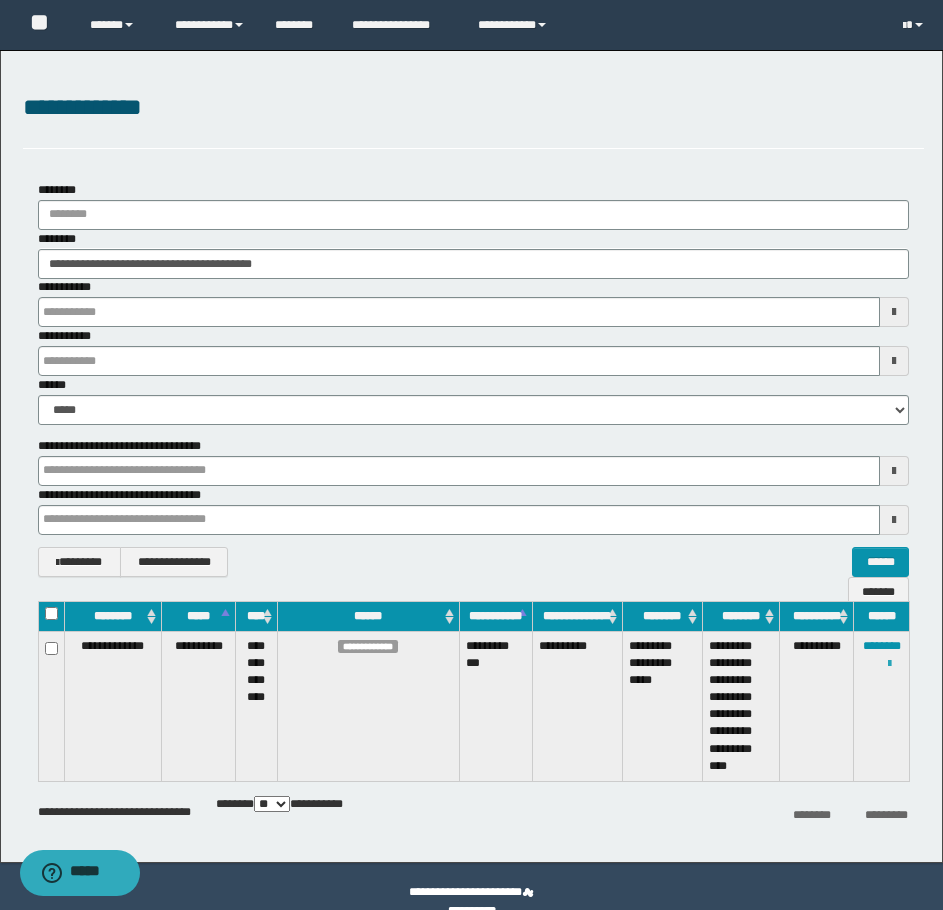 click at bounding box center (889, 664) 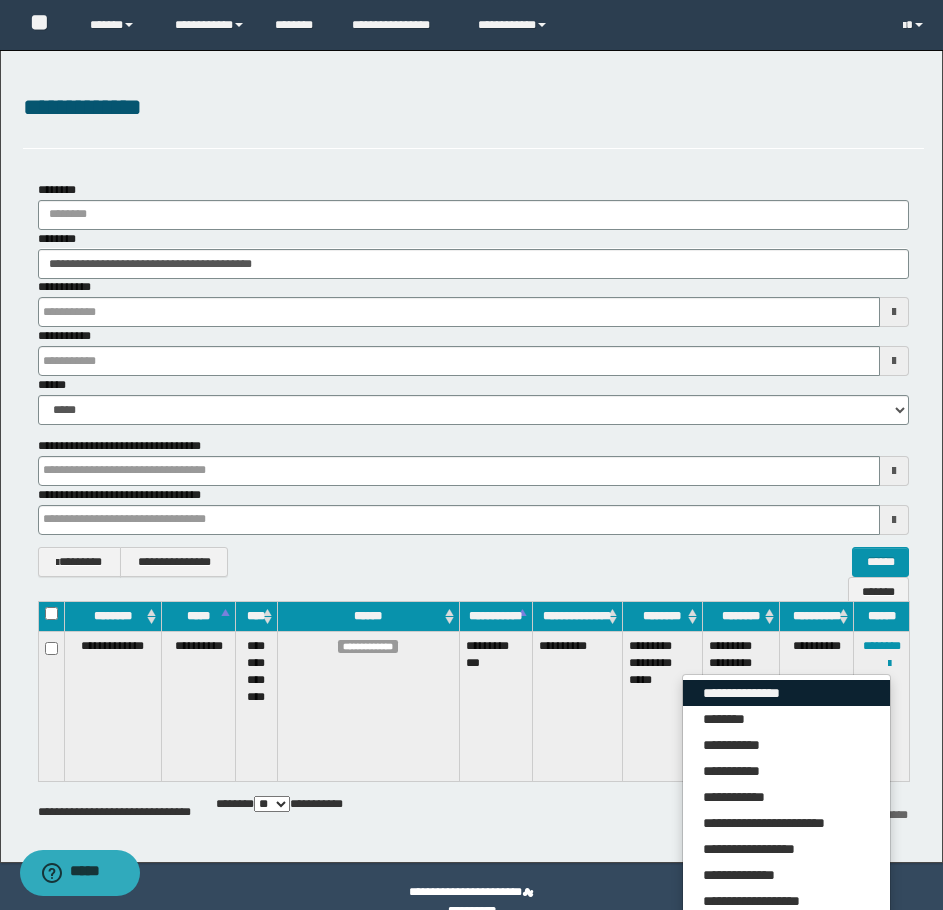 click on "**********" at bounding box center [786, 693] 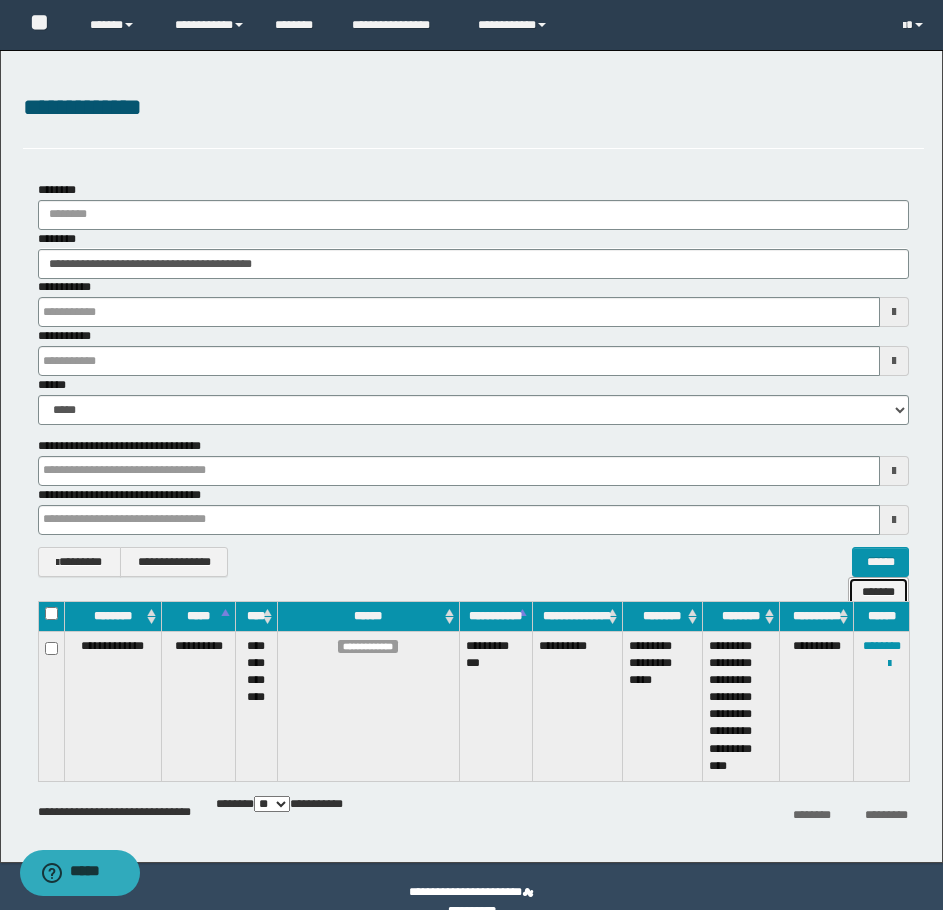 click on "*******" at bounding box center [878, 592] 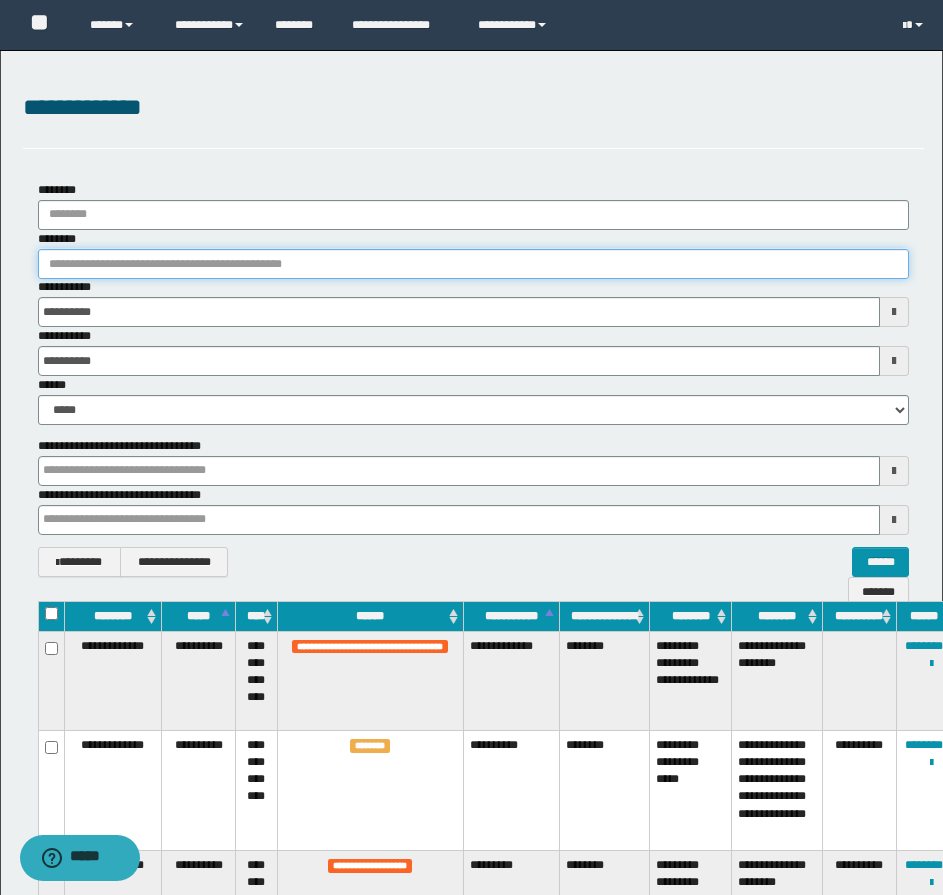 click on "********" at bounding box center [473, 264] 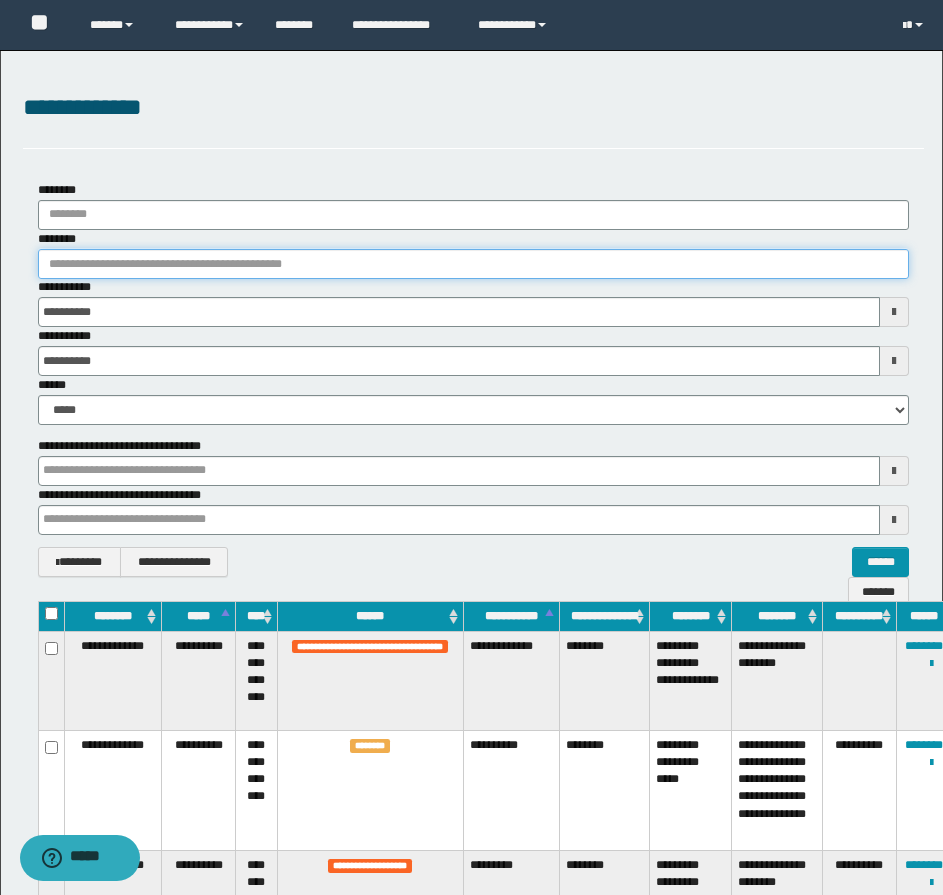 paste on "********" 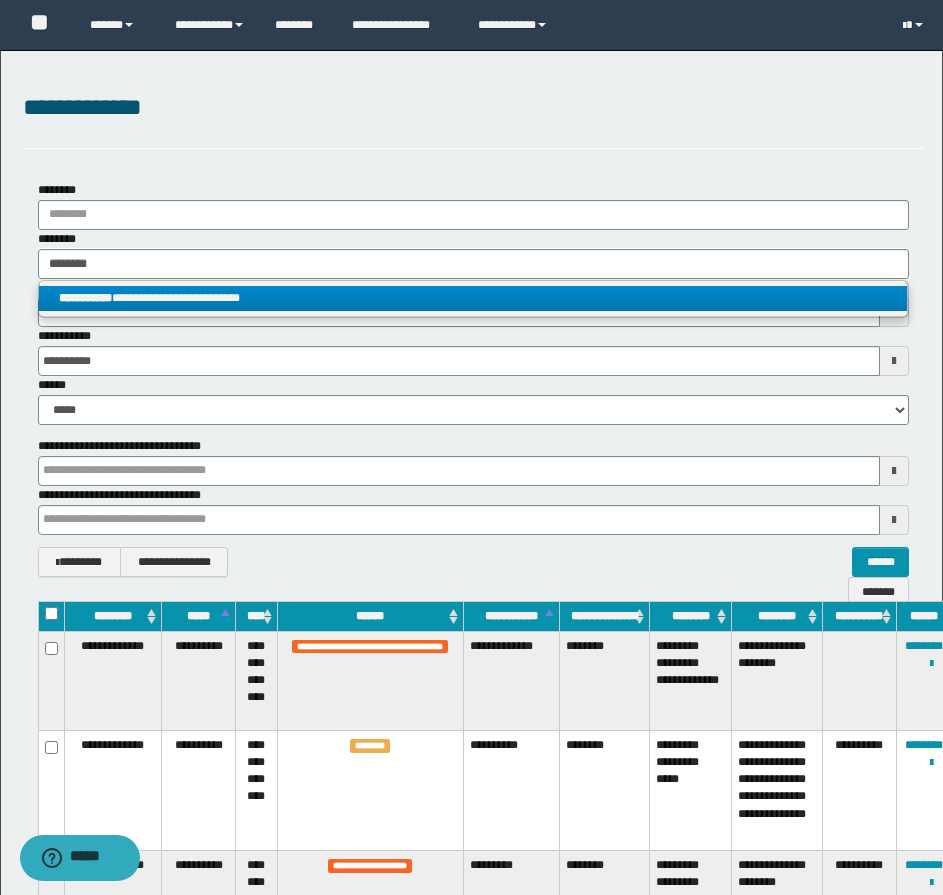 click on "**********" at bounding box center [473, 298] 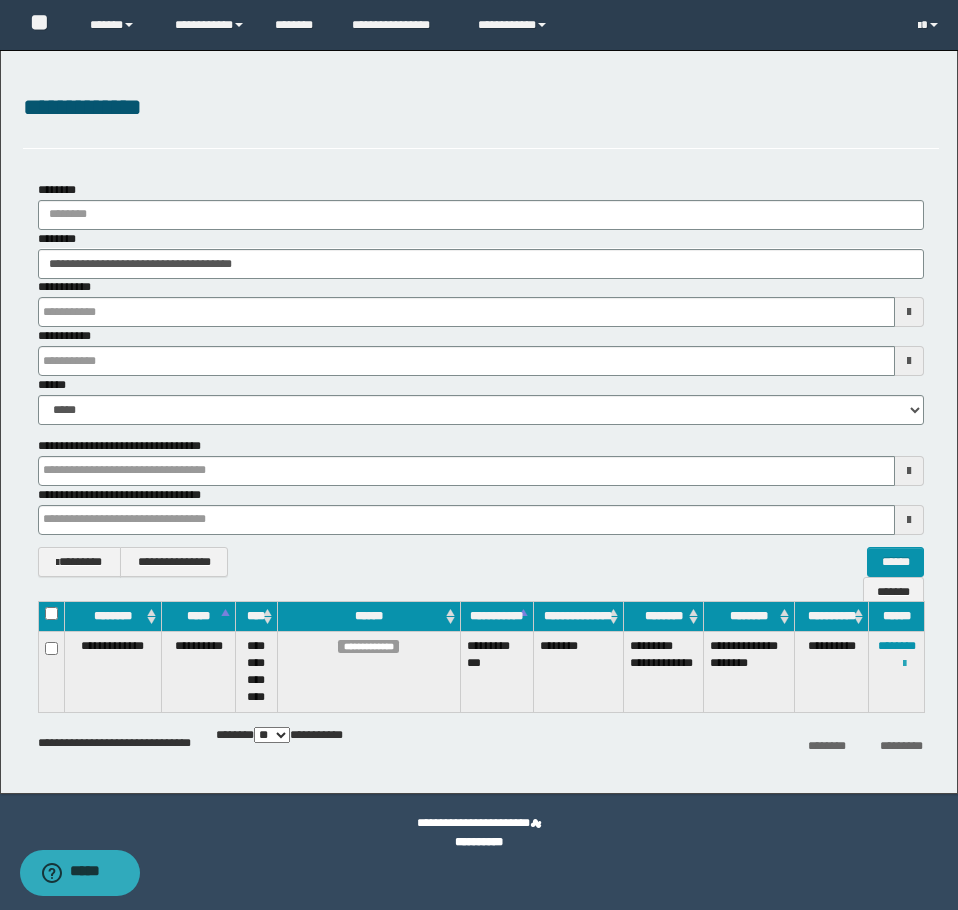 click at bounding box center [904, 664] 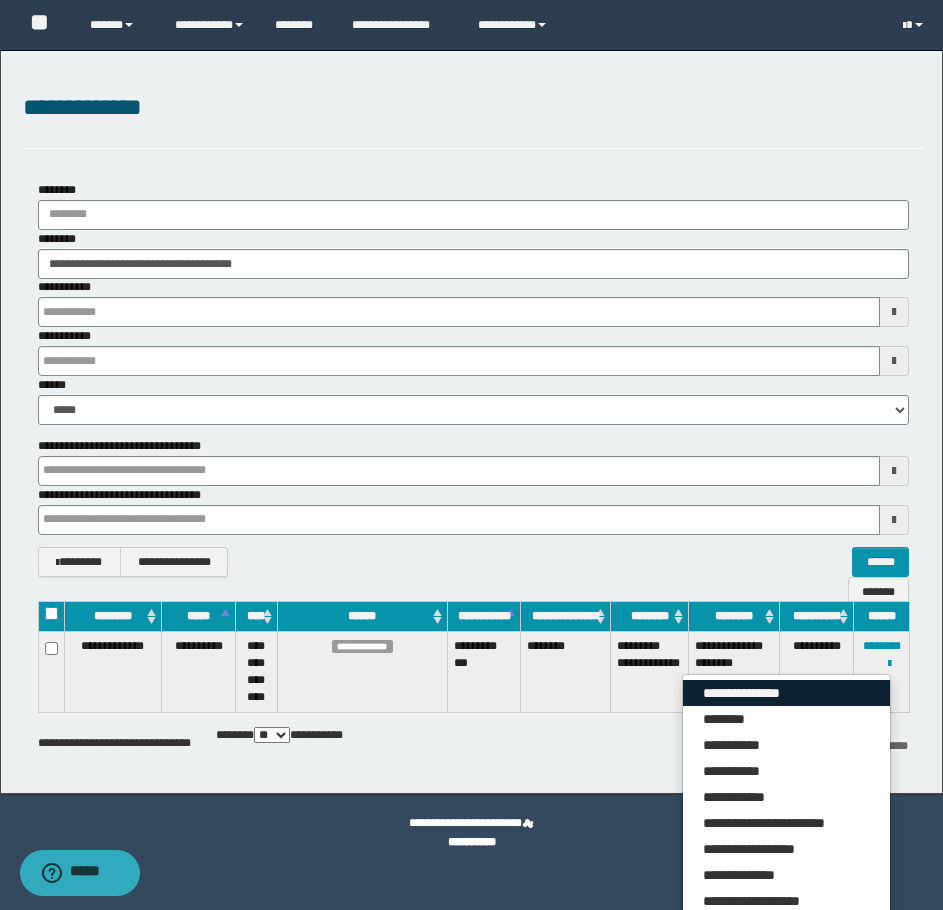 click on "**********" at bounding box center (786, 693) 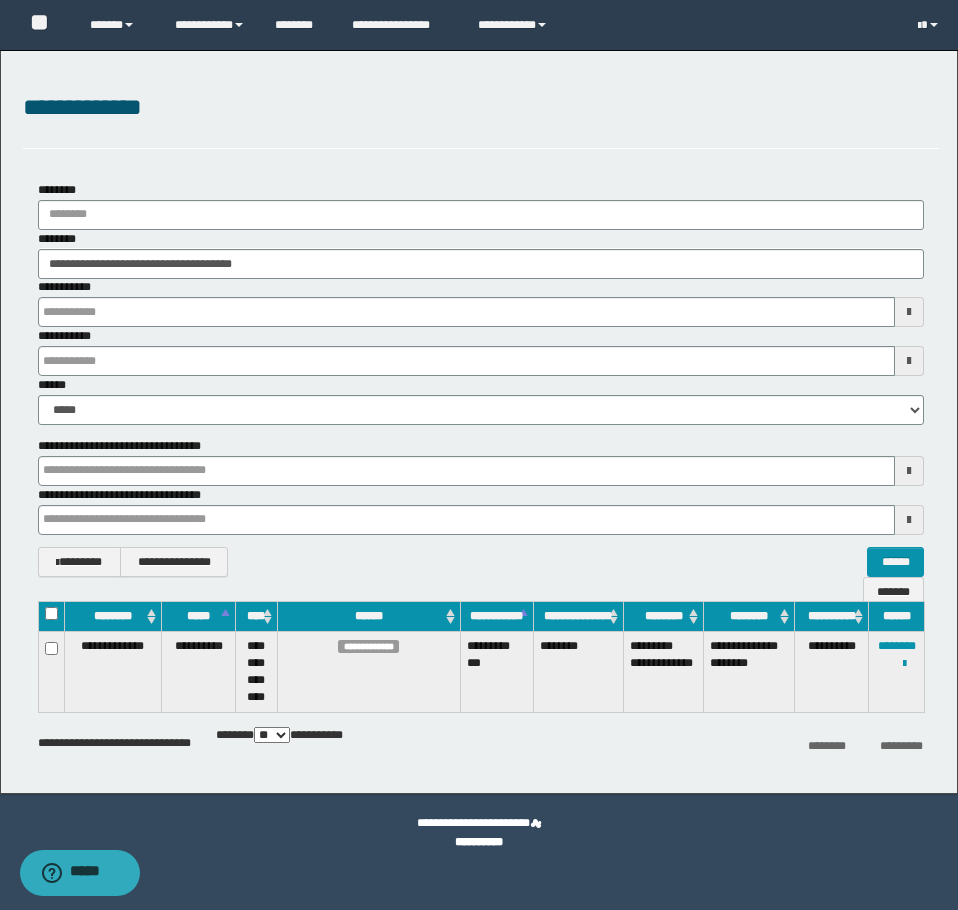 click on "**********" at bounding box center [481, 744] 